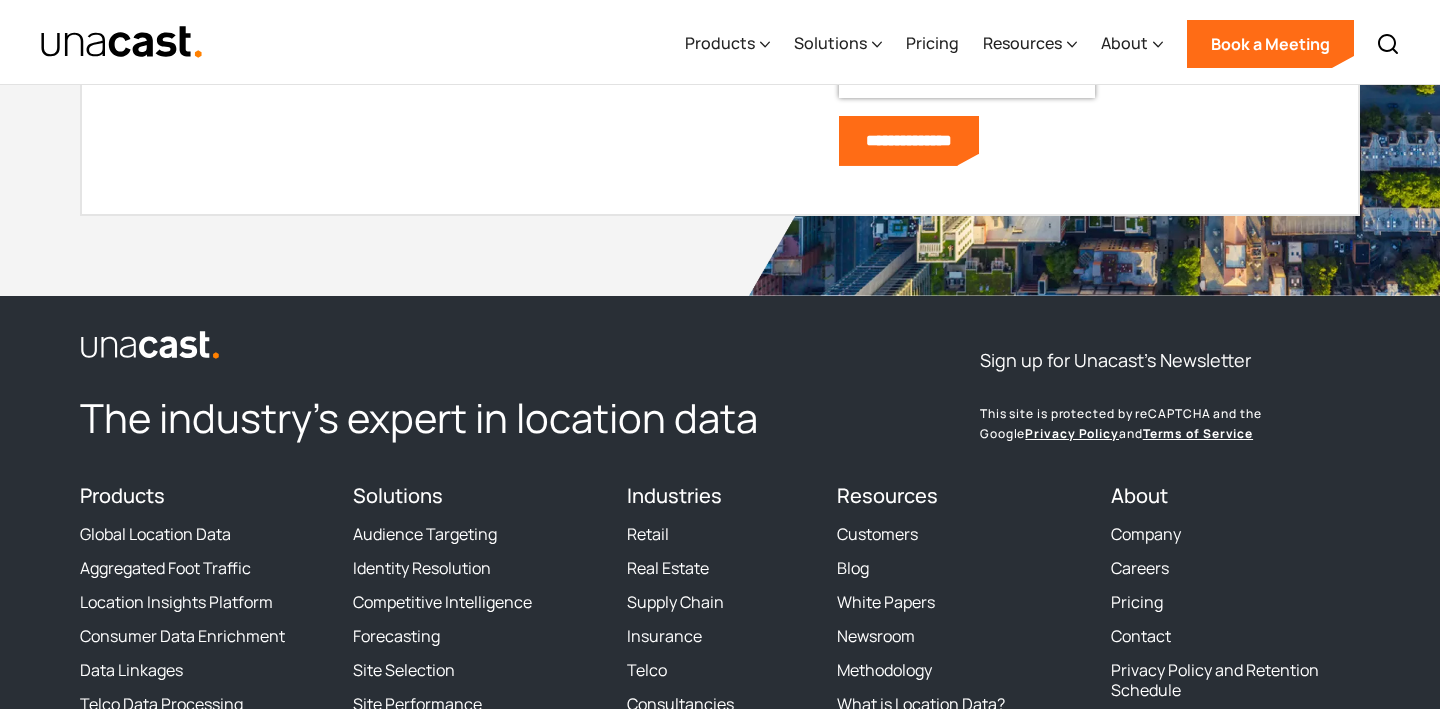 scroll, scrollTop: 0, scrollLeft: 0, axis: both 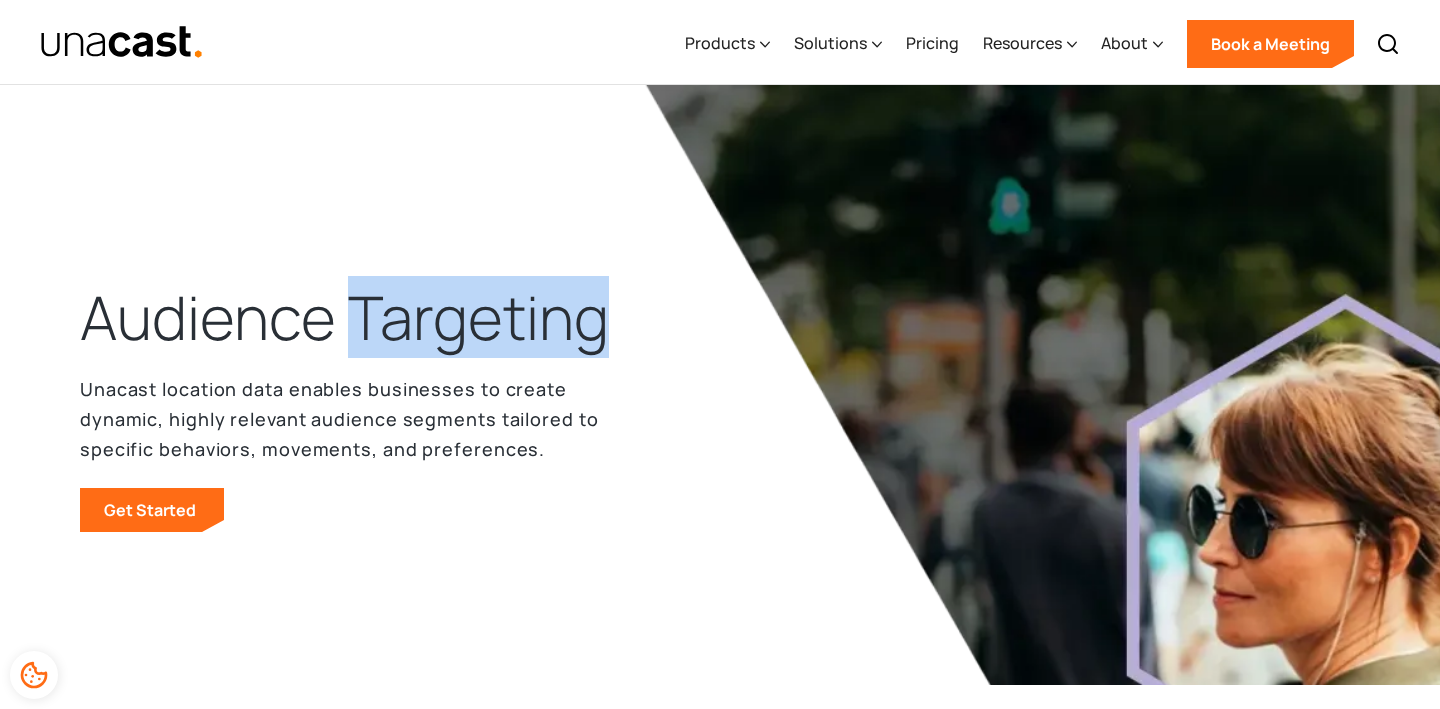drag, startPoint x: 361, startPoint y: 317, endPoint x: 593, endPoint y: 339, distance: 233.04077 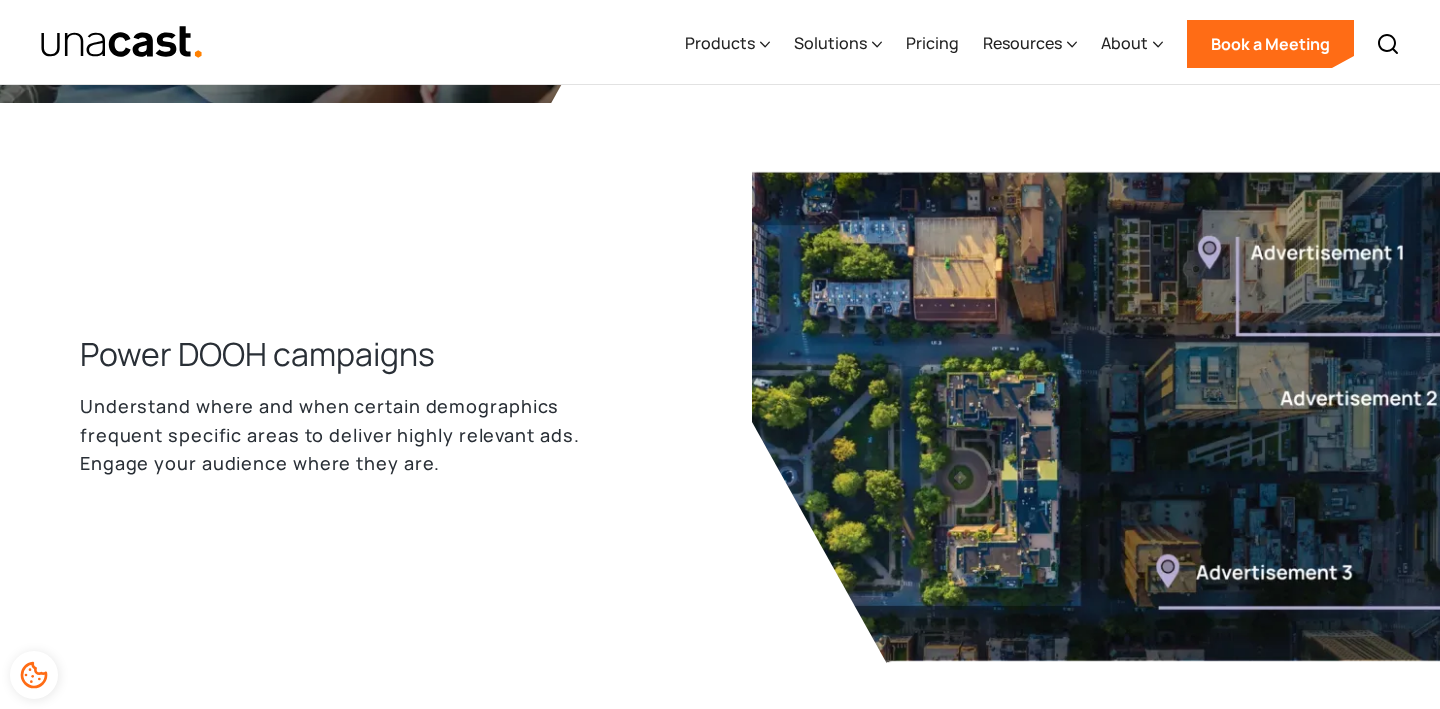 scroll, scrollTop: 1371, scrollLeft: 0, axis: vertical 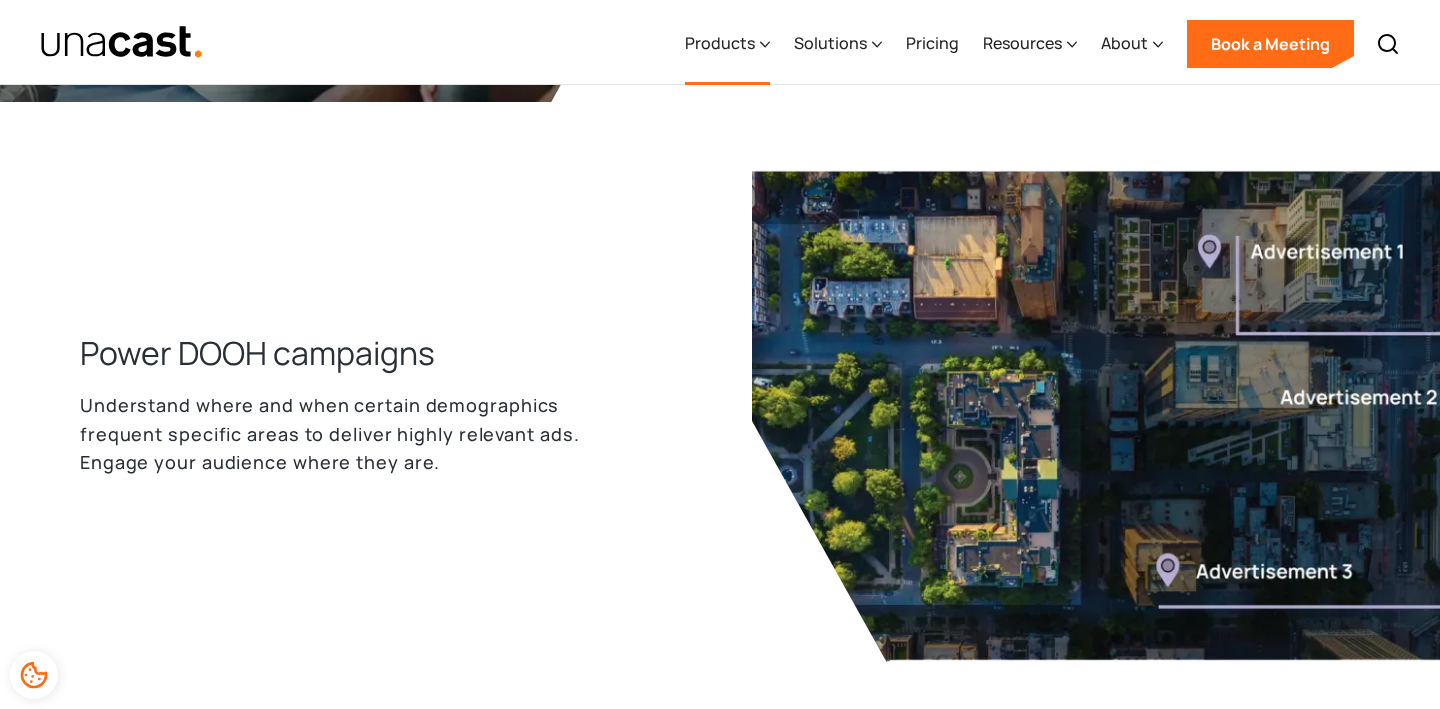 click on "Products" at bounding box center [720, 43] 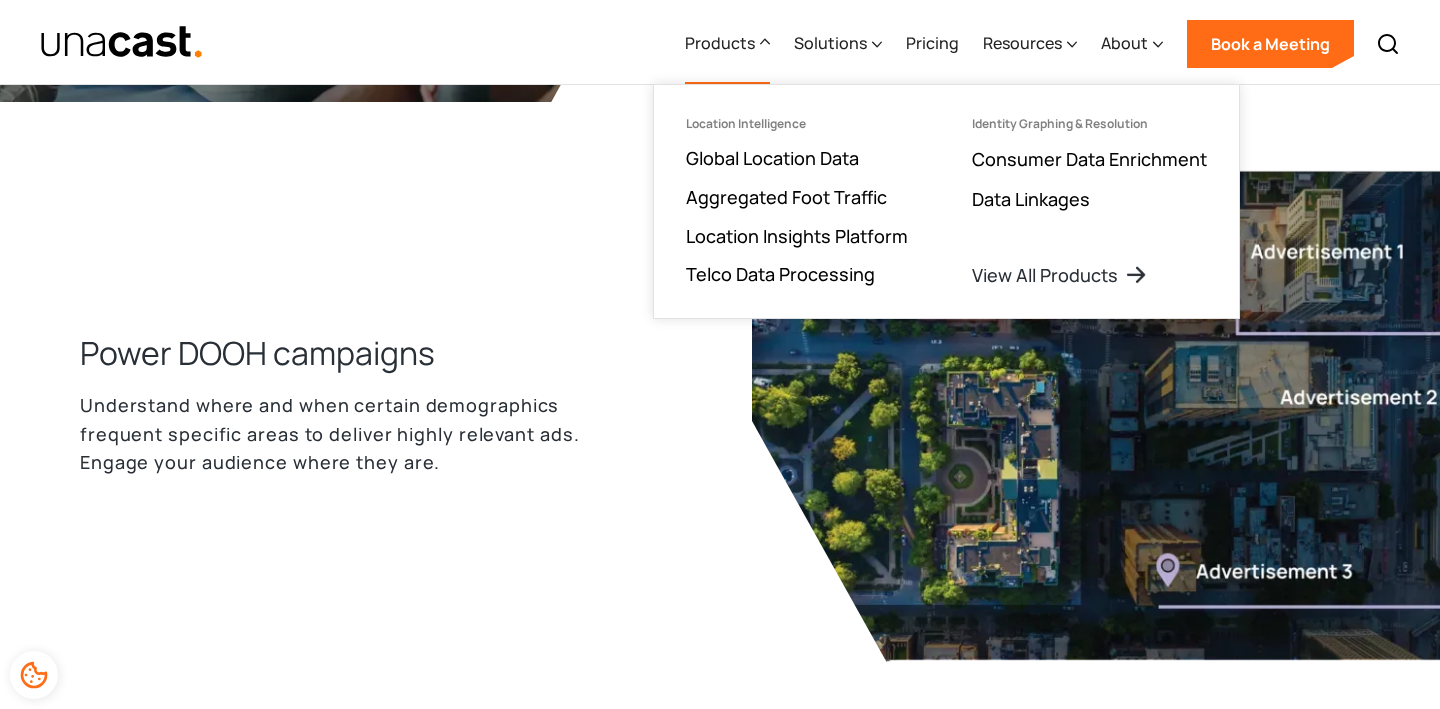 click on "Location Intelligence Global Location Data Aggregated Foot Traffic Location Insights Platform Telco Data Processing" at bounding box center [797, 201] 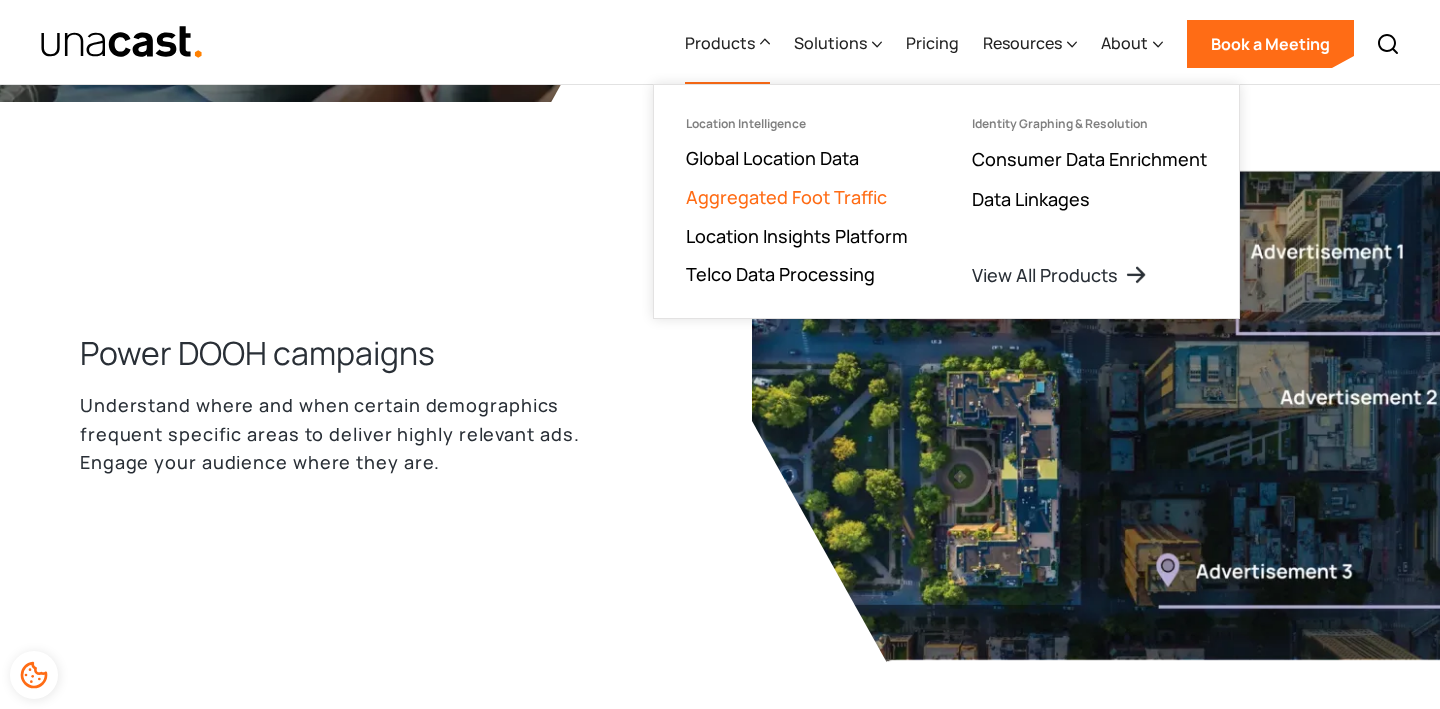 click on "Aggregated Foot Traffic" at bounding box center (786, 197) 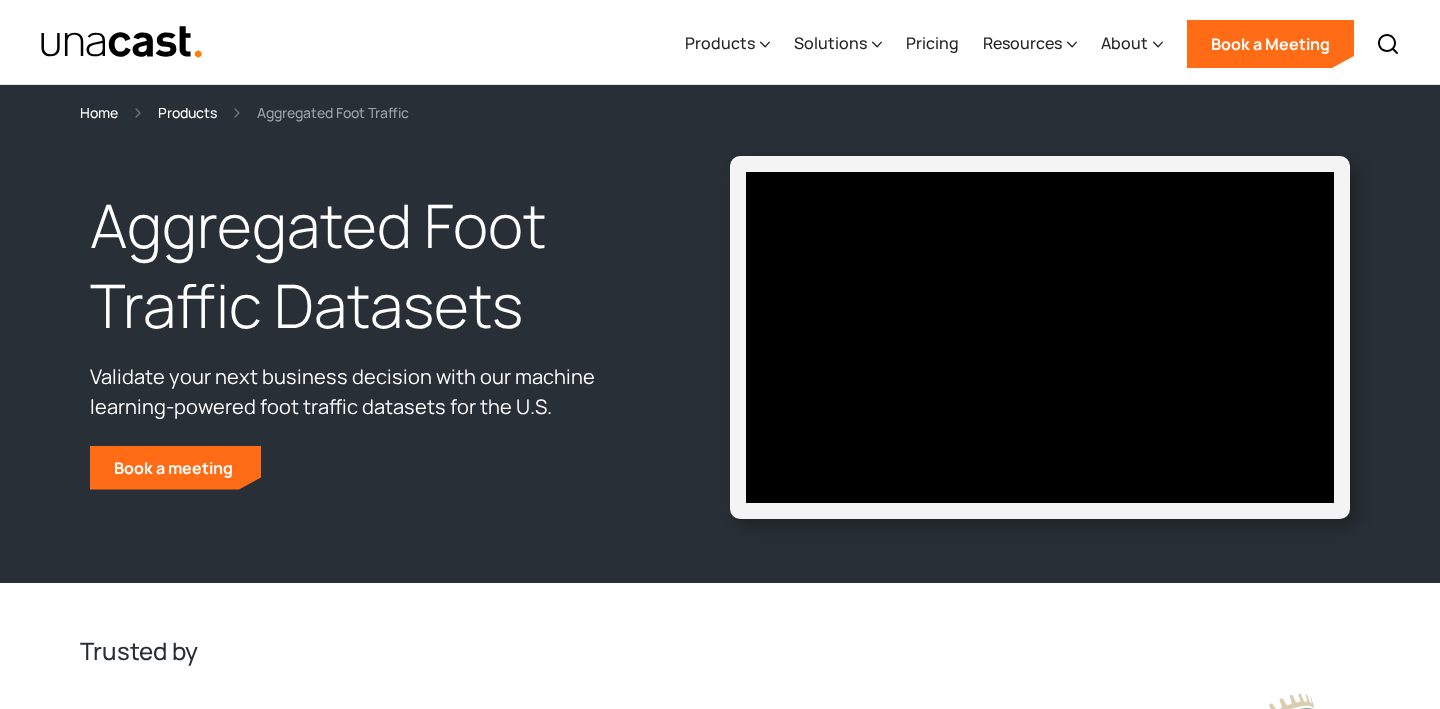 scroll, scrollTop: 0, scrollLeft: 0, axis: both 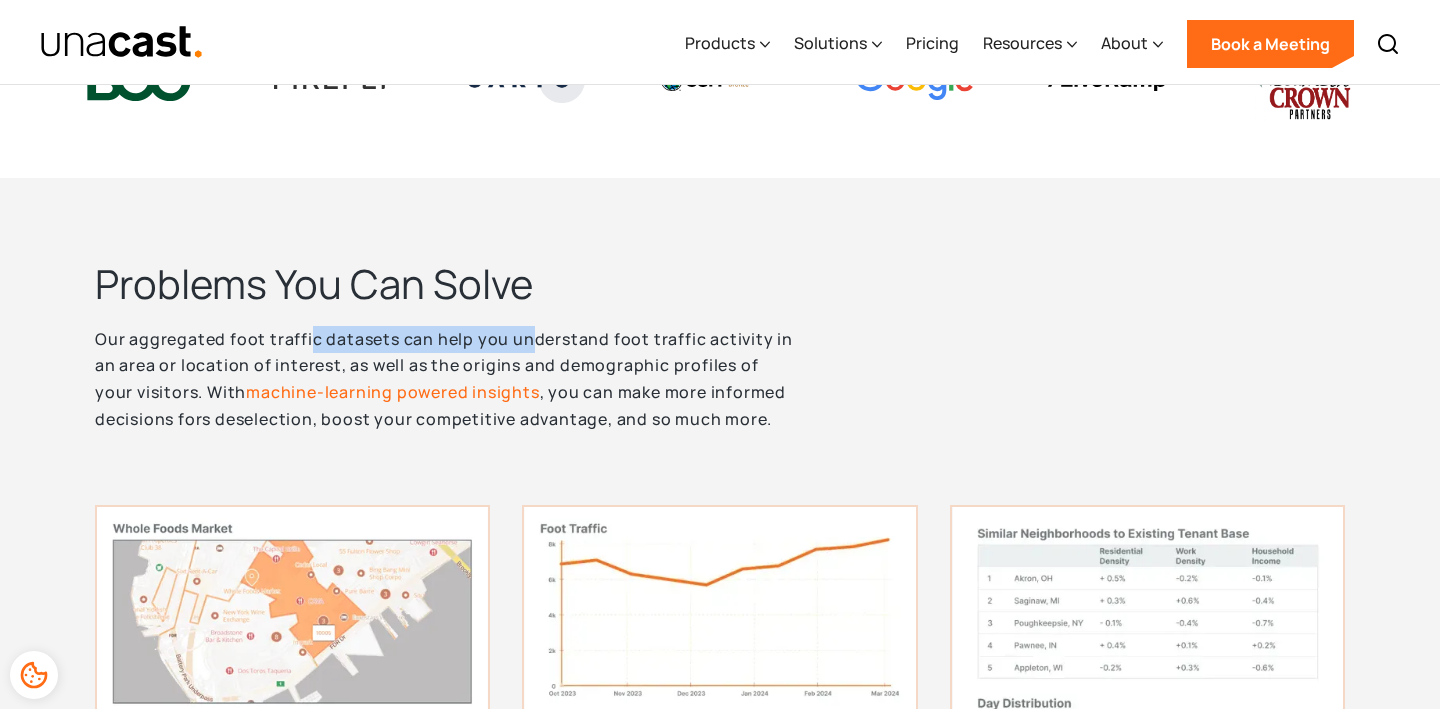 drag, startPoint x: 311, startPoint y: 351, endPoint x: 524, endPoint y: 351, distance: 213 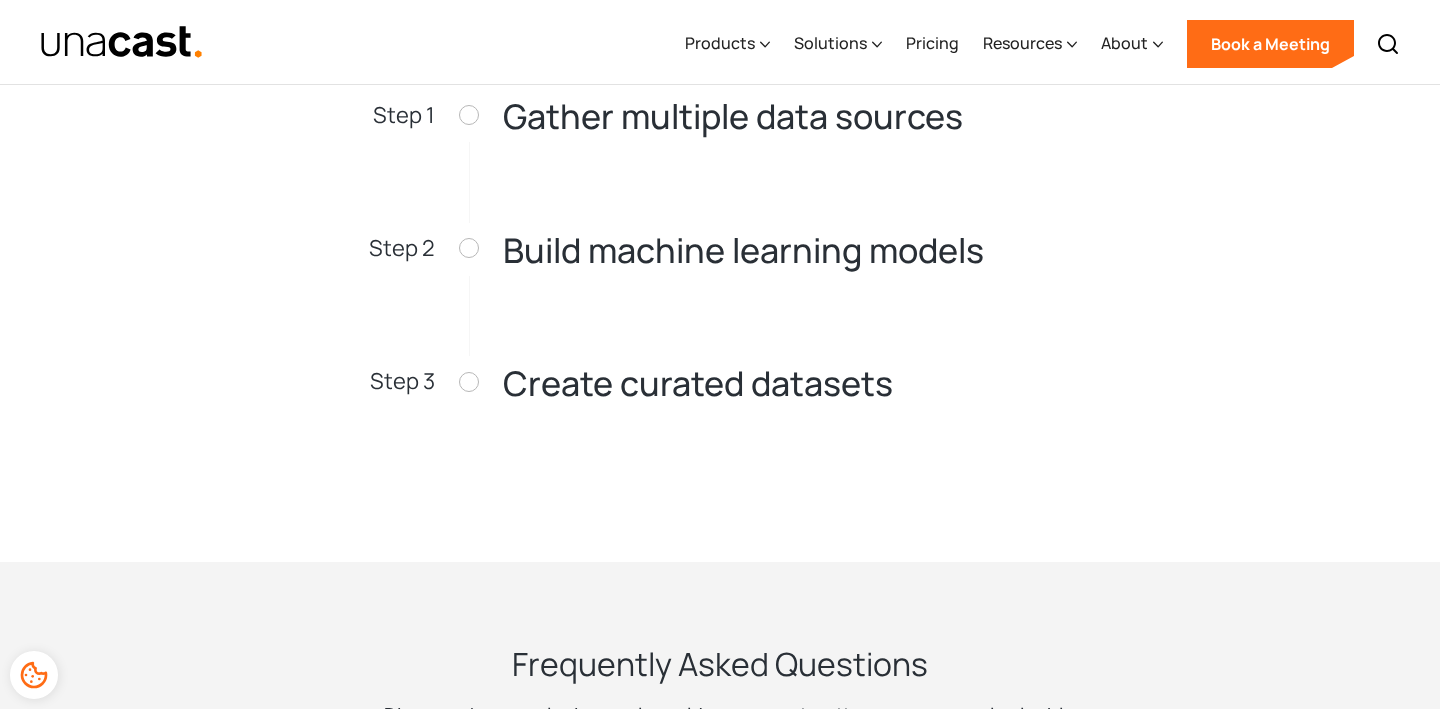 scroll, scrollTop: 3619, scrollLeft: 0, axis: vertical 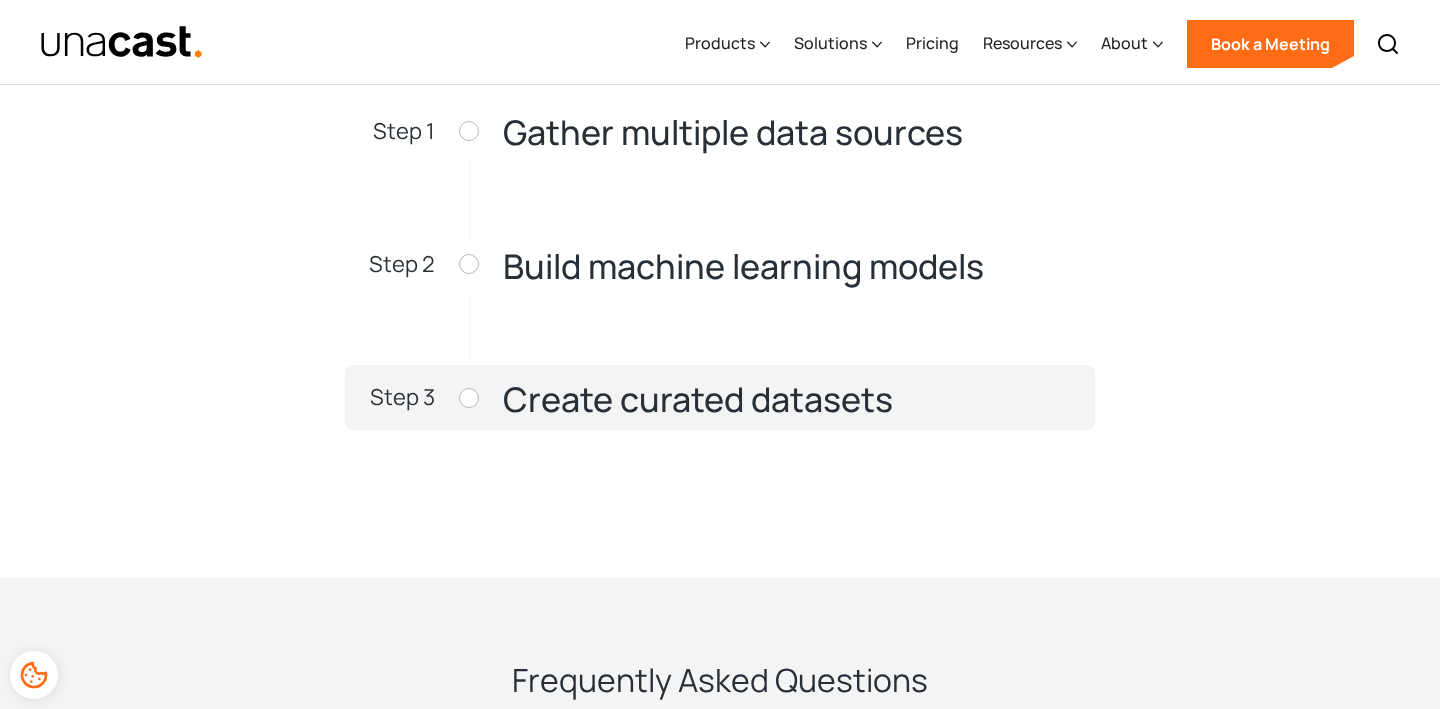 click at bounding box center (469, 398) 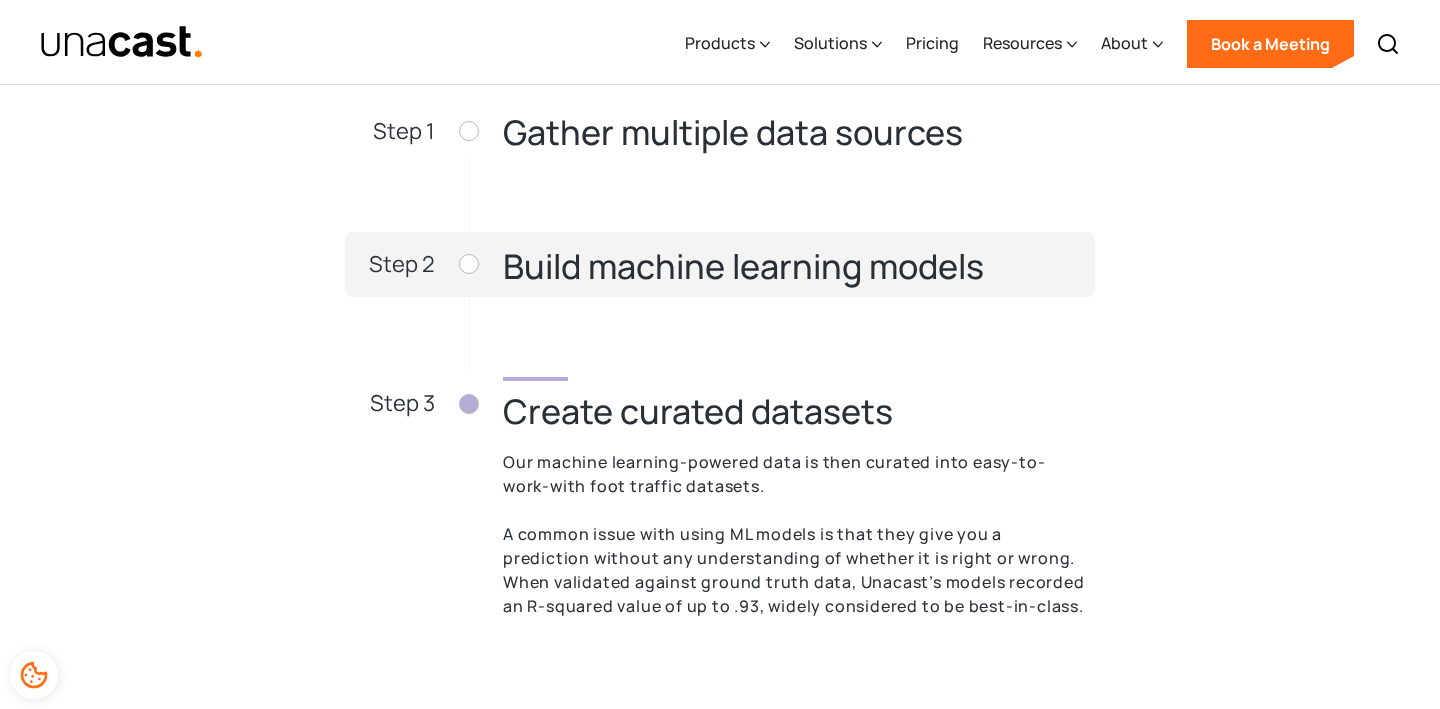 click at bounding box center (469, 264) 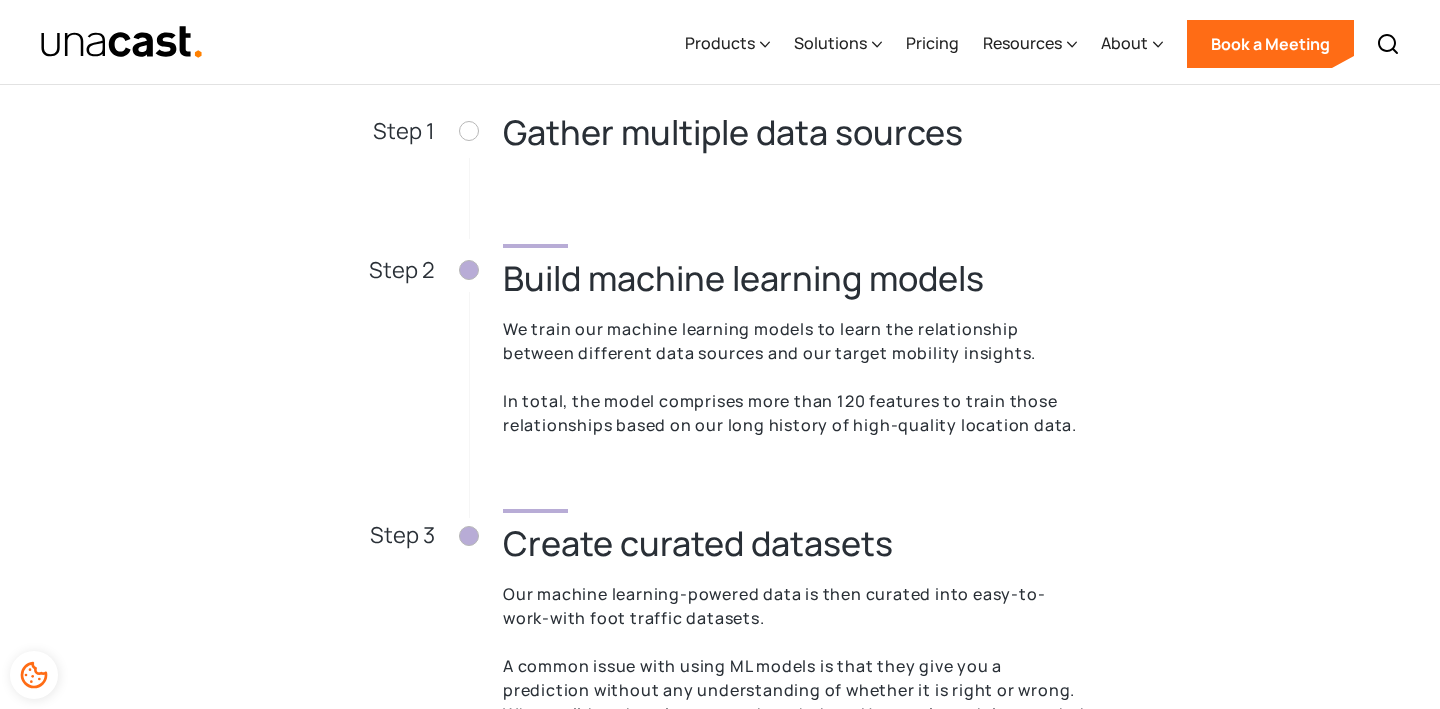 click on "Step 1 Gather multiple data sources Unlike typical aggregated products that rely solely on aggregating the underlying GPS device-level supply, our machine learning model is more robust and less dependent on GPS data fluctuations because it is based on a multitude of different data sources. Our models begin with privacy-friendly first party location data. That data is then combined with contextual data including demographics, industry trends, venue attributes, historical data, and more. Step 2 Build machine learning models We train our machine learning models to learn the relationship between different data sources and our target mobility insights.  In total, the model comprises more than 120 features to train those relationships based on our long history of high-quality location data. Step 3 Create curated datasets Our machine learning-powered data is then curated into easy-to-work-with foot traffic datasets." at bounding box center (720, 424) 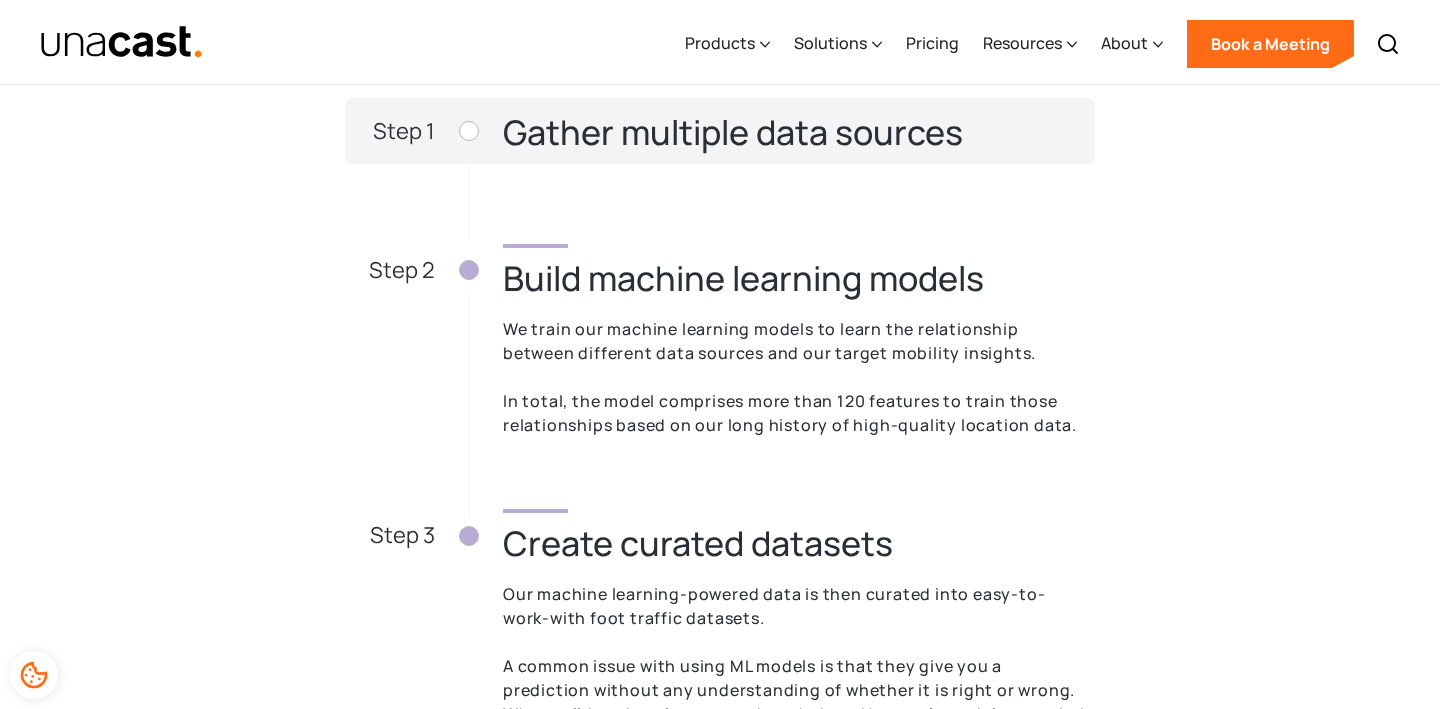 click at bounding box center [469, 131] 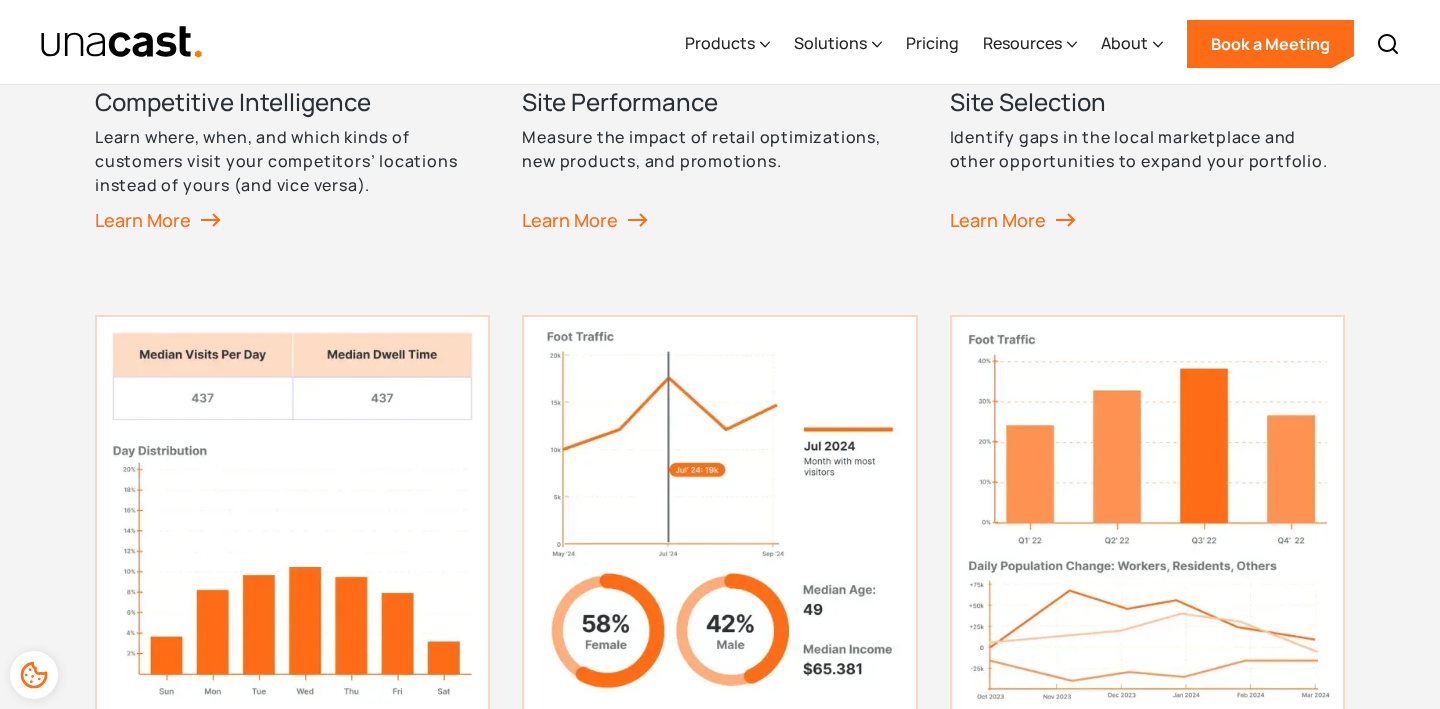 scroll, scrollTop: 1495, scrollLeft: 0, axis: vertical 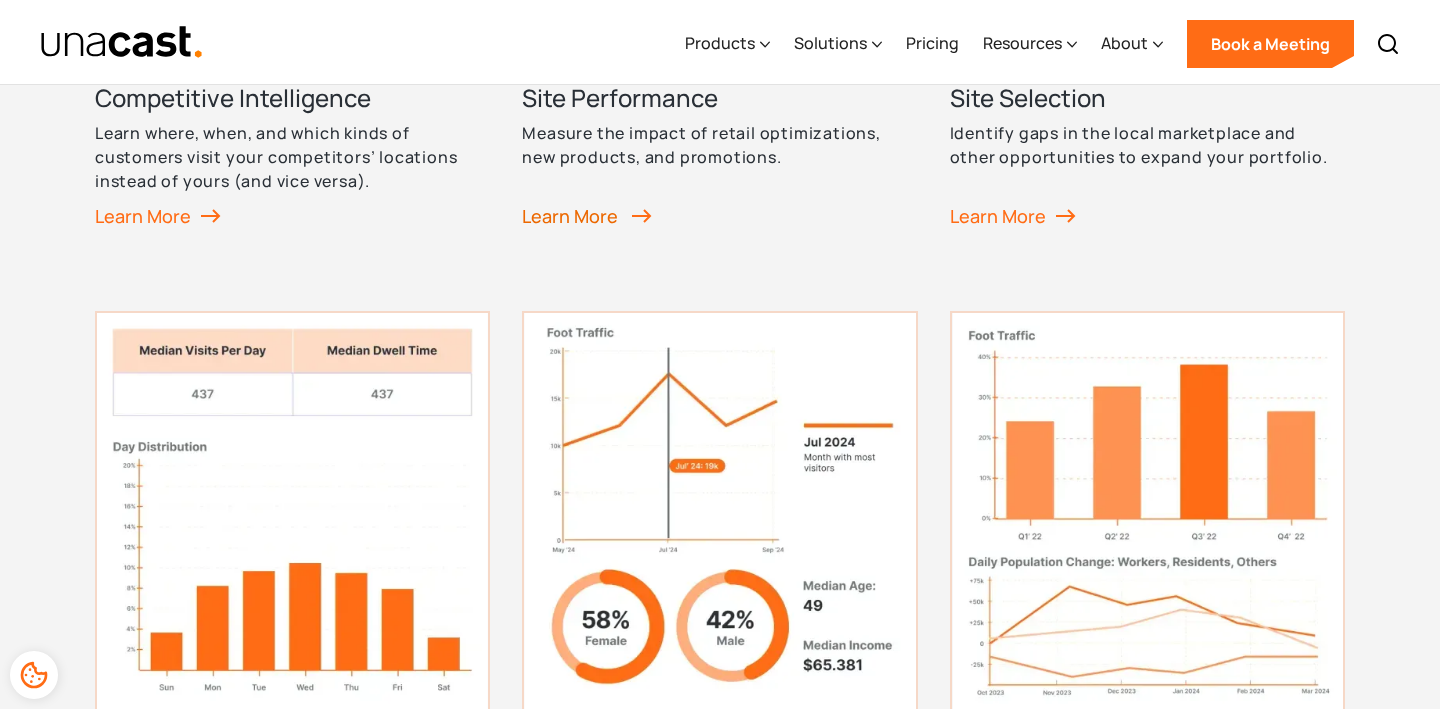 click on "Learn More" at bounding box center (587, 216) 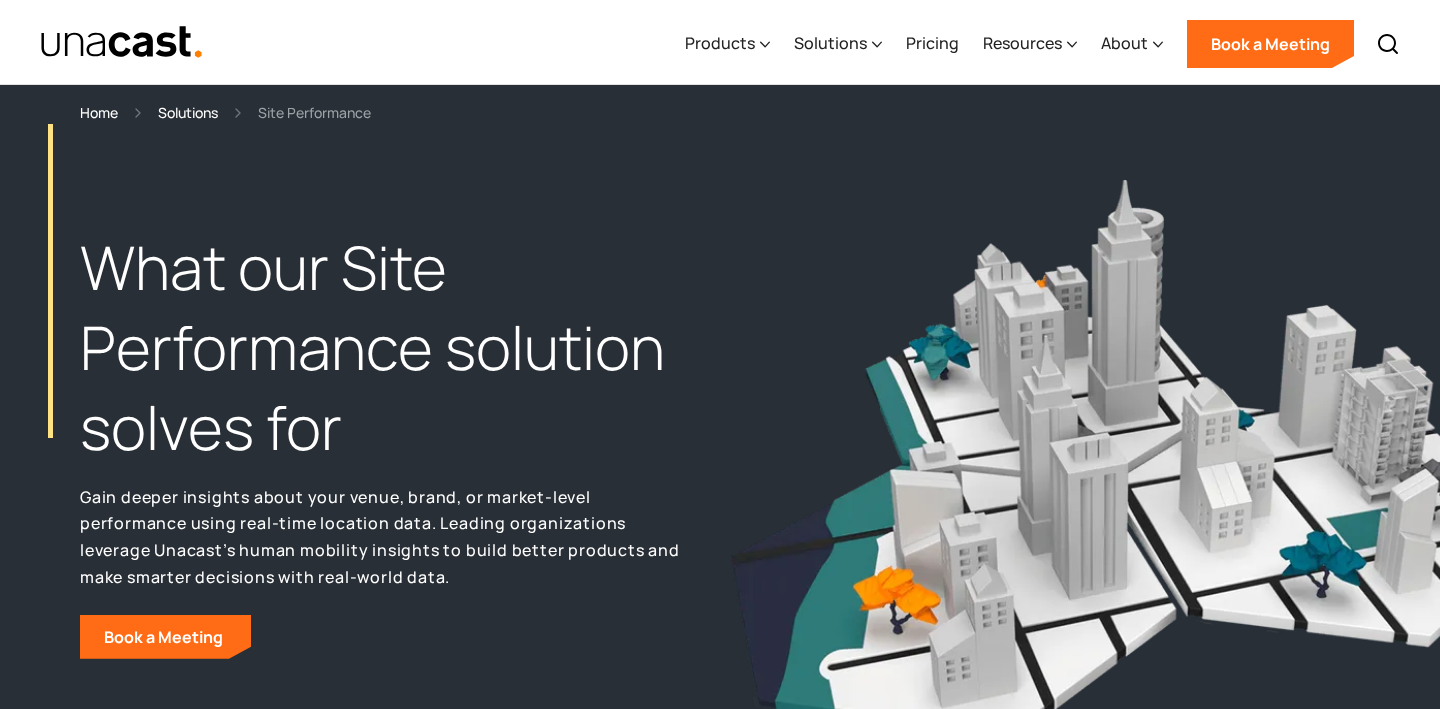 scroll, scrollTop: 0, scrollLeft: 0, axis: both 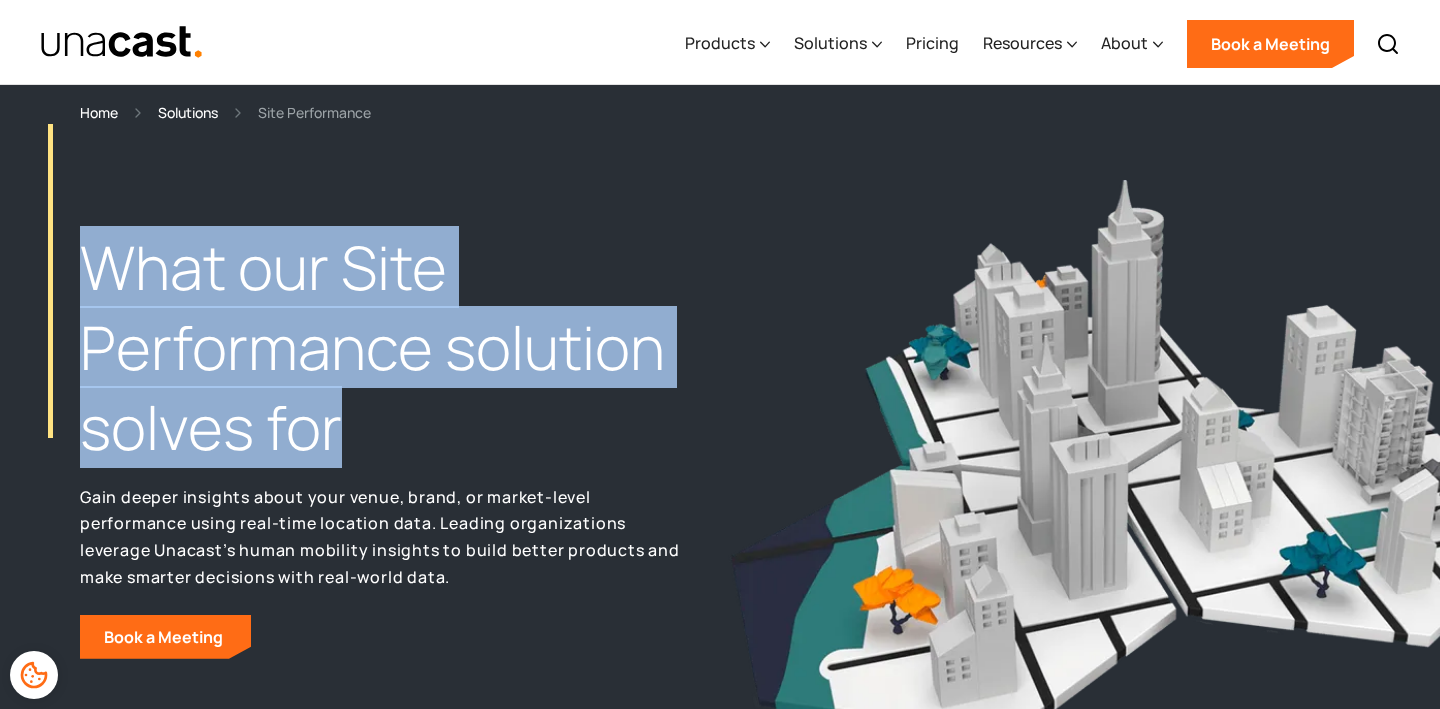 drag, startPoint x: 95, startPoint y: 257, endPoint x: 351, endPoint y: 426, distance: 306.75235 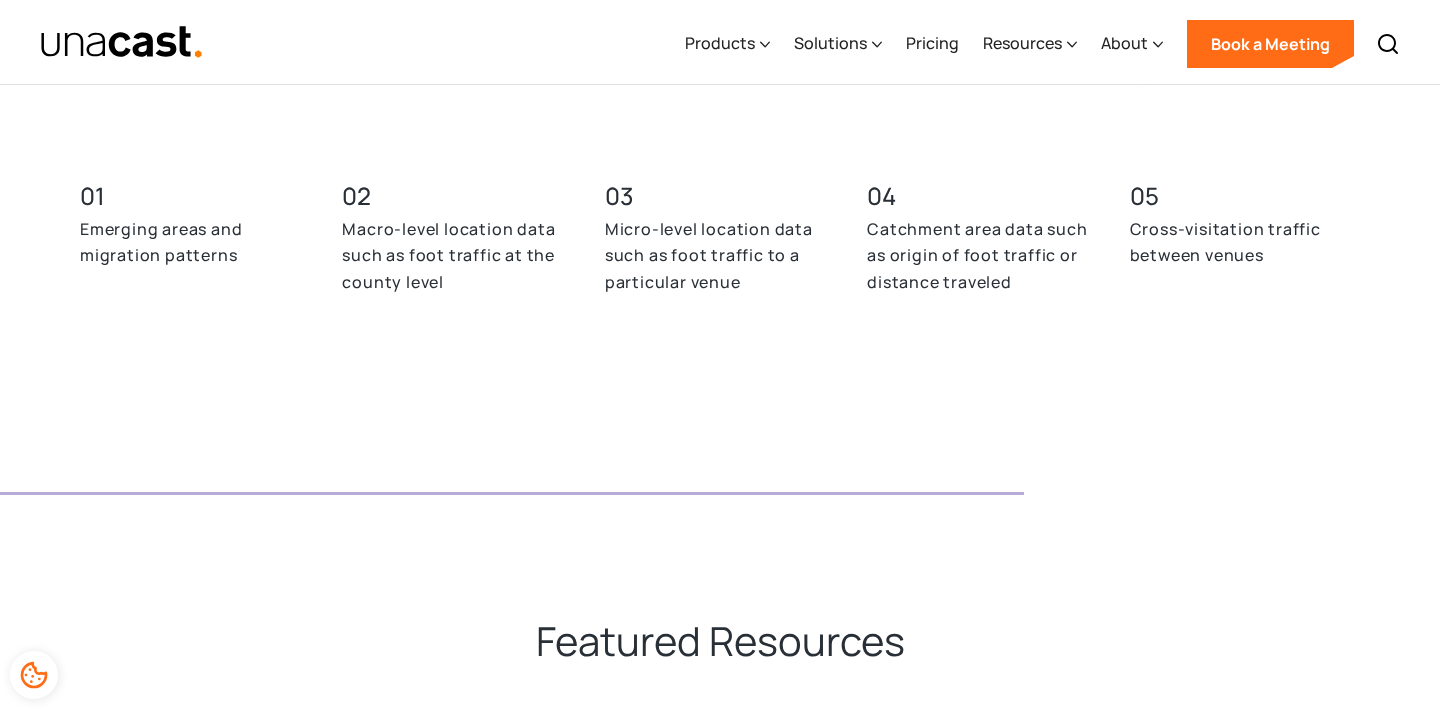 scroll, scrollTop: 3208, scrollLeft: 0, axis: vertical 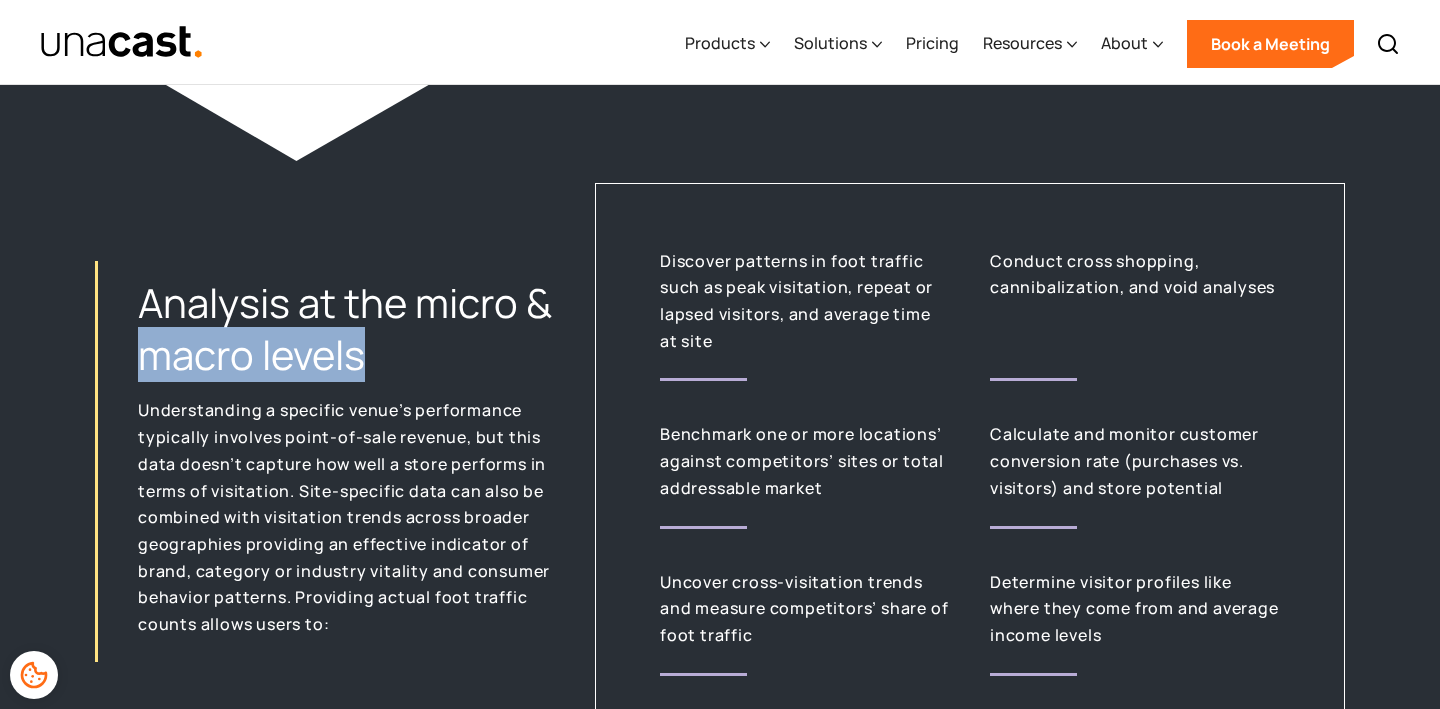 click on "Analysis at the micro & macro levels" at bounding box center [346, 329] 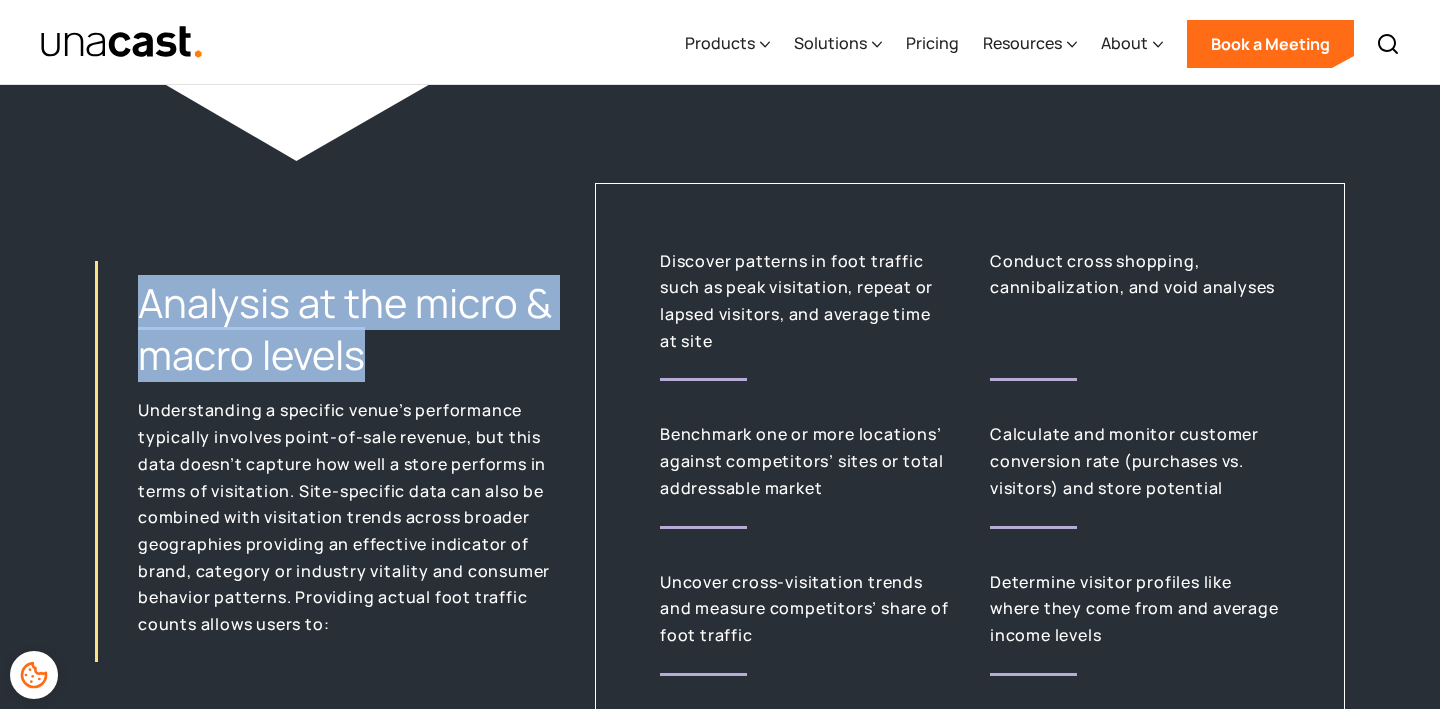 drag, startPoint x: 386, startPoint y: 345, endPoint x: 141, endPoint y: 287, distance: 251.77173 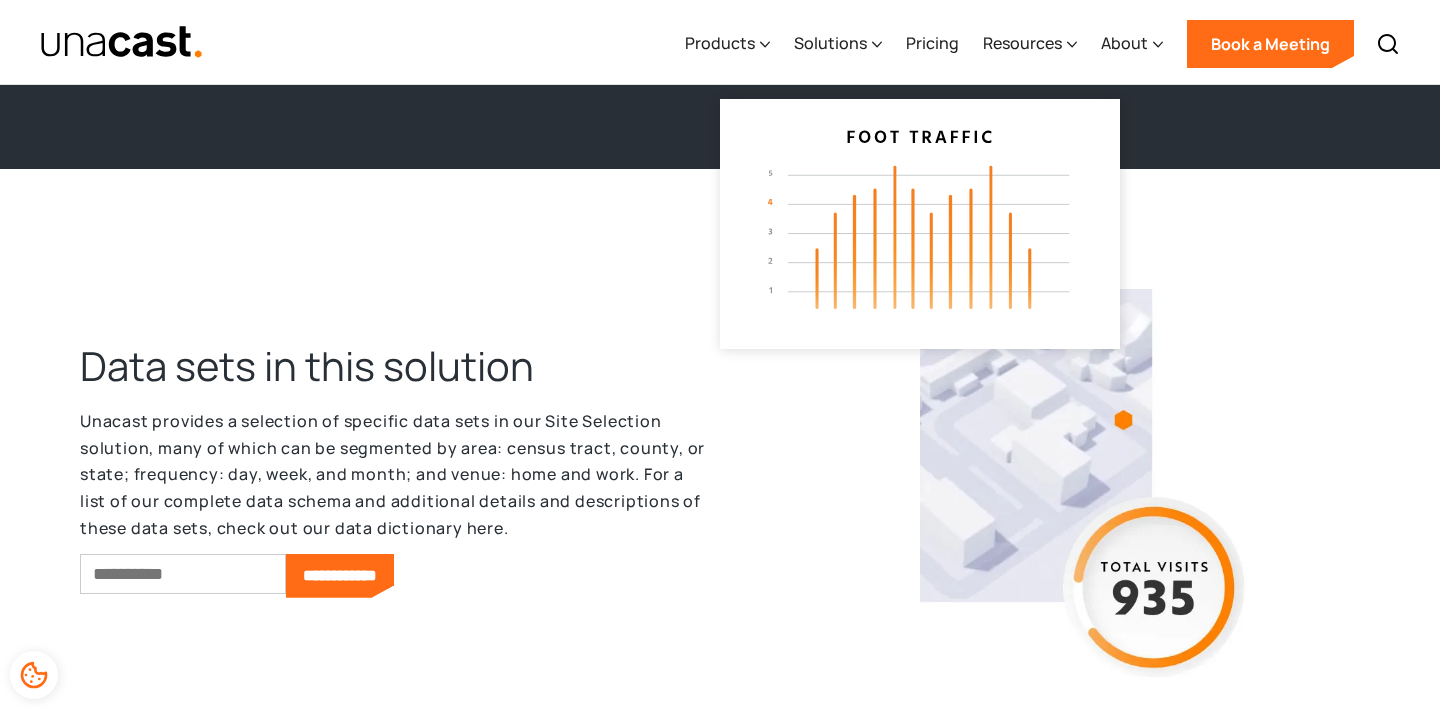 scroll, scrollTop: 3904, scrollLeft: 0, axis: vertical 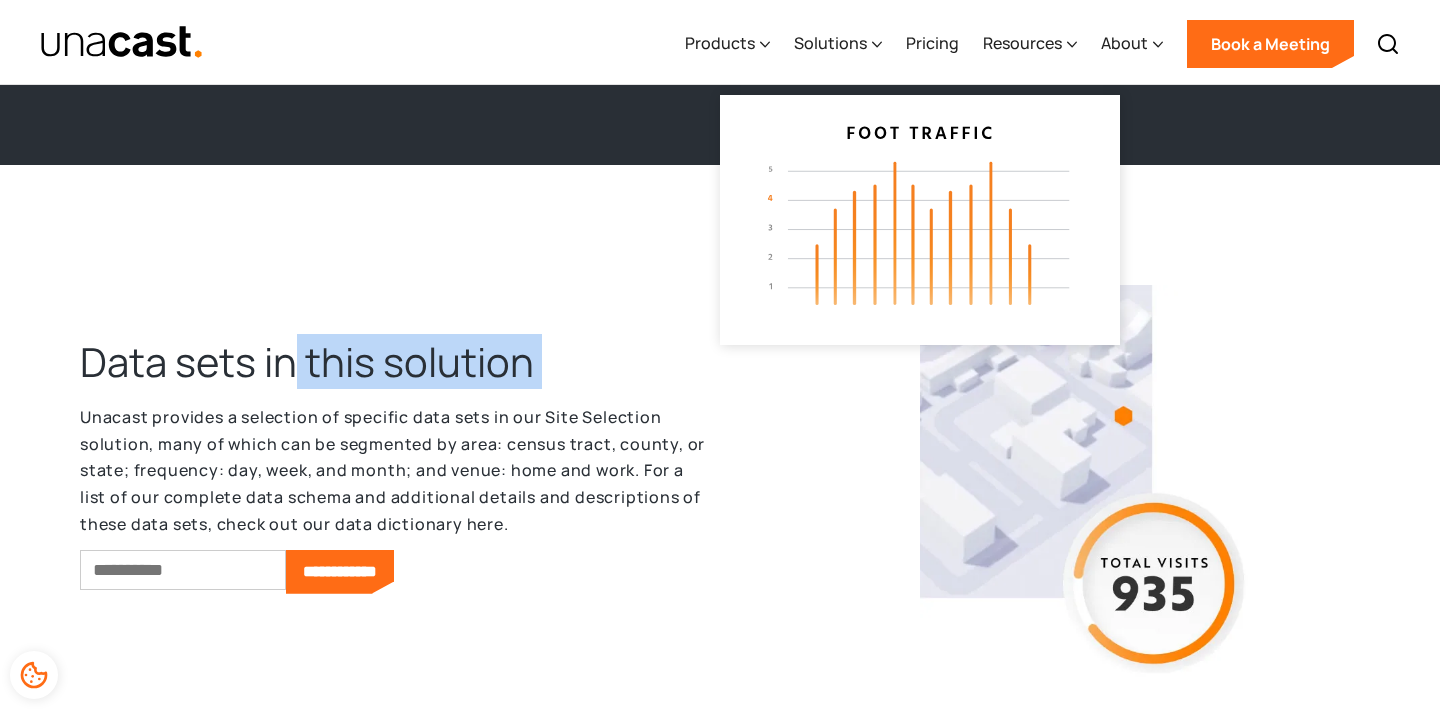 drag, startPoint x: 291, startPoint y: 364, endPoint x: 543, endPoint y: 396, distance: 254.02362 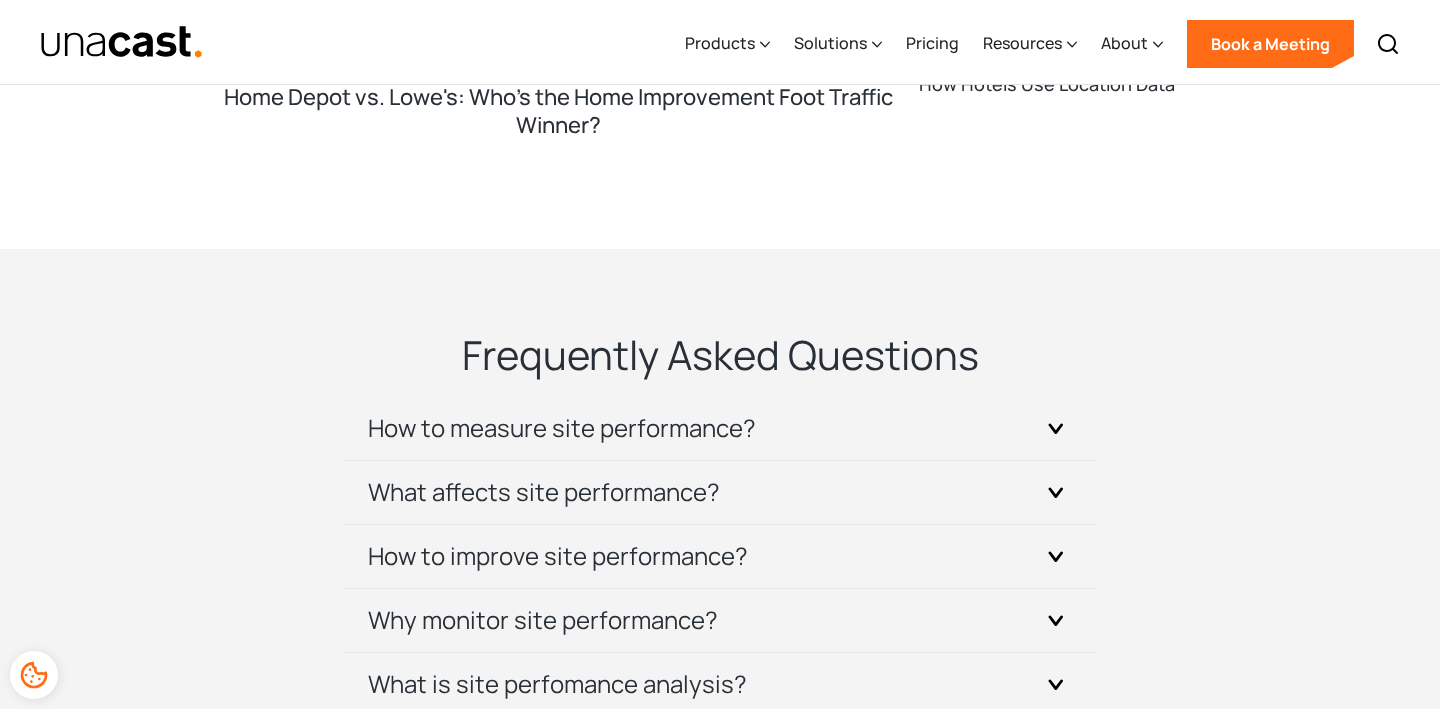 scroll, scrollTop: 5722, scrollLeft: 0, axis: vertical 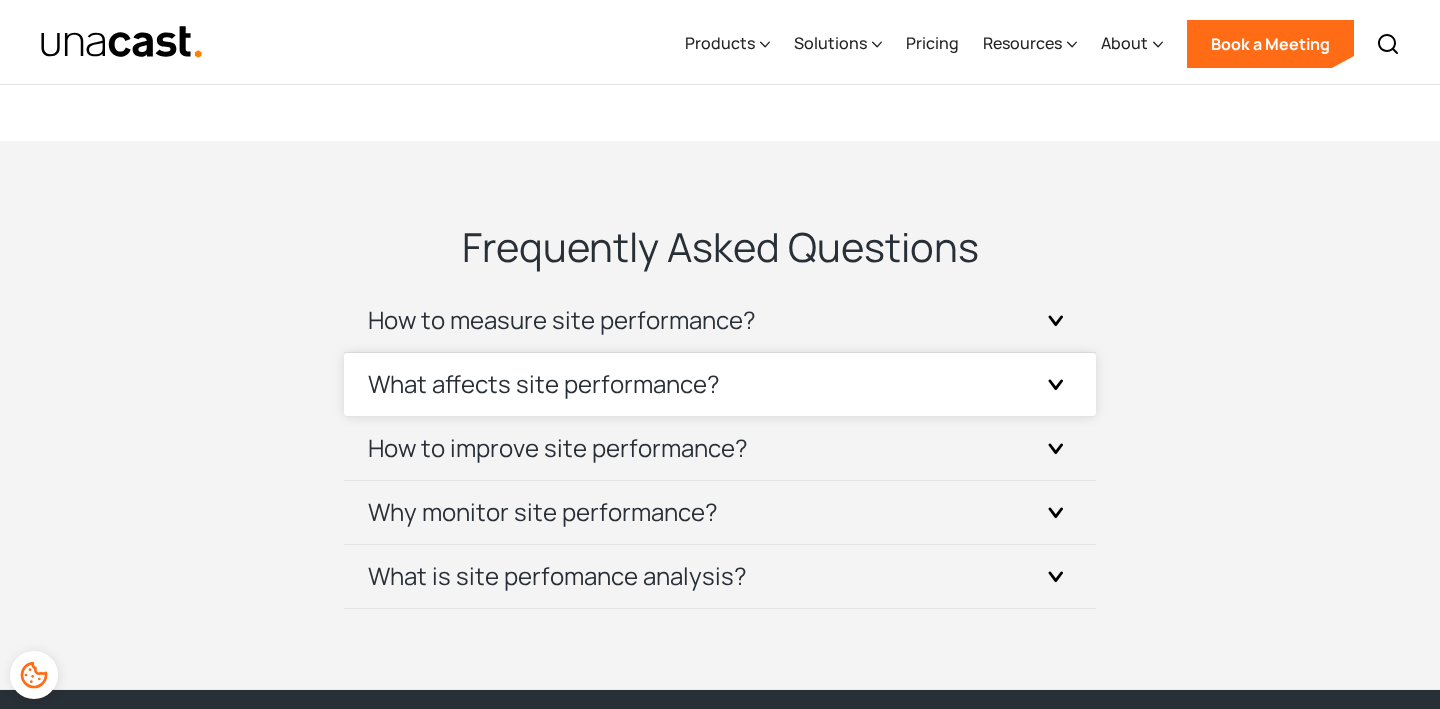 click on "What affects site performance?" at bounding box center [544, 384] 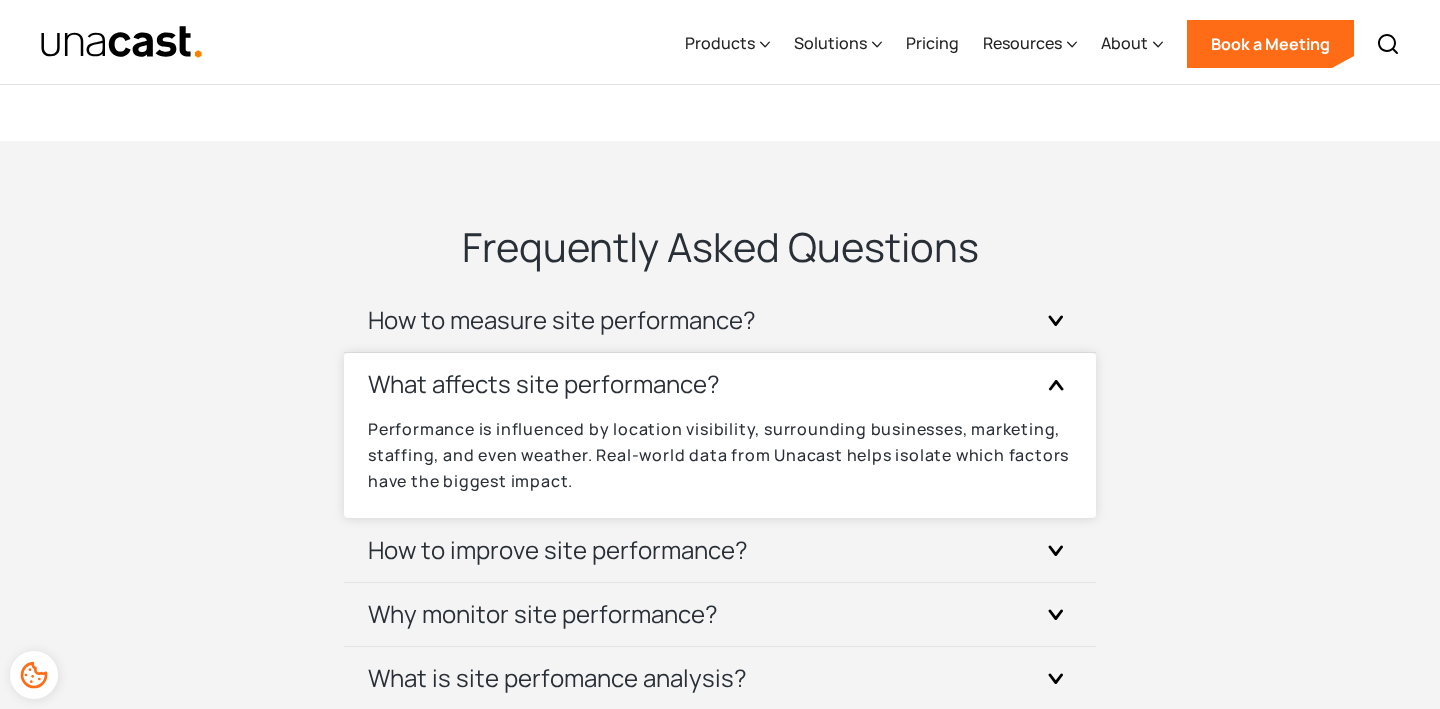 click on "What affects site performance?" at bounding box center [544, 384] 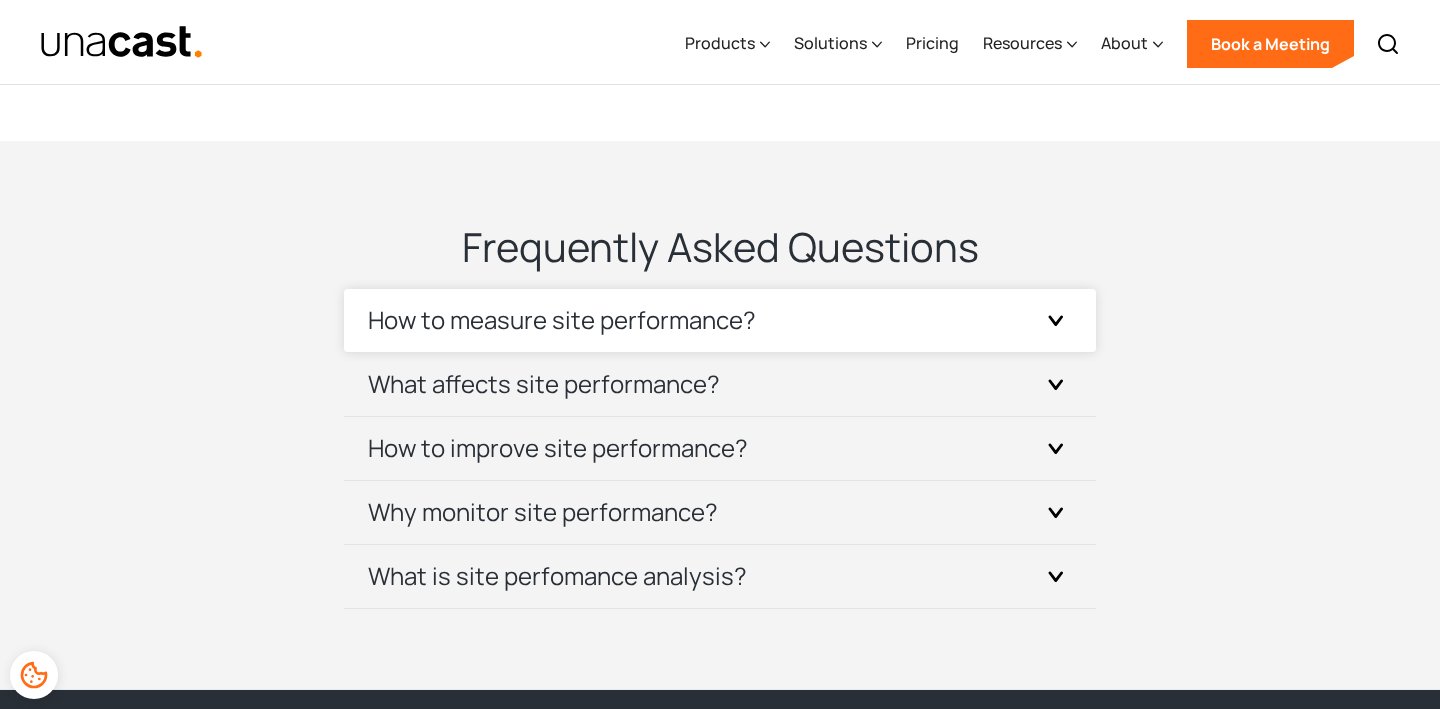click on "How to measure site performance?" at bounding box center [720, 320] 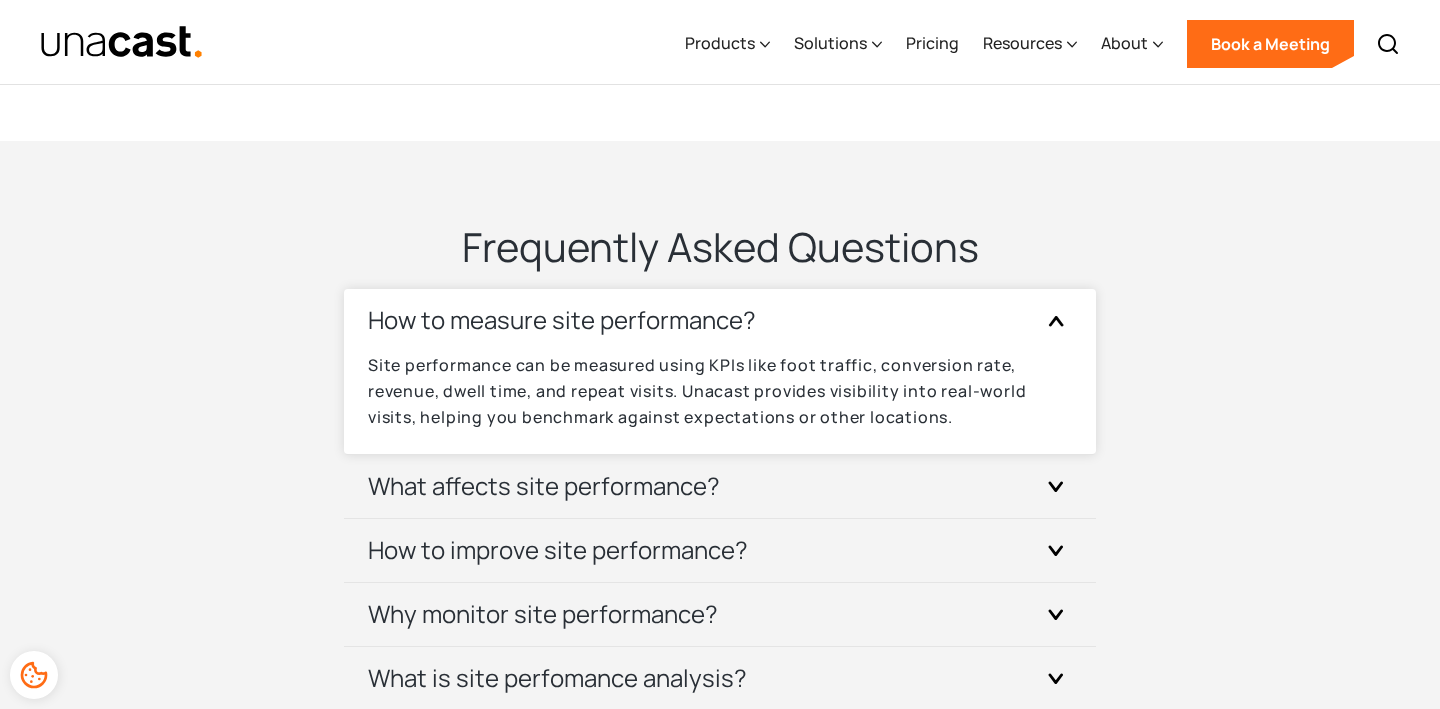 click on "How to measure site performance?" at bounding box center (720, 320) 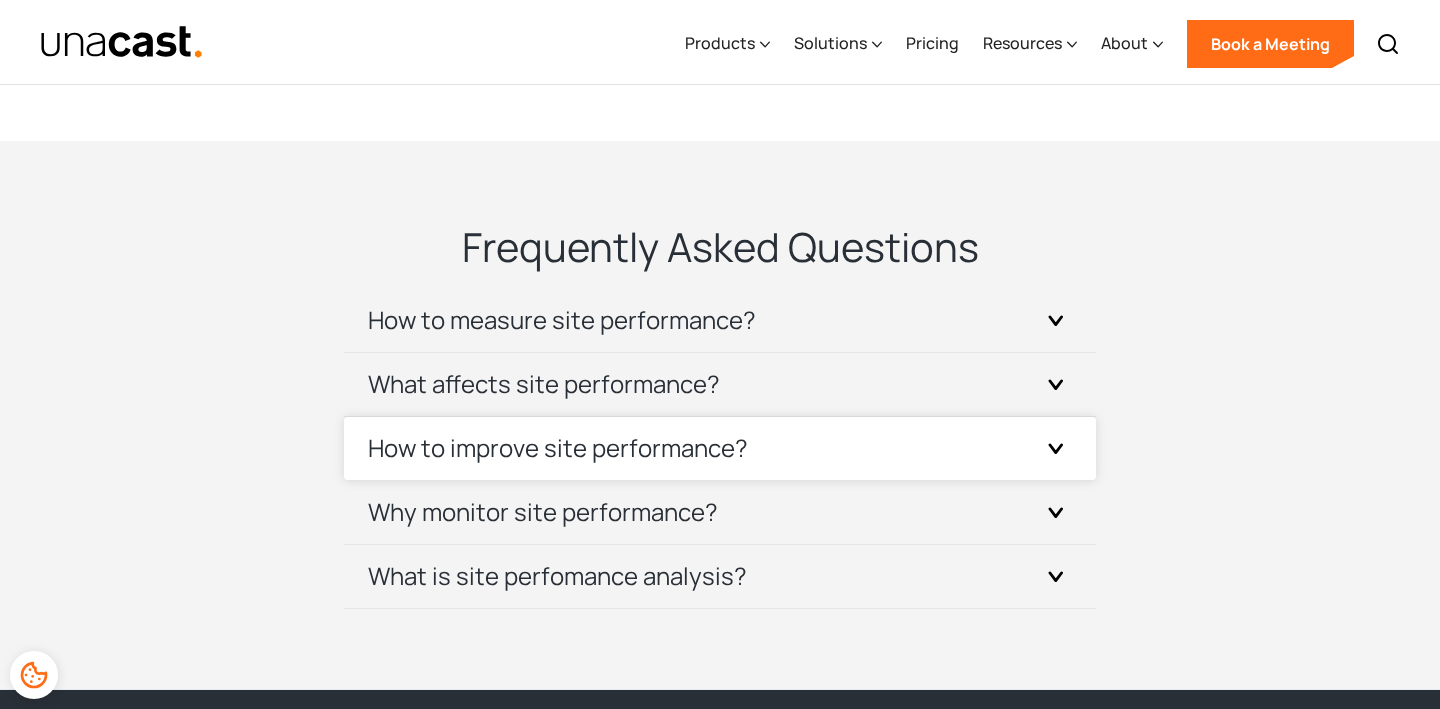 click on "How to improve site performance?" at bounding box center (720, 448) 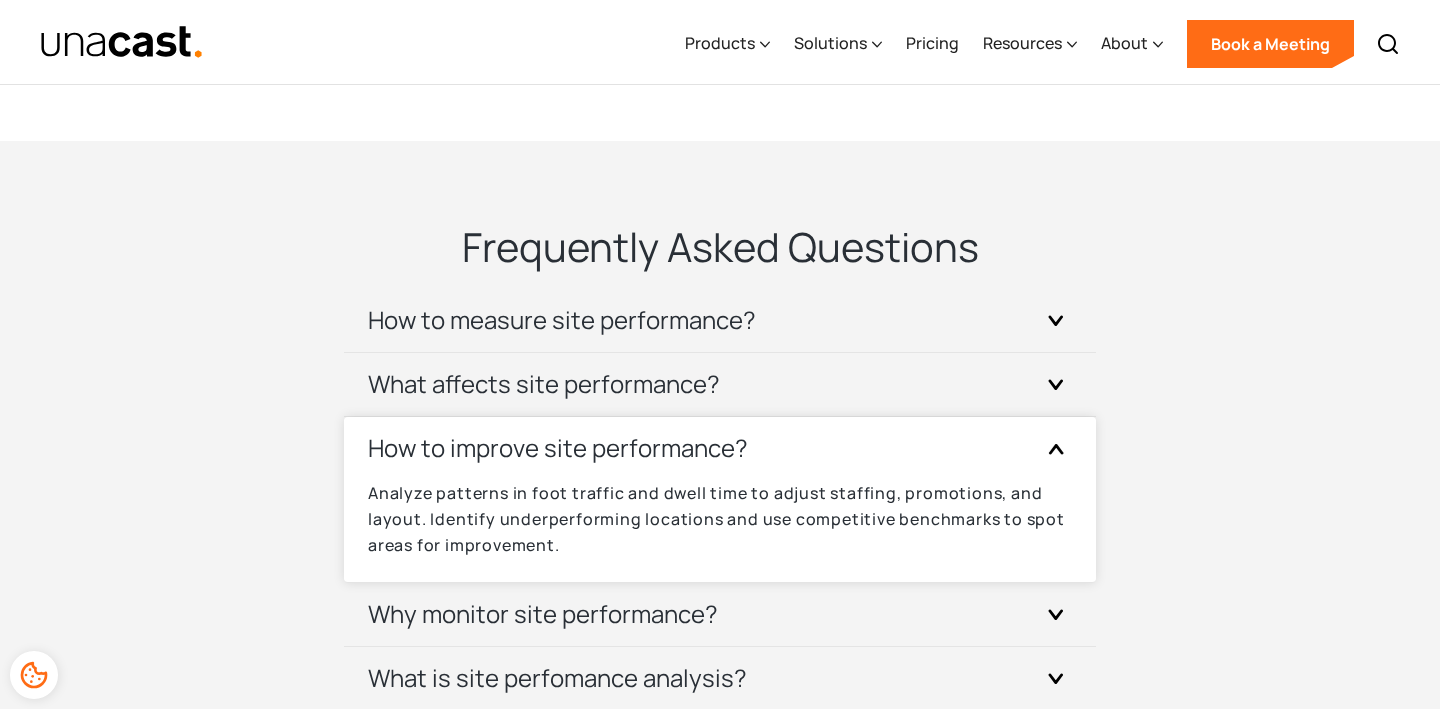 click on "How to improve site performance?" at bounding box center (720, 448) 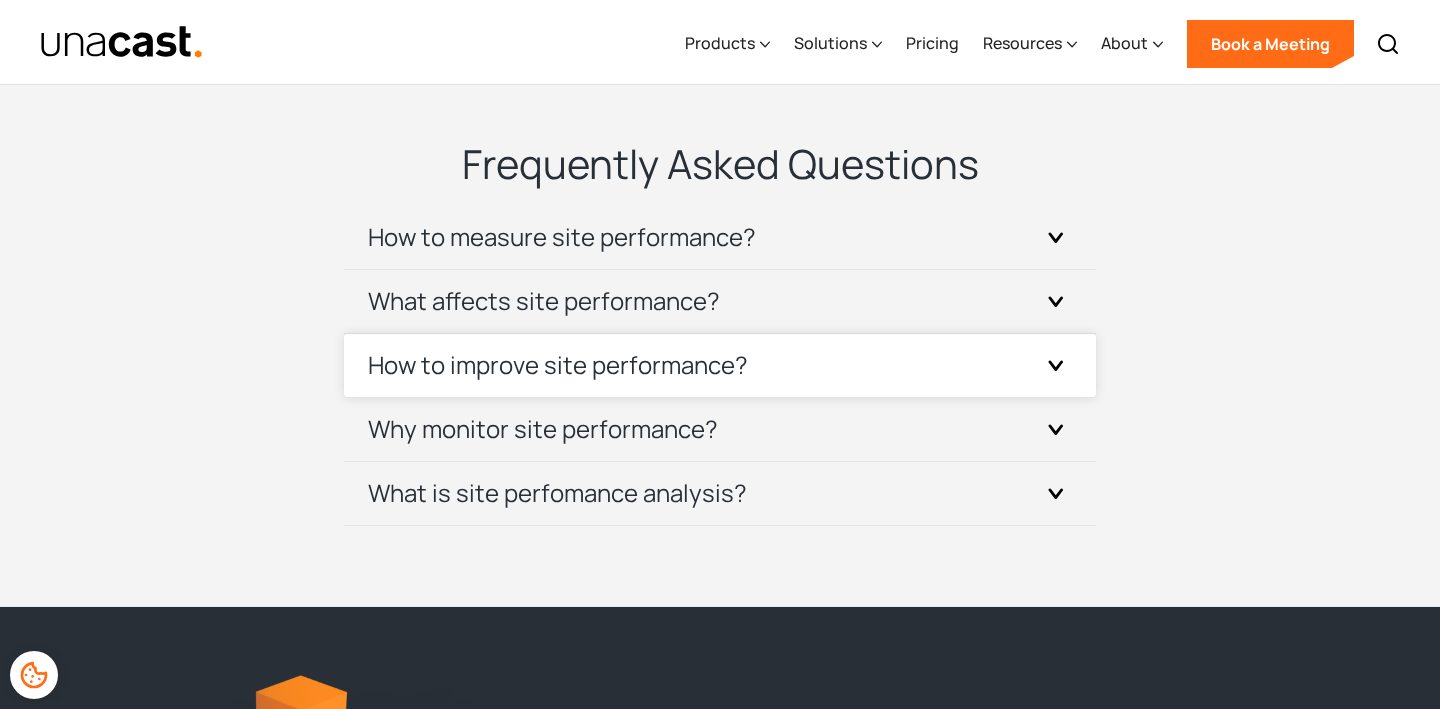 scroll, scrollTop: 5820, scrollLeft: 0, axis: vertical 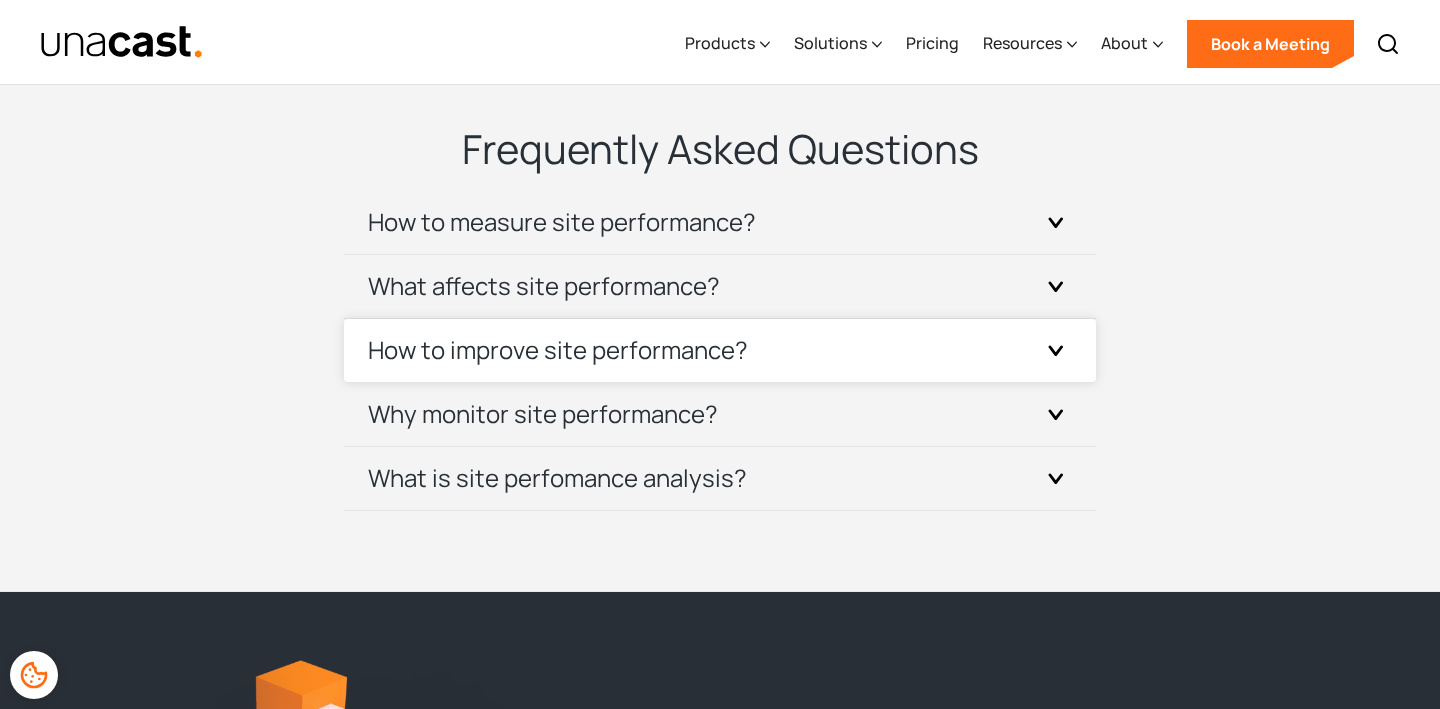 click on "Why monitor site performance?" at bounding box center (543, 414) 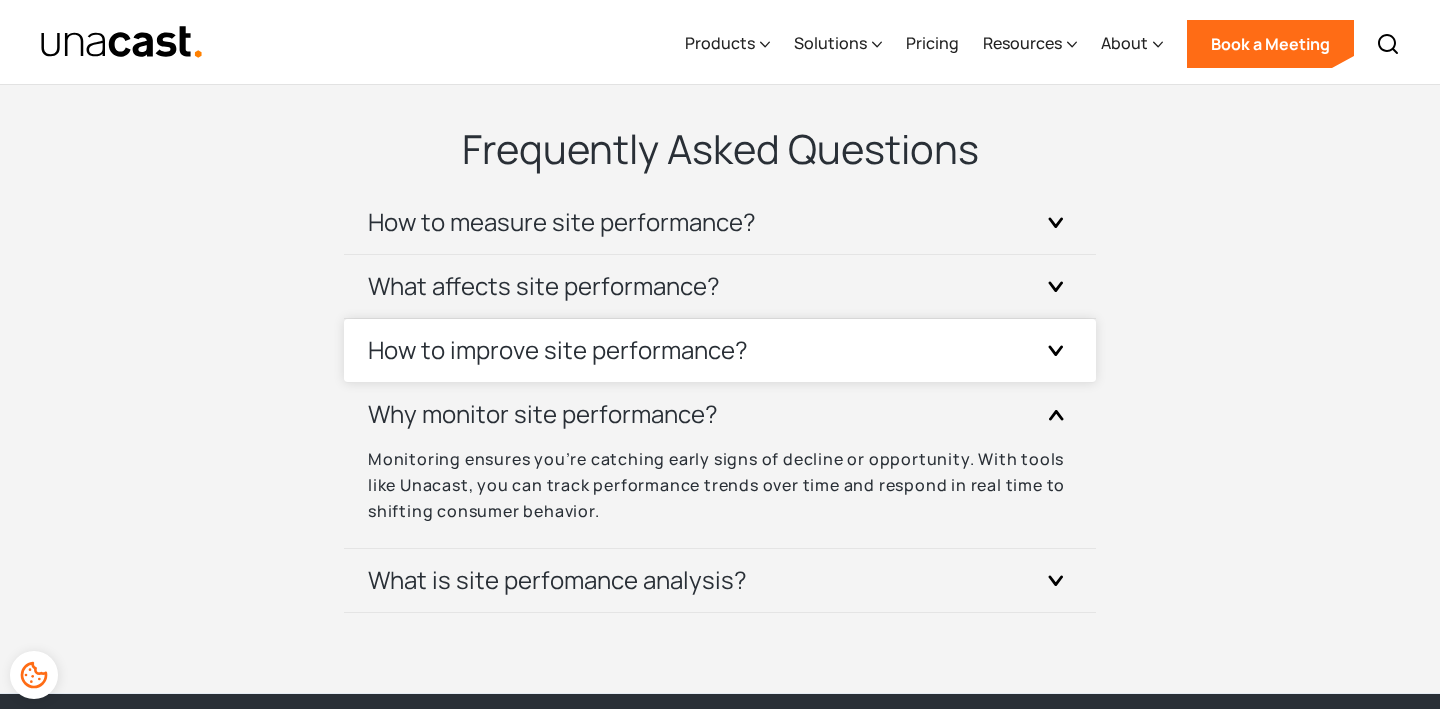 click on "Why monitor site performance?" at bounding box center [543, 414] 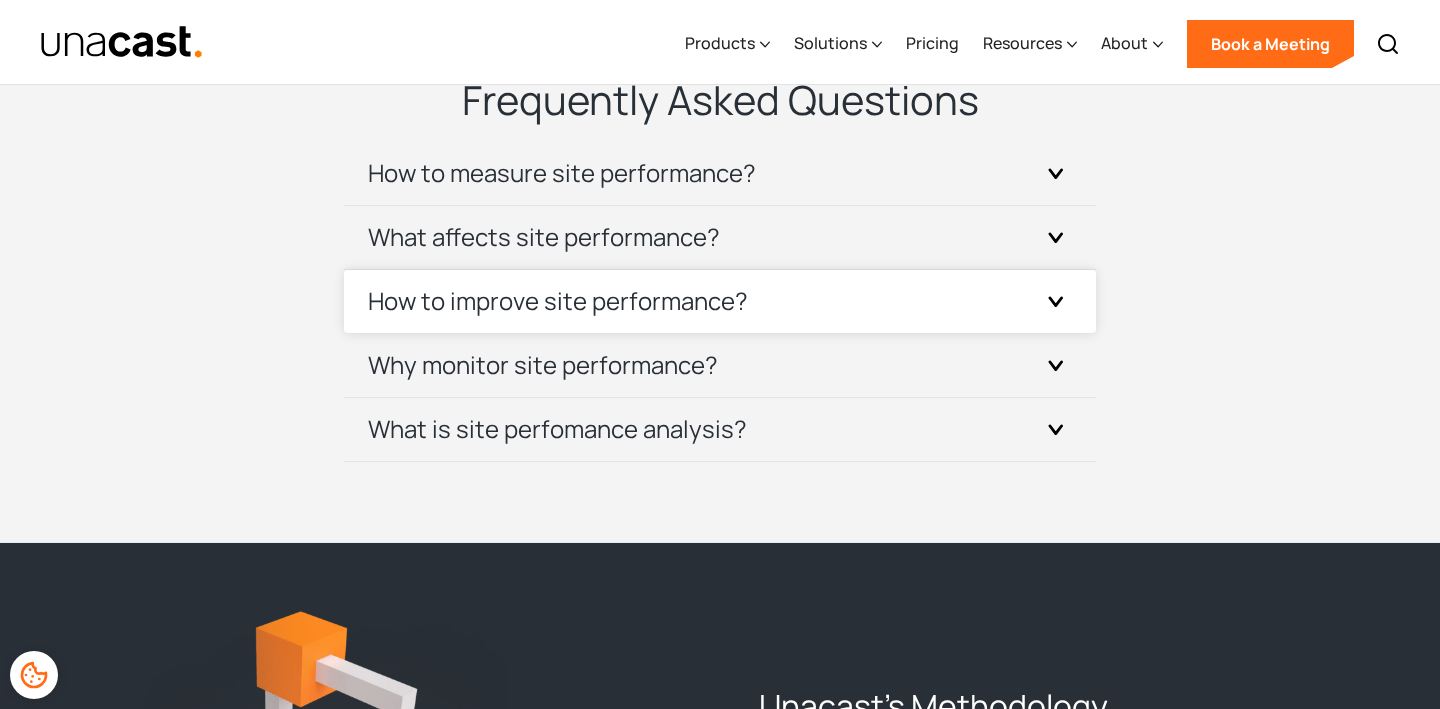 scroll, scrollTop: 5895, scrollLeft: 0, axis: vertical 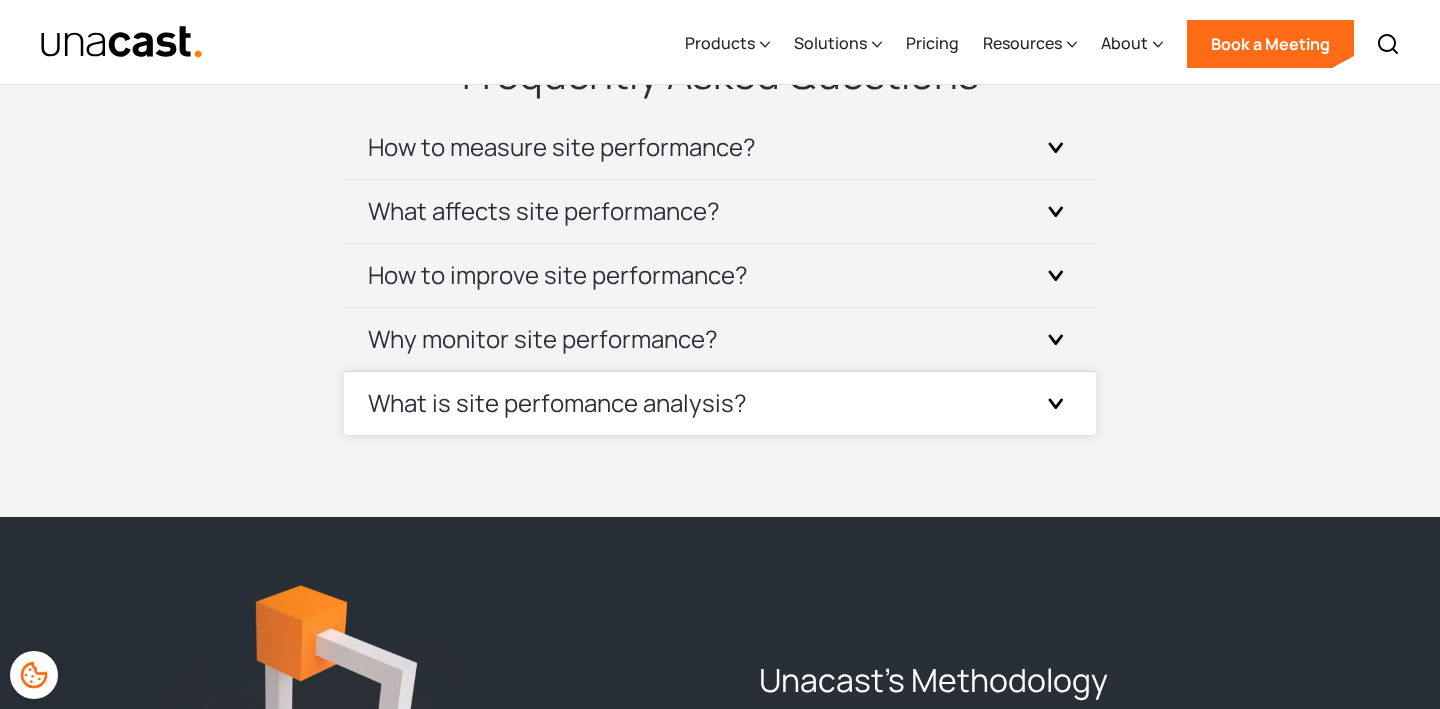 click on "What is site perfomance analysis?" at bounding box center [557, 403] 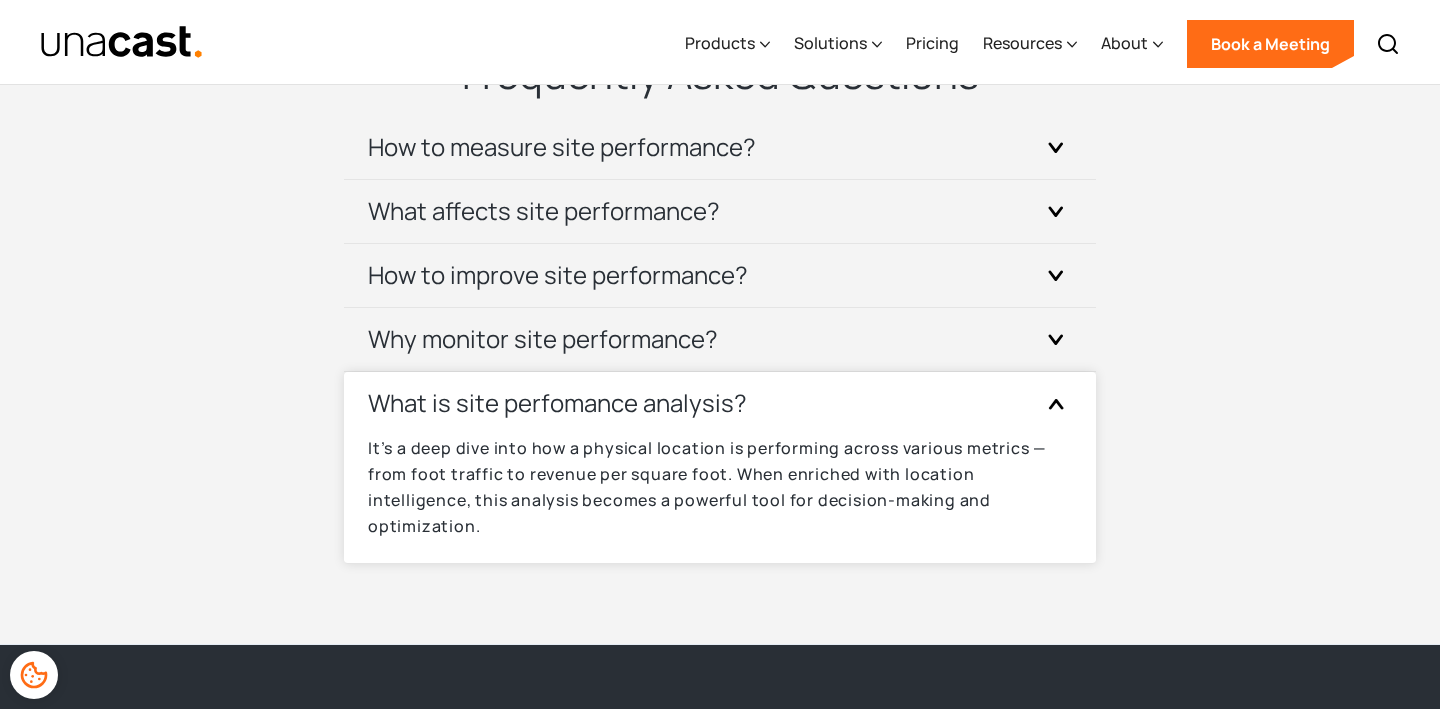 click on "What is site perfomance analysis?" at bounding box center (557, 403) 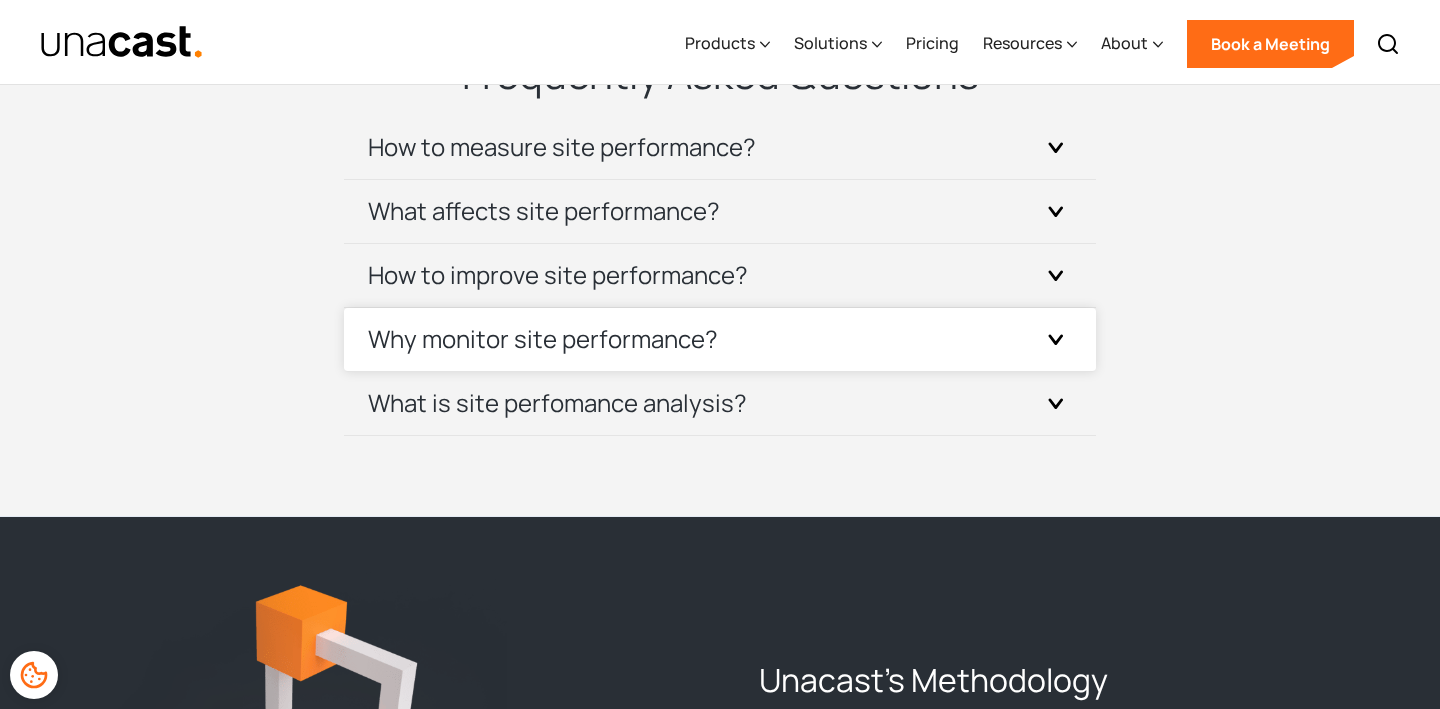 click on "Why monitor site performance?" at bounding box center [543, 339] 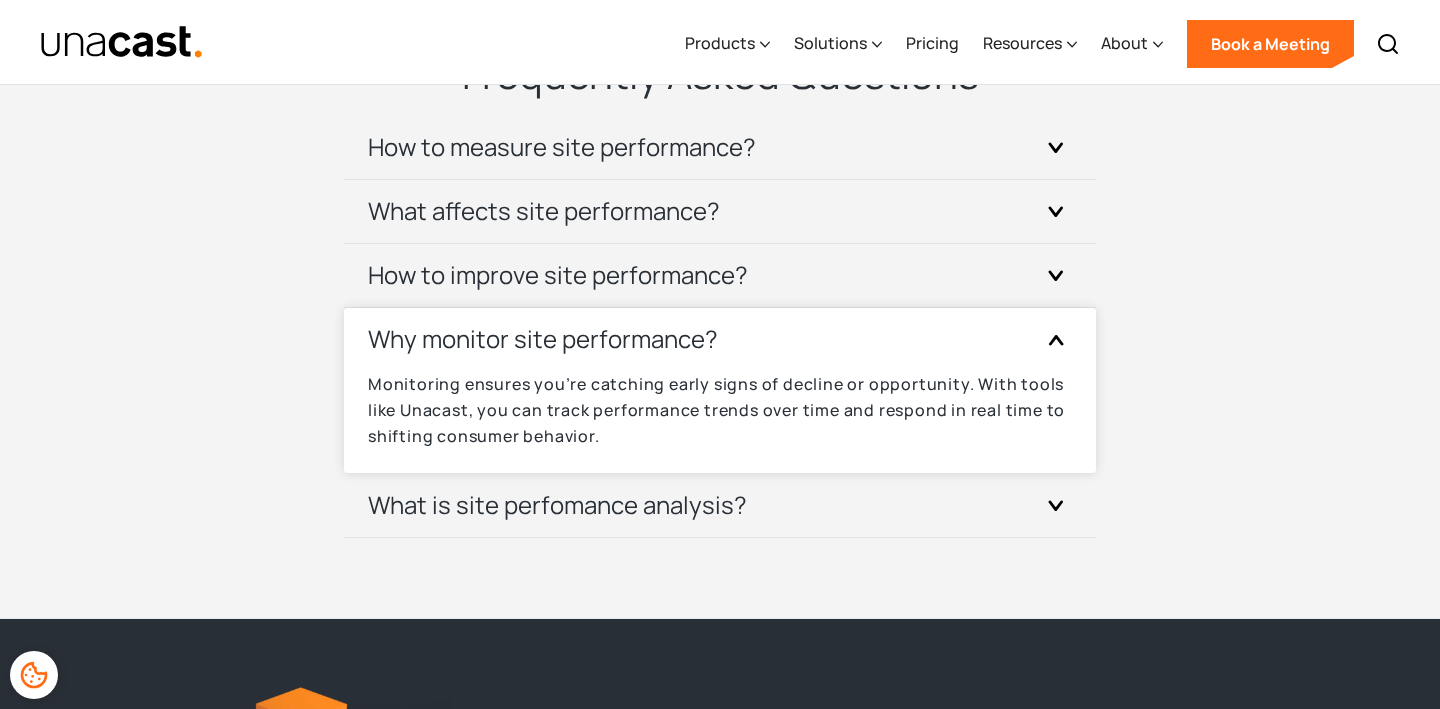 click on "Why monitor site performance?" at bounding box center (543, 339) 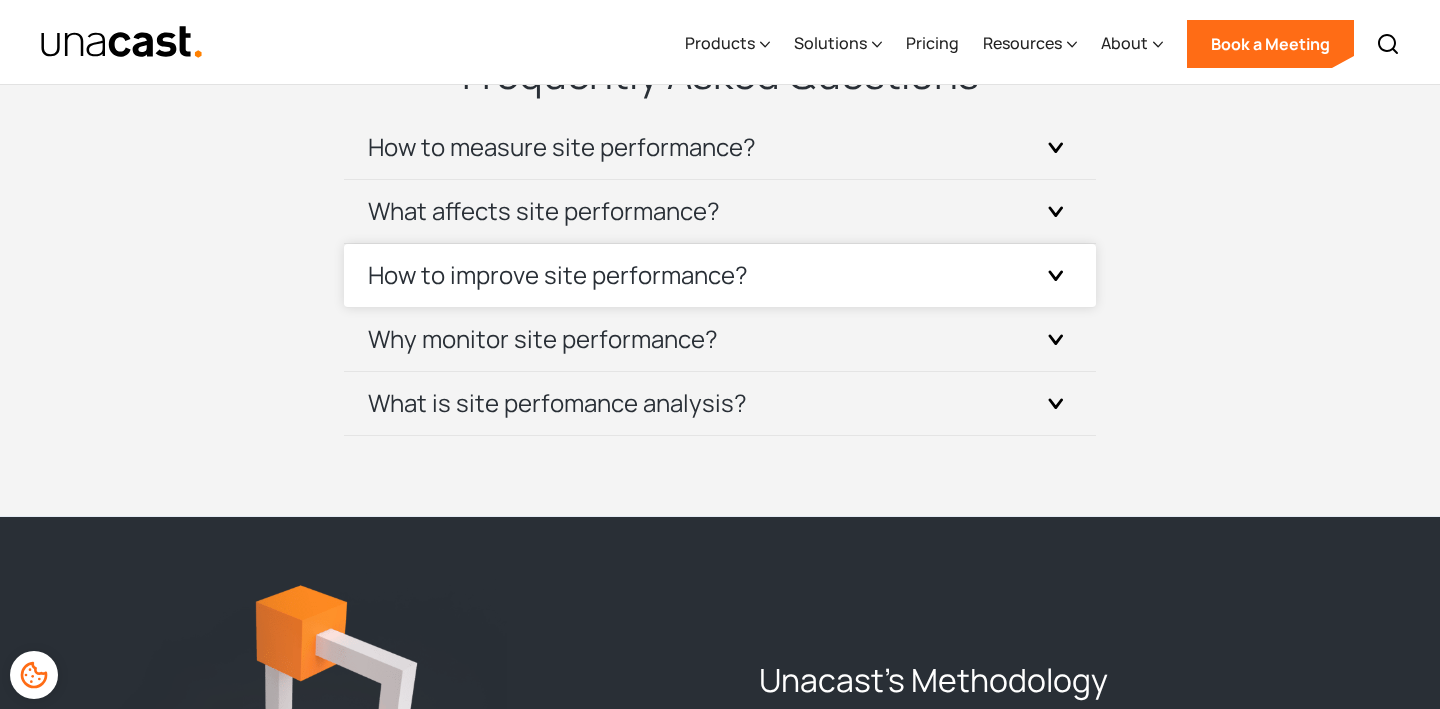 click on "How to improve site performance?" at bounding box center [558, 275] 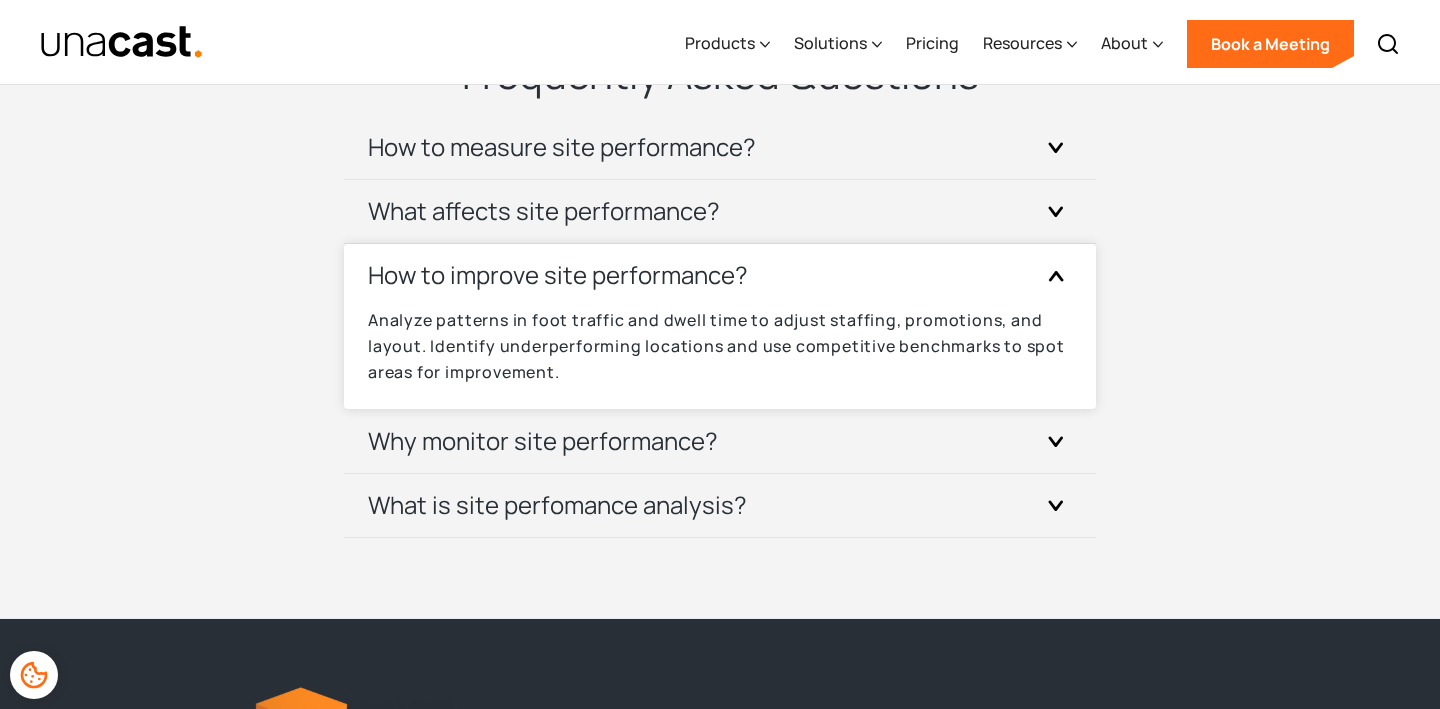 click on "How to improve site performance?" at bounding box center (558, 275) 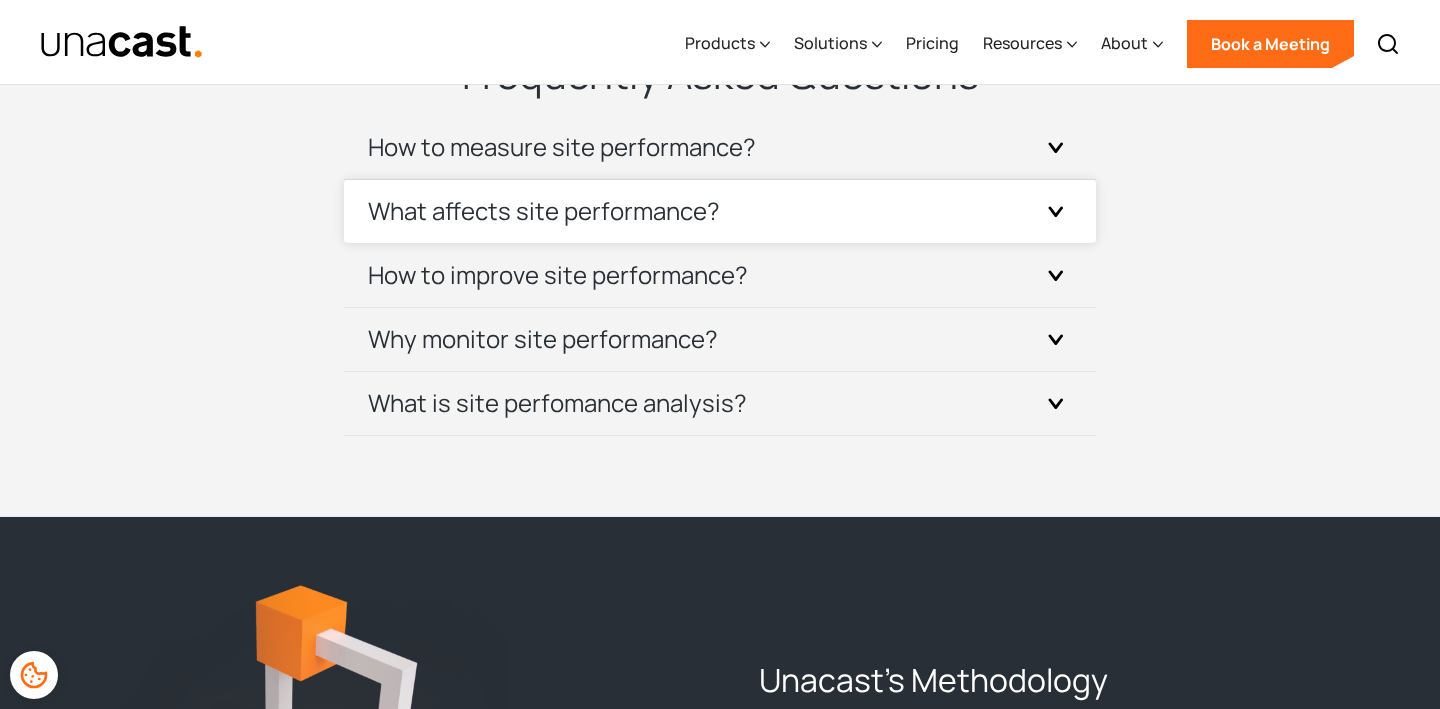 click on "What affects site performance?" at bounding box center [720, 211] 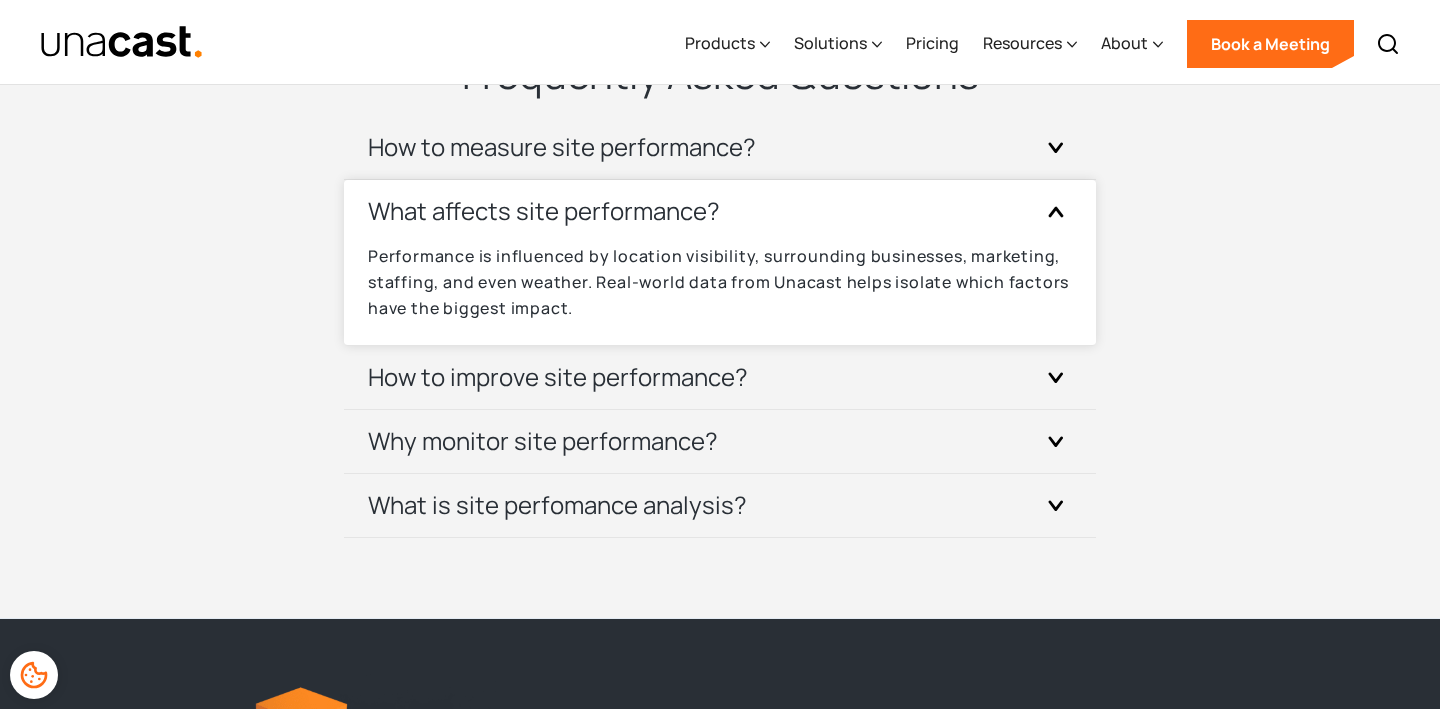 click on "What affects site performance?" at bounding box center (720, 211) 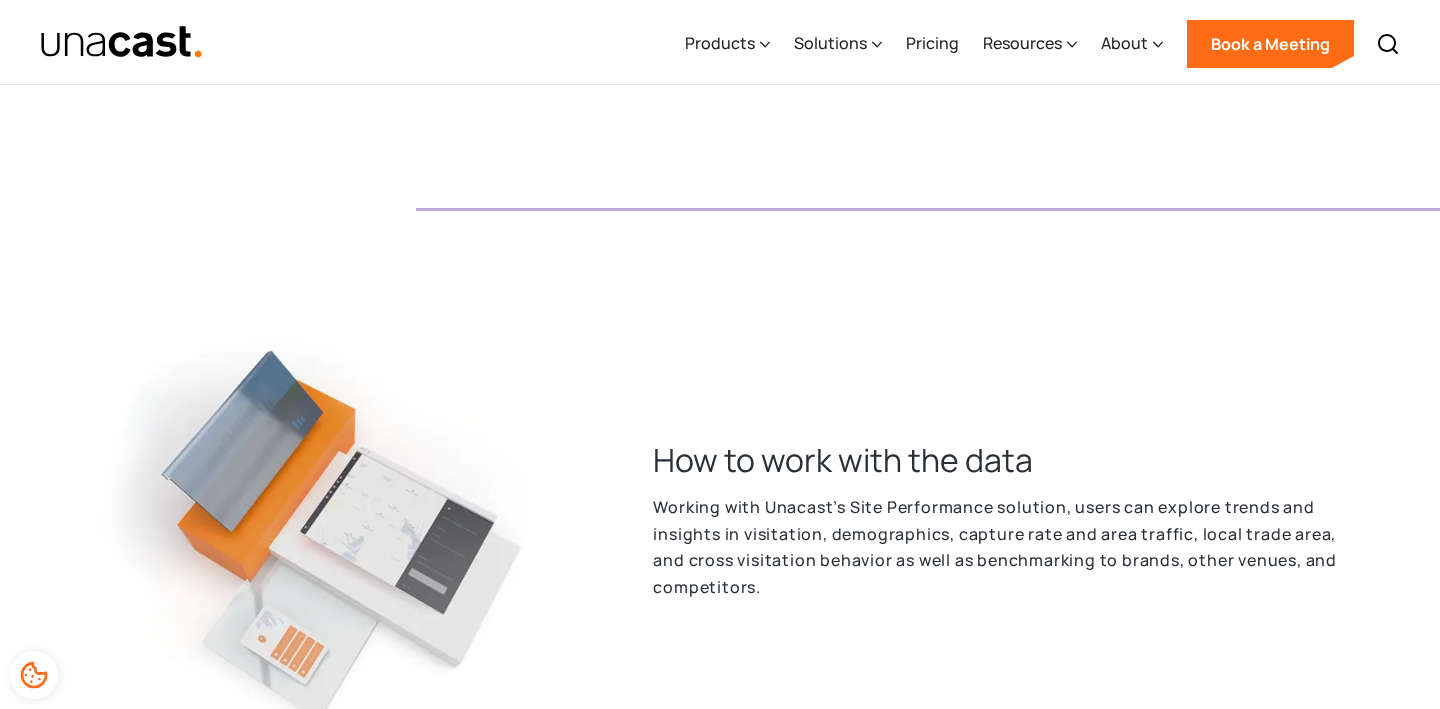 scroll, scrollTop: 1861, scrollLeft: 0, axis: vertical 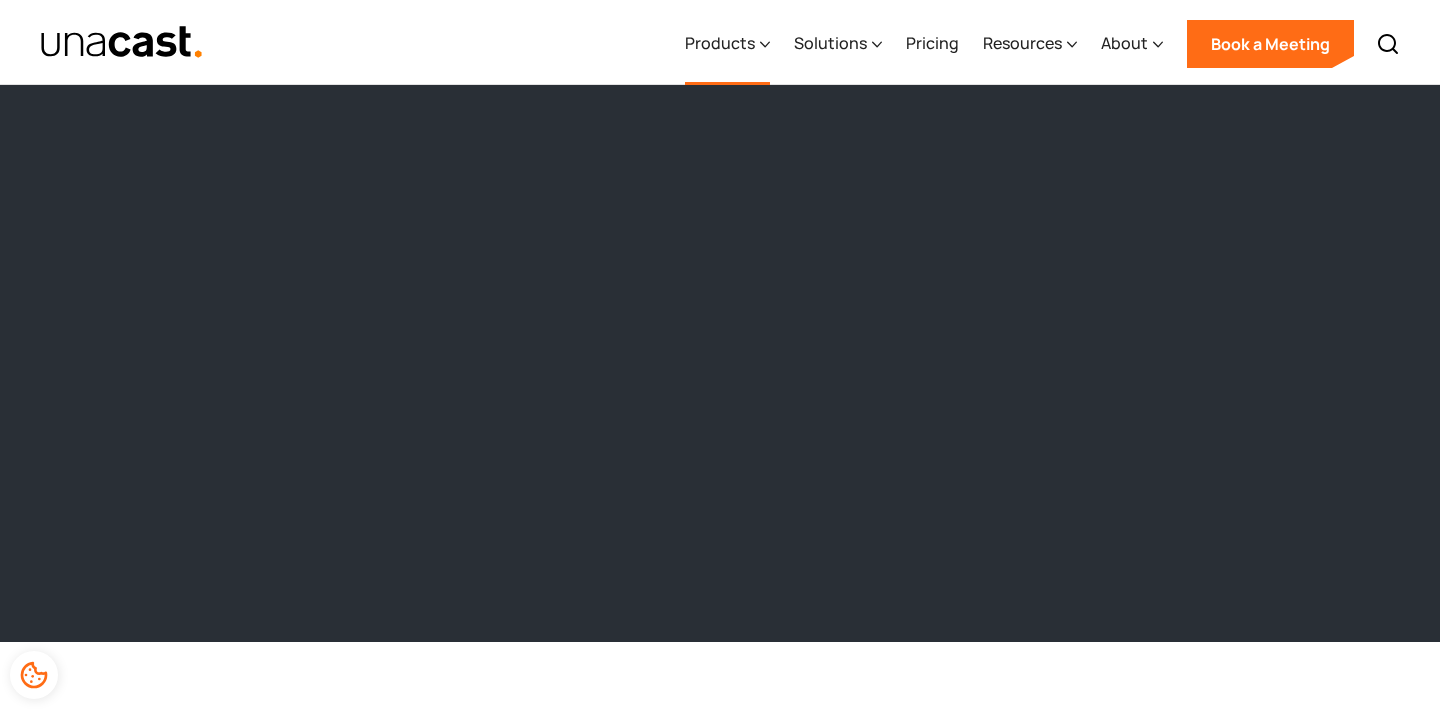 click on "Products" at bounding box center (727, 44) 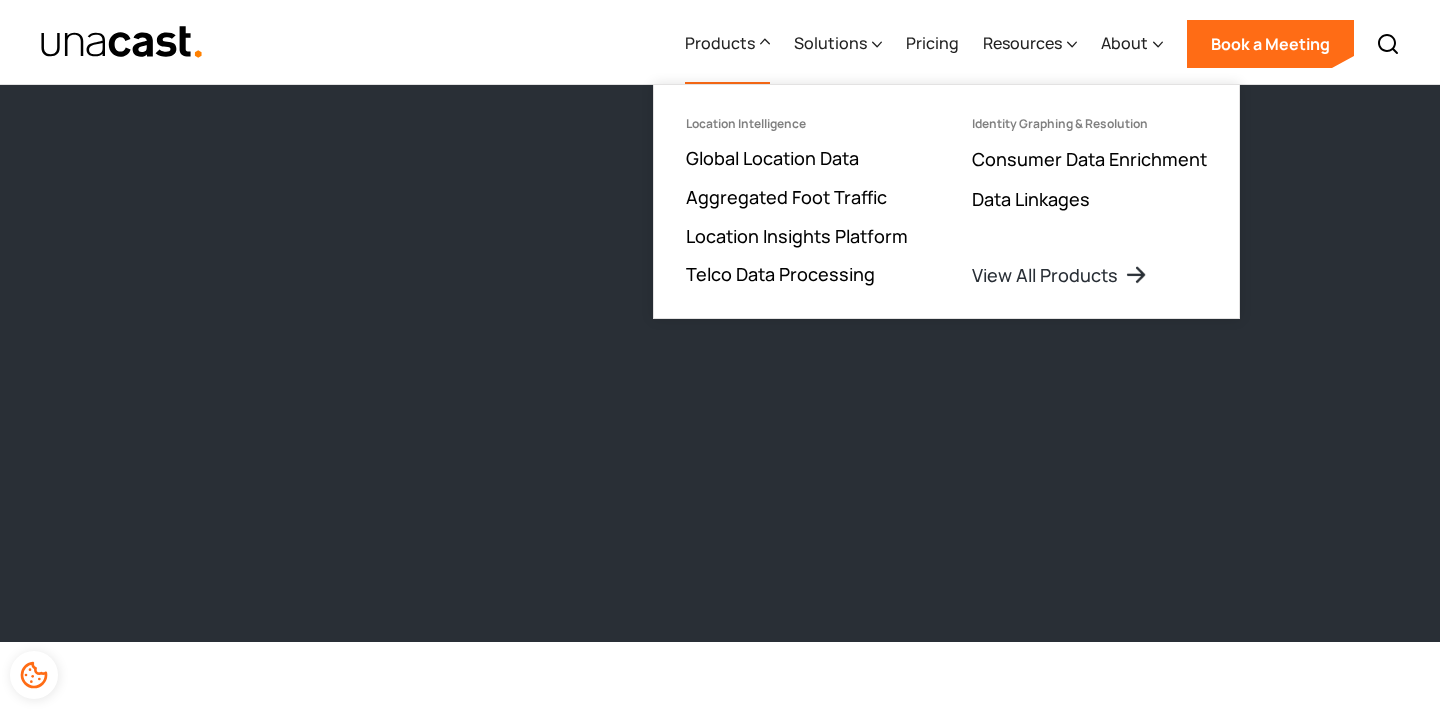 click on "Location Intelligence Global Location Data Aggregated Foot Traffic Location Insights Platform Telco Data Processing" at bounding box center [797, 201] 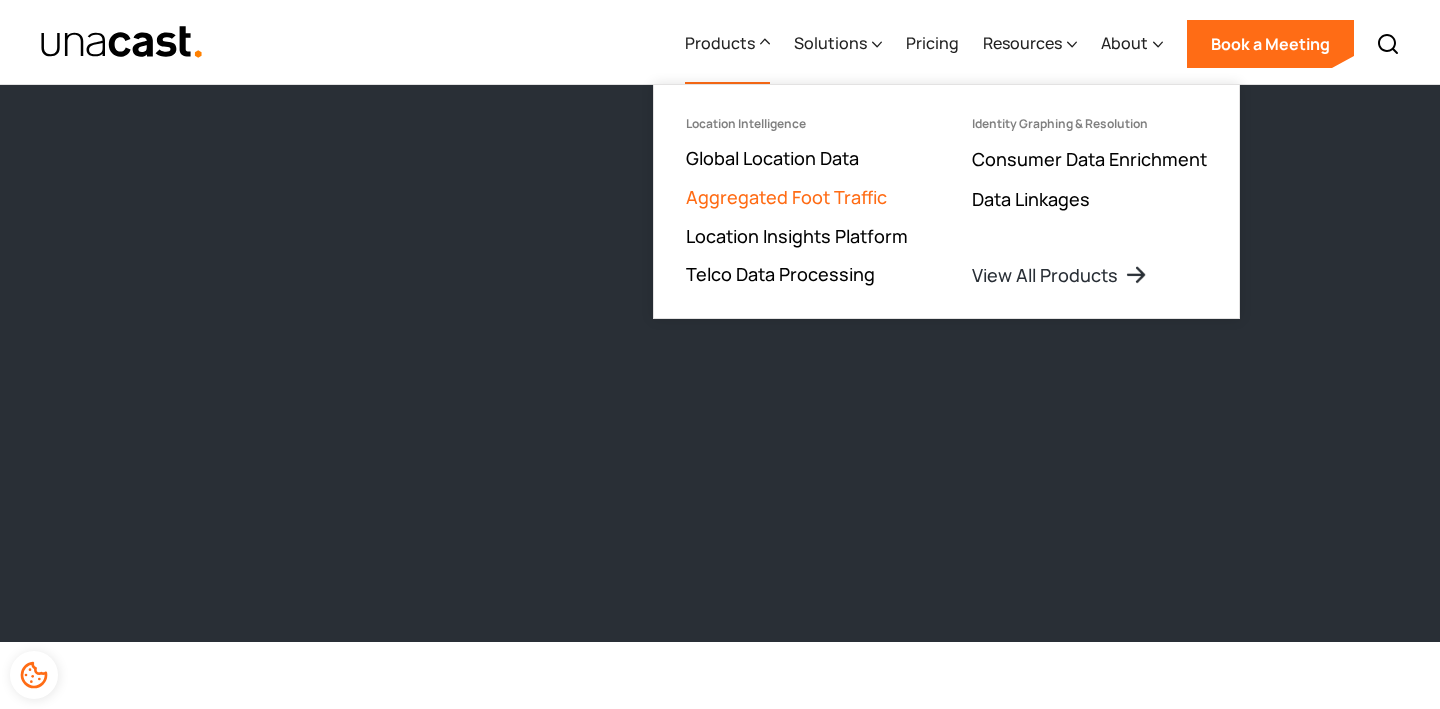 click on "Aggregated Foot Traffic" at bounding box center (786, 197) 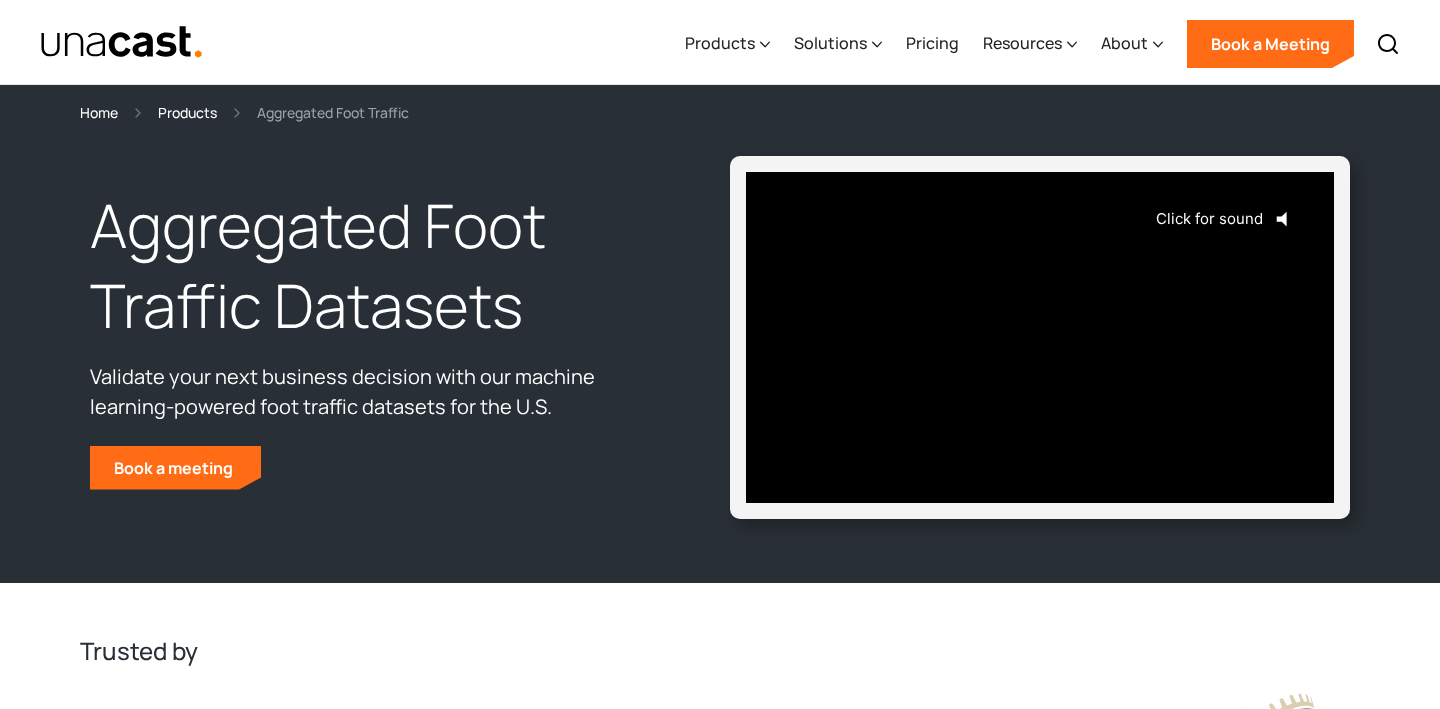 scroll, scrollTop: 0, scrollLeft: 0, axis: both 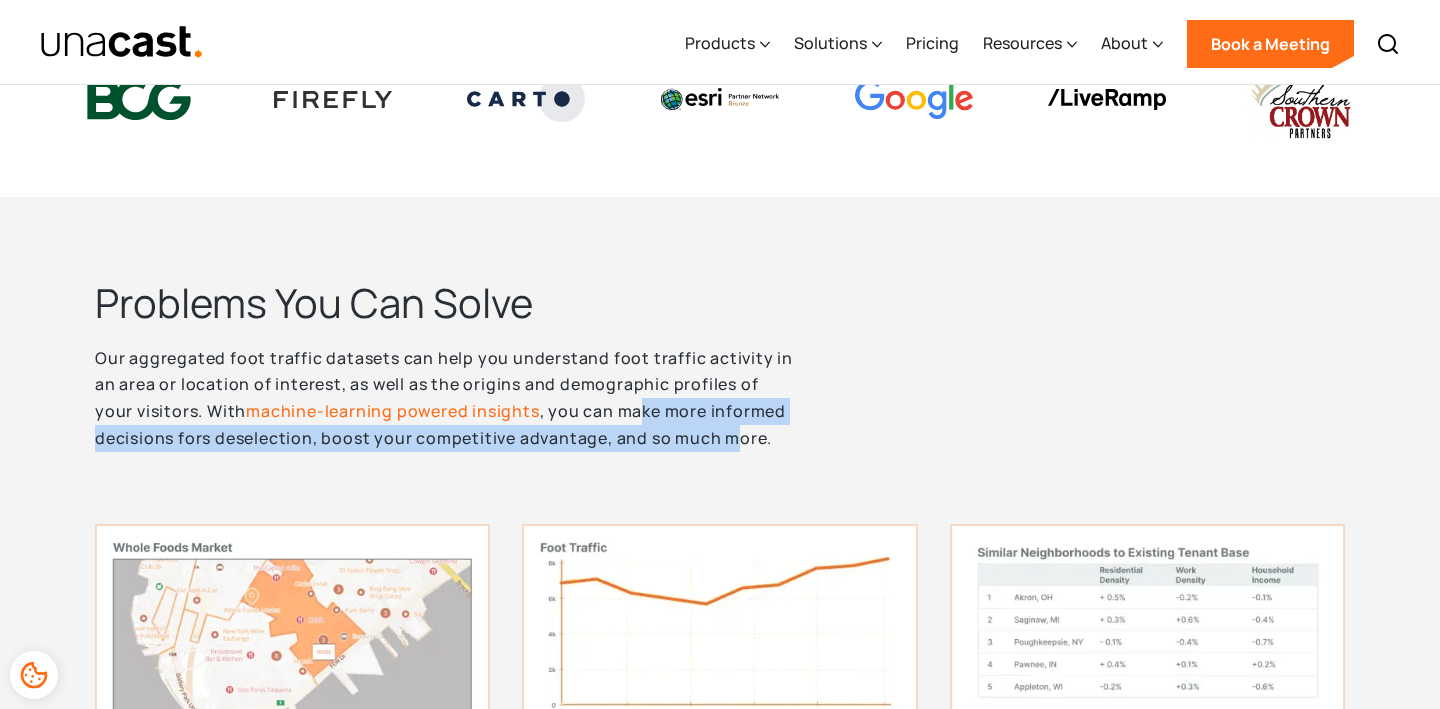 drag, startPoint x: 603, startPoint y: 414, endPoint x: 744, endPoint y: 428, distance: 141.69333 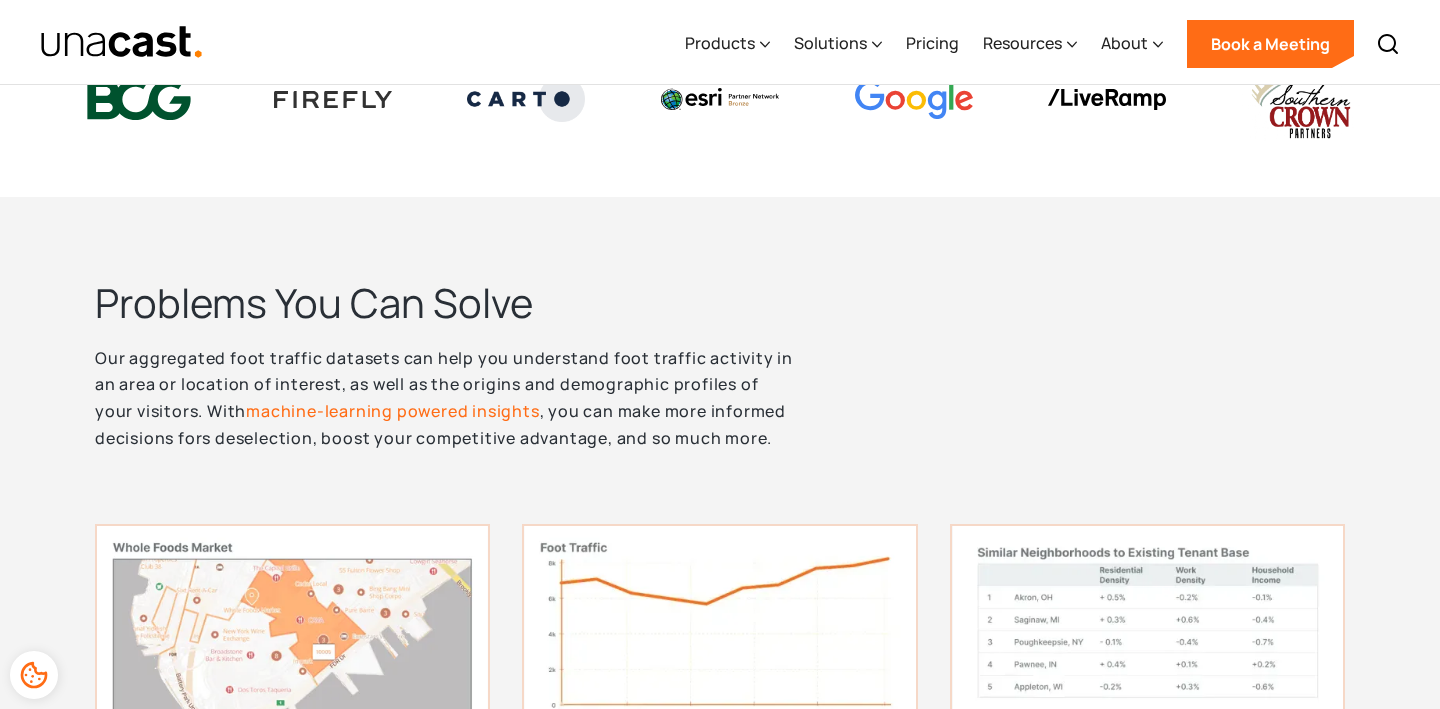 click on "Our aggregated foot traffic datasets can help you understand foot traffic activity in an area or location of interest, as well as the origins and demographic profiles of your visitors. With  machine-learning powered insights , you can make more informed decisions for  s deselection, boost your competitive advantage, and so much more." at bounding box center [447, 398] 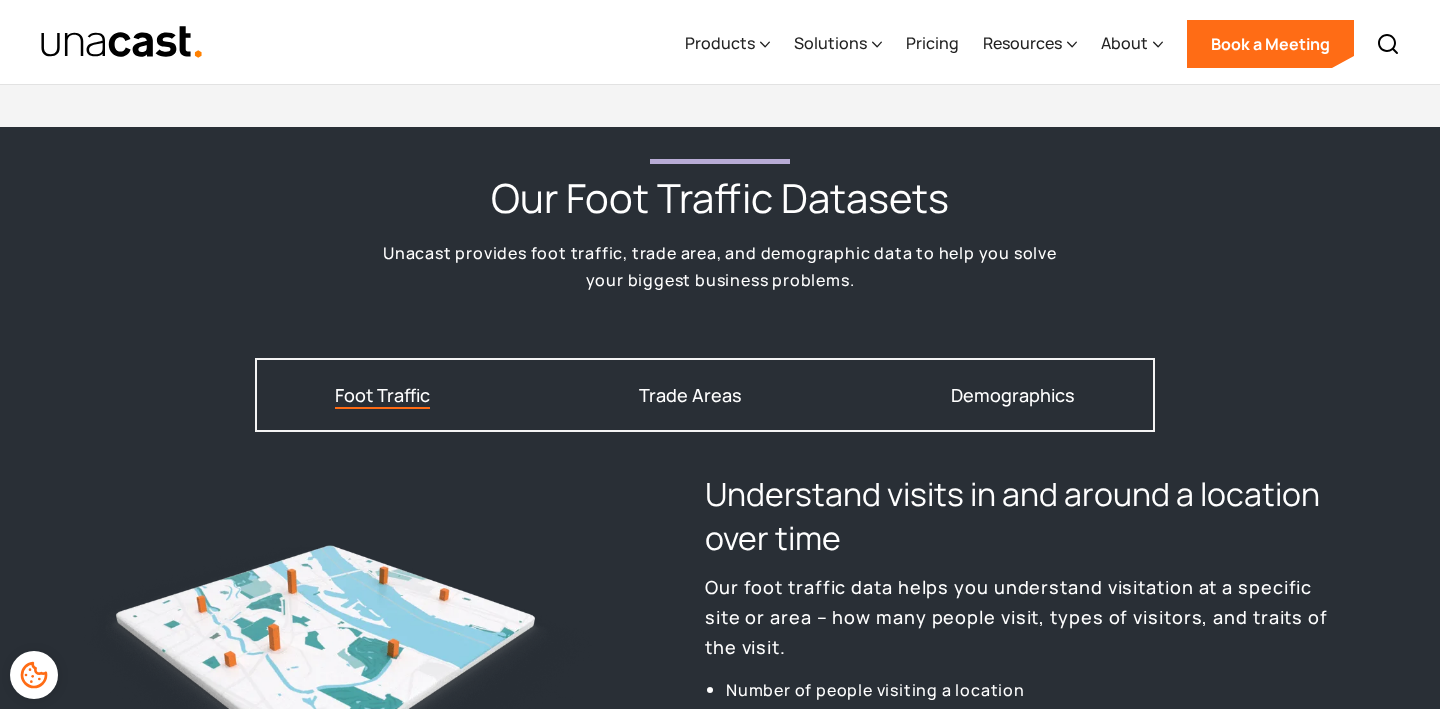 scroll, scrollTop: 2394, scrollLeft: 0, axis: vertical 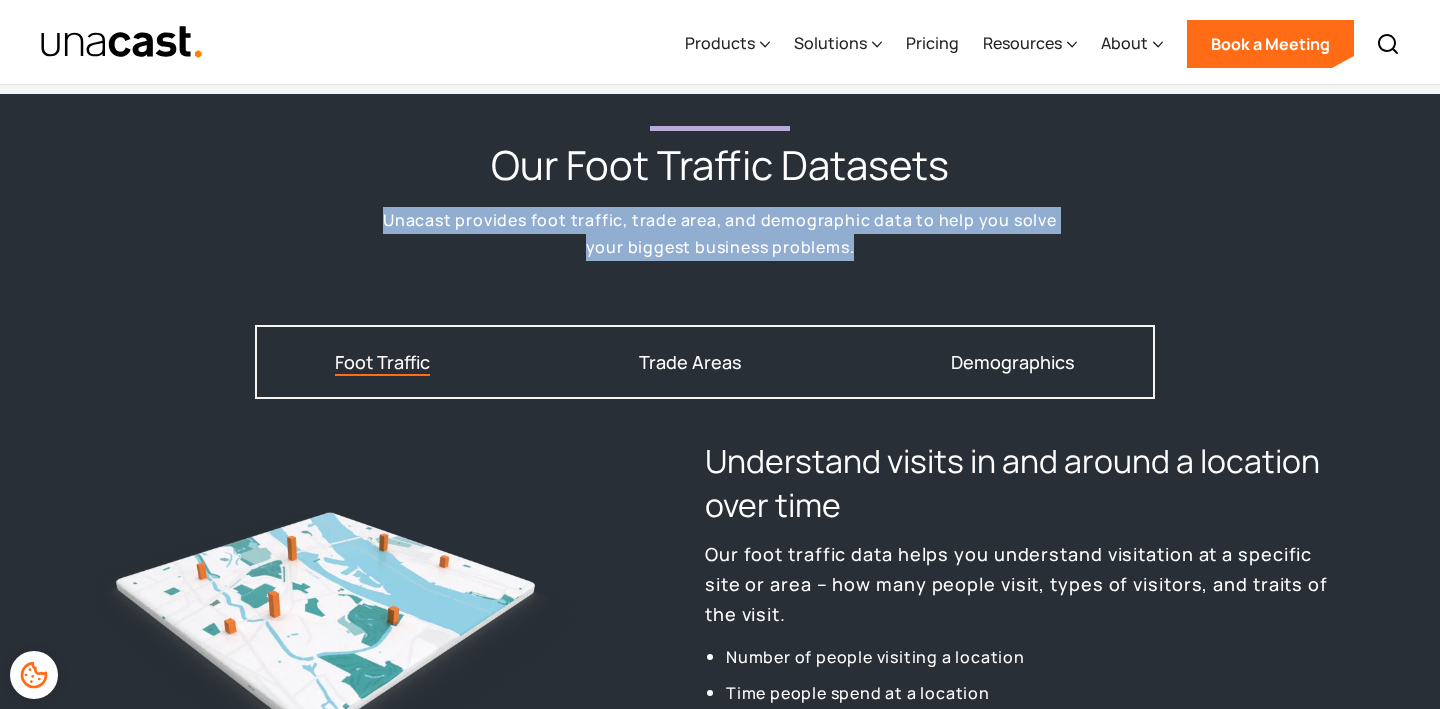 drag, startPoint x: 389, startPoint y: 223, endPoint x: 866, endPoint y: 256, distance: 478.14014 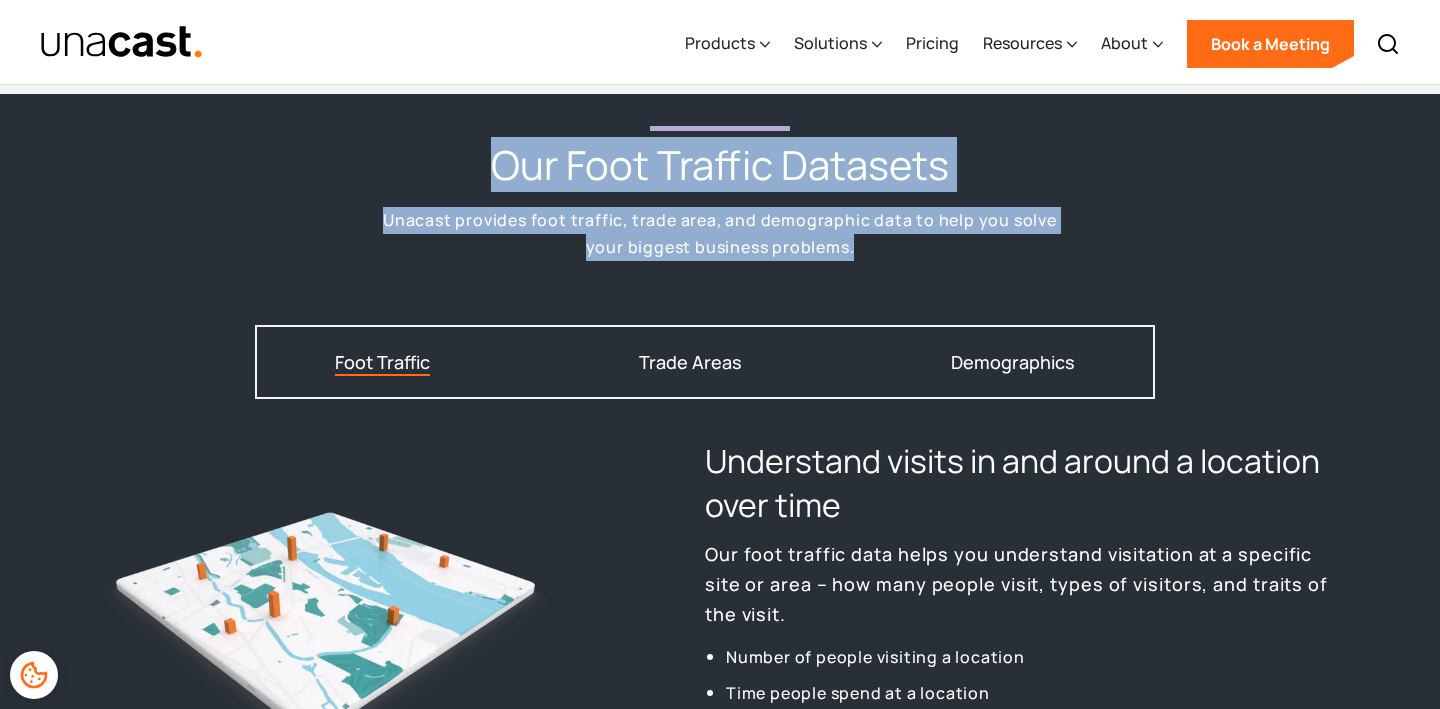 drag, startPoint x: 497, startPoint y: 157, endPoint x: 890, endPoint y: 235, distance: 400.6657 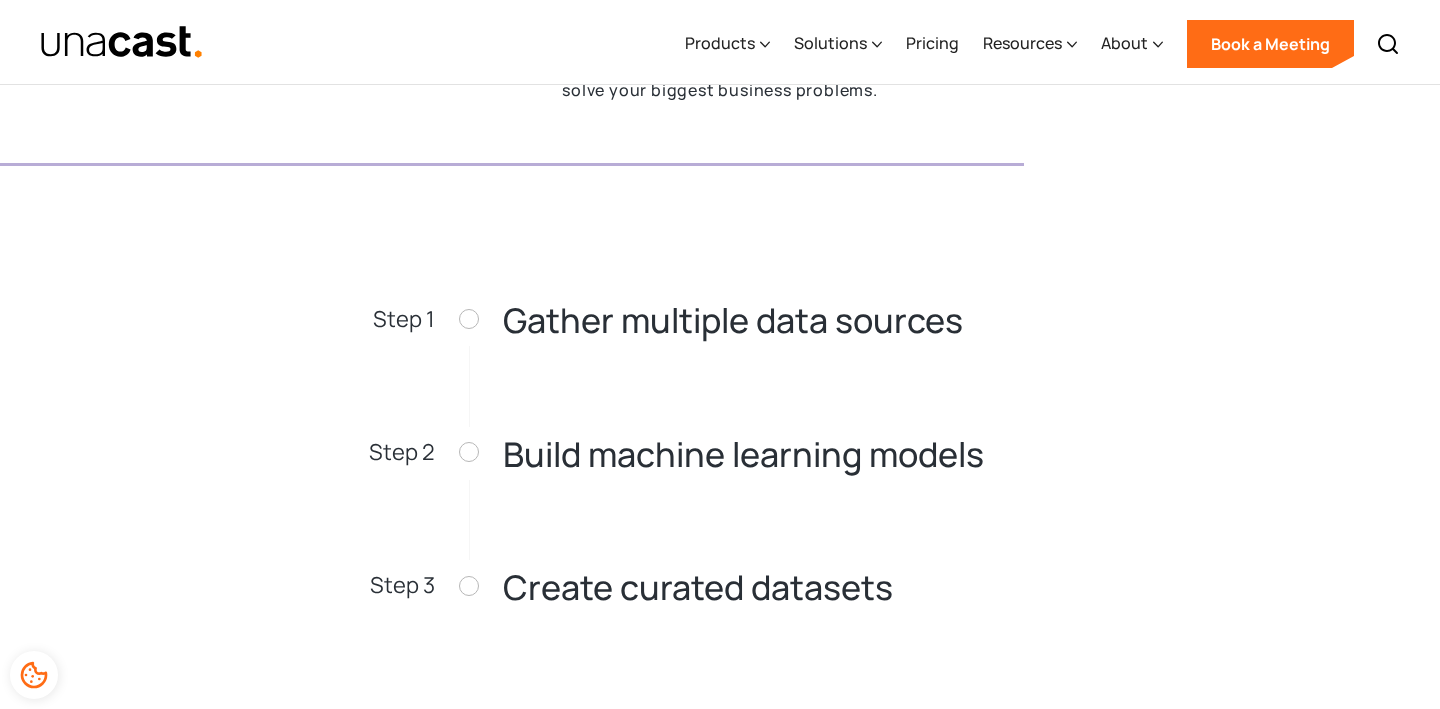 scroll, scrollTop: 3430, scrollLeft: 0, axis: vertical 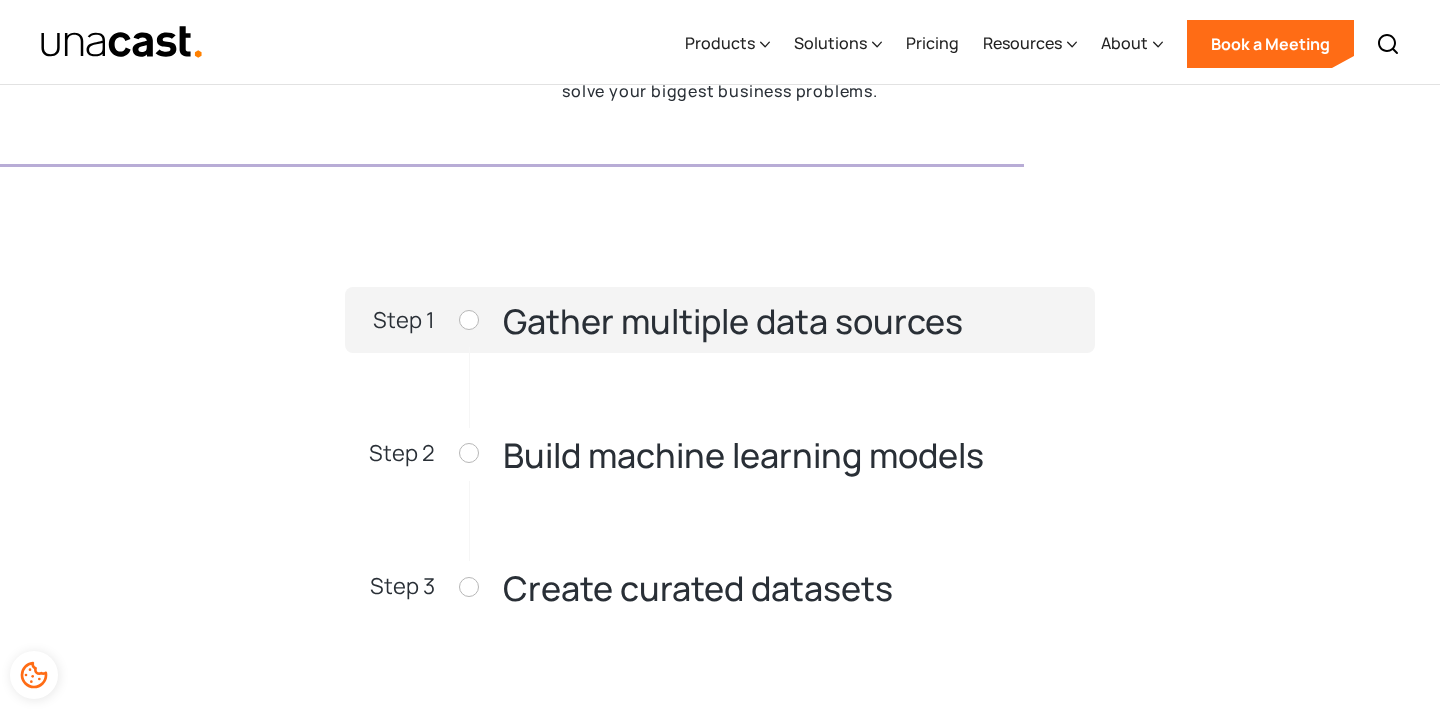 click on "Gather multiple data sources" at bounding box center (733, 321) 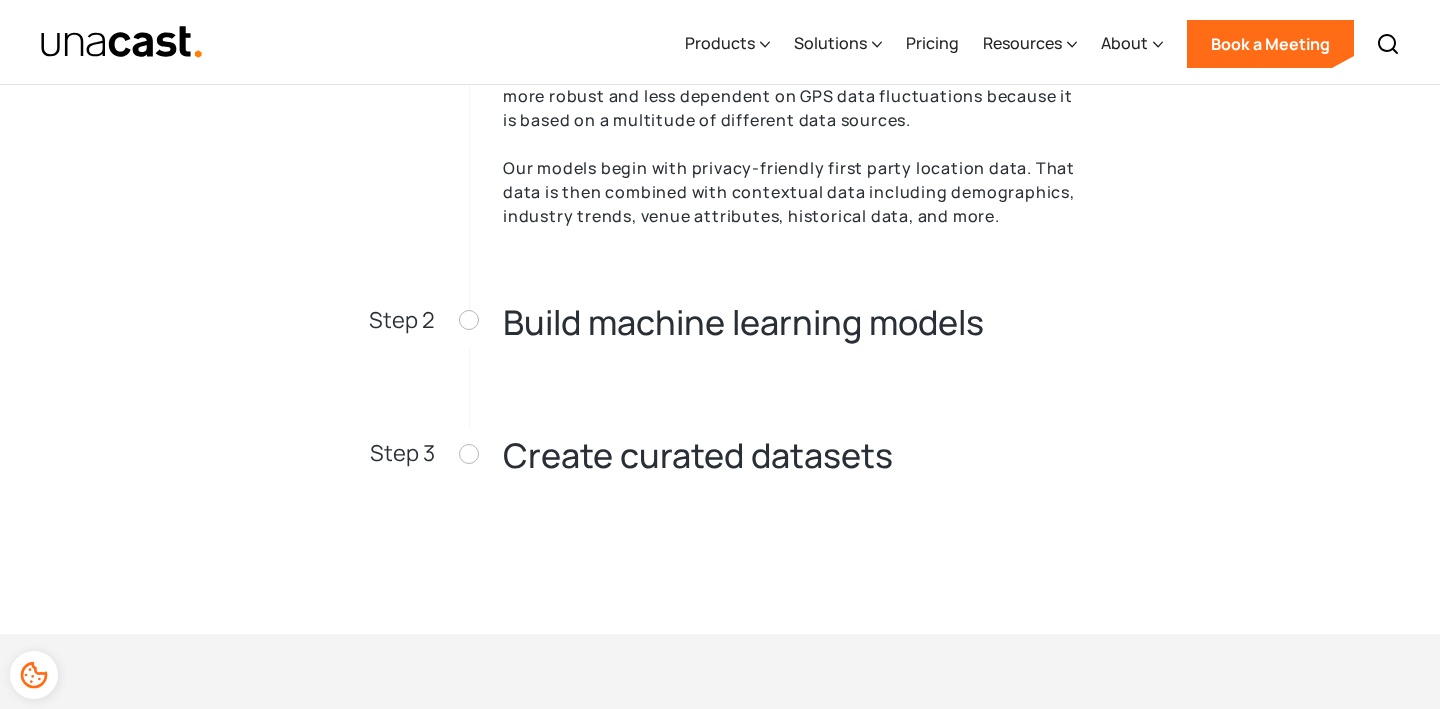 scroll, scrollTop: 3790, scrollLeft: 0, axis: vertical 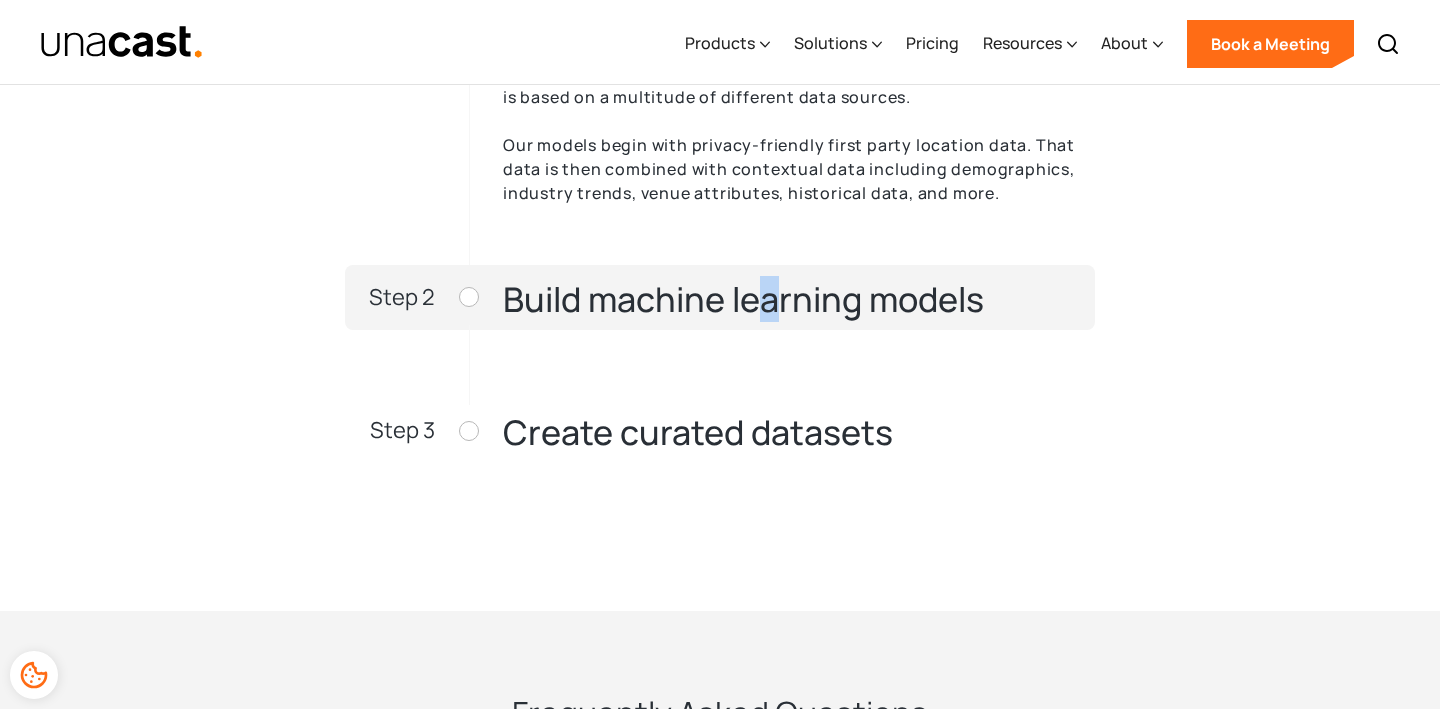 click on "Build machine learning models" at bounding box center (743, 299) 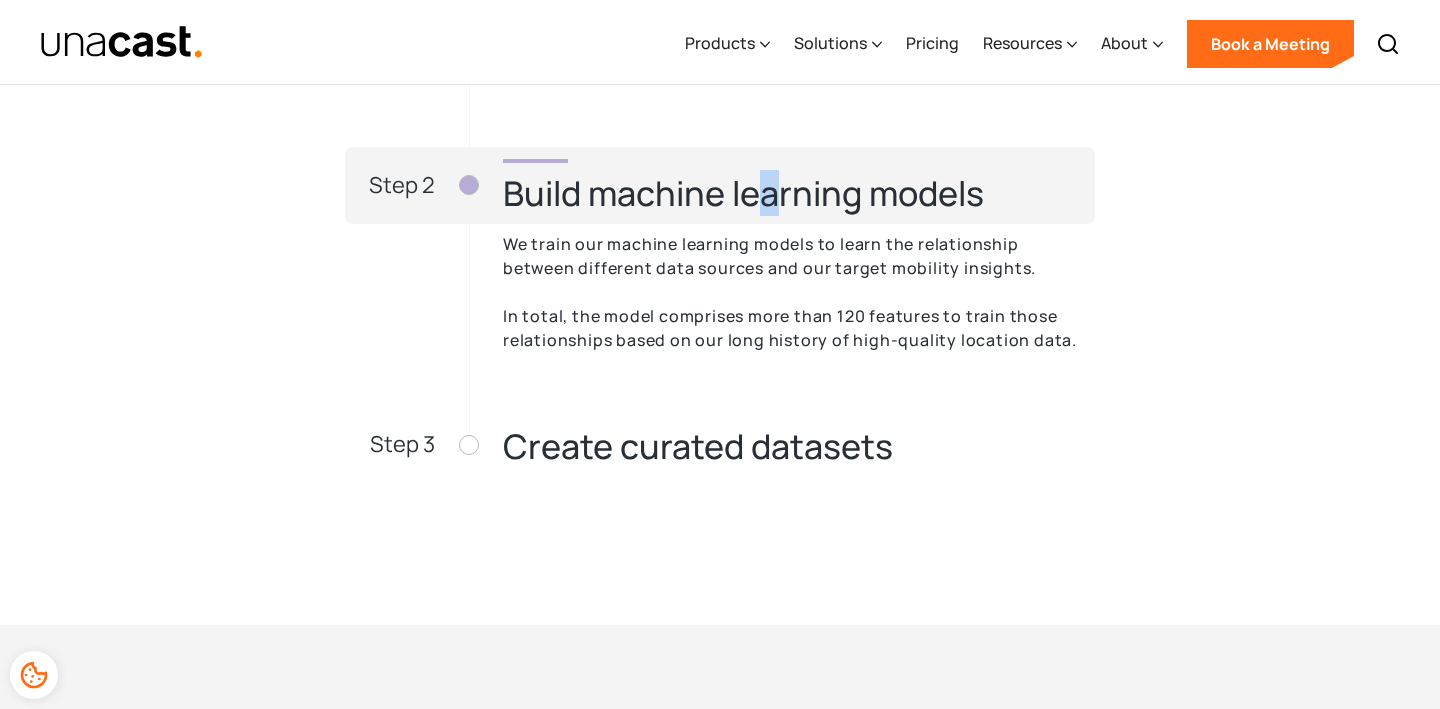 scroll, scrollTop: 3910, scrollLeft: 0, axis: vertical 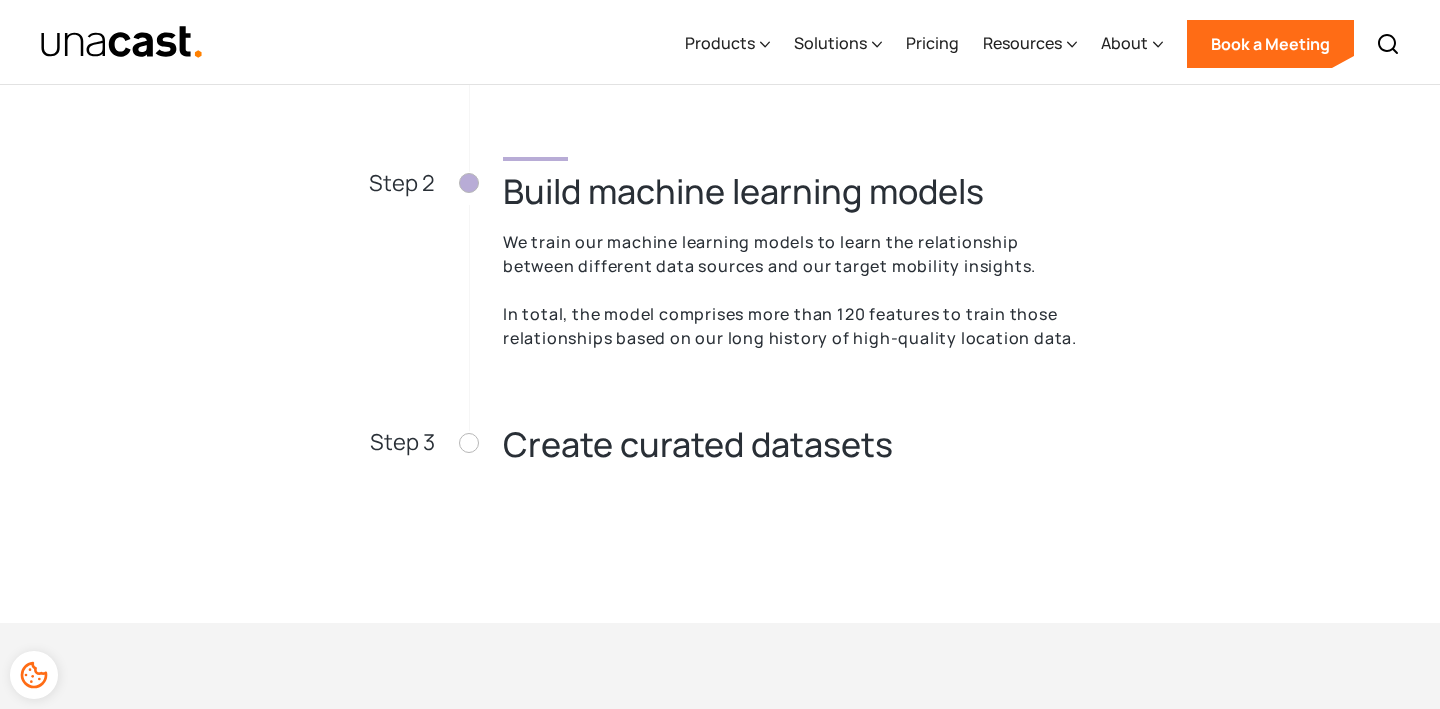 click on "Our Methodology How we build our aggregated foot traffic datasets Our datasets are built with a privacy-first mindset to give you peace of mind as you solve your biggest business problems. Step 1 Gather multiple data sources Unlike typical aggregated products that rely solely on aggregating the underlying GPS device-level supply, our machine learning model is more robust and less dependent on GPS data fluctuations because it is based on a multitude of different data sources. Our models begin with privacy-friendly first party location data. That data is then combined with contextual data including demographics, industry trends, venue attributes, historical data, and more. Step 2 Build machine learning models We train our machine learning models to learn the relationship between different data sources and our target mobility insights.  In total, the model comprises more than 120 features to train those relationships based on our long history of high-quality location data. Step 3 Create curated datasets" at bounding box center (720, 7) 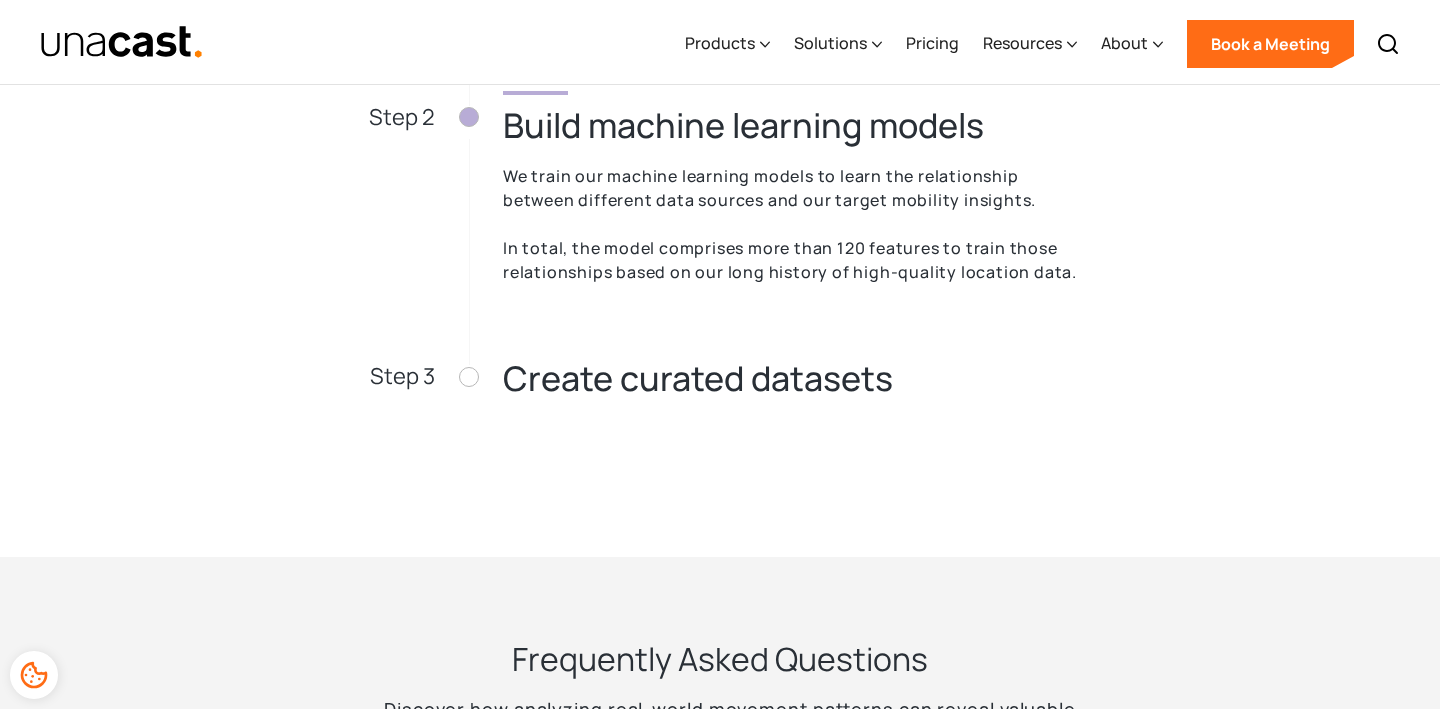 scroll, scrollTop: 3989, scrollLeft: 0, axis: vertical 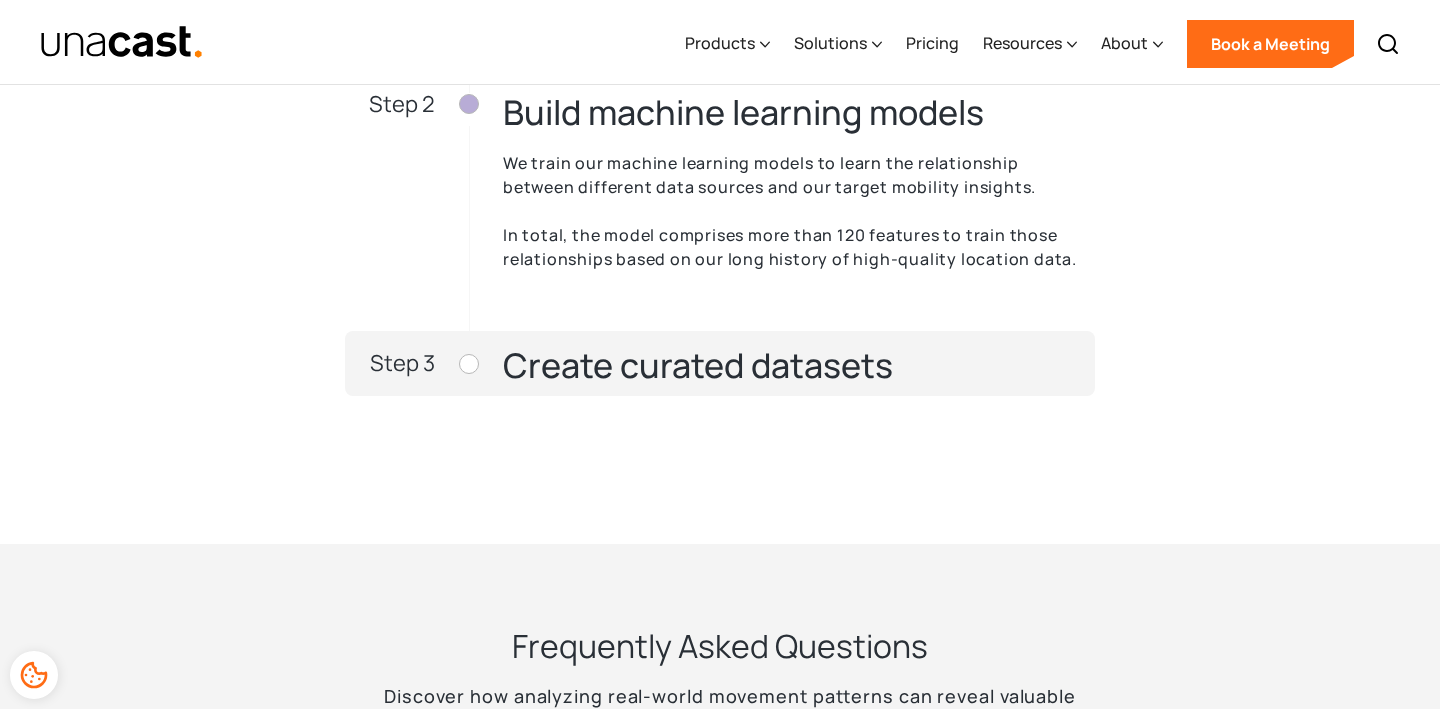 click on "Create curated datasets" at bounding box center [698, 365] 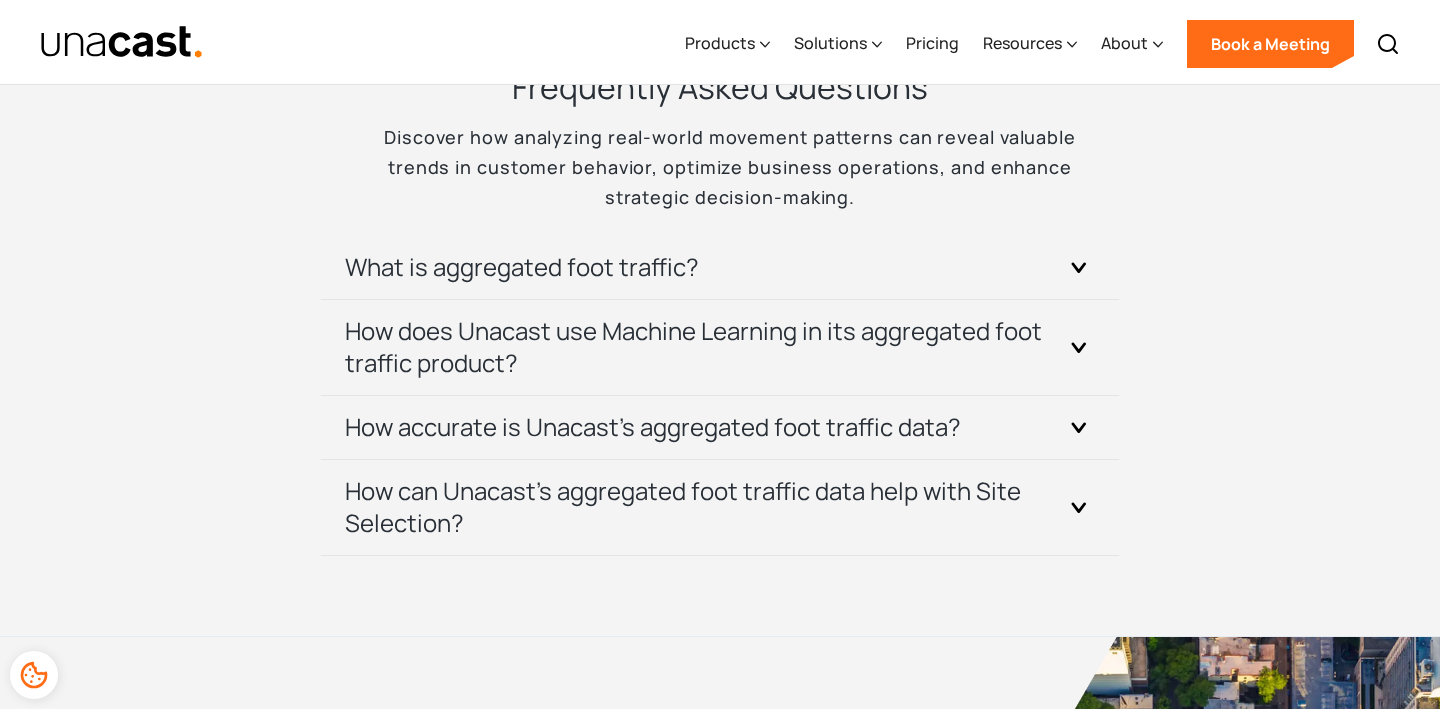scroll, scrollTop: 4764, scrollLeft: 0, axis: vertical 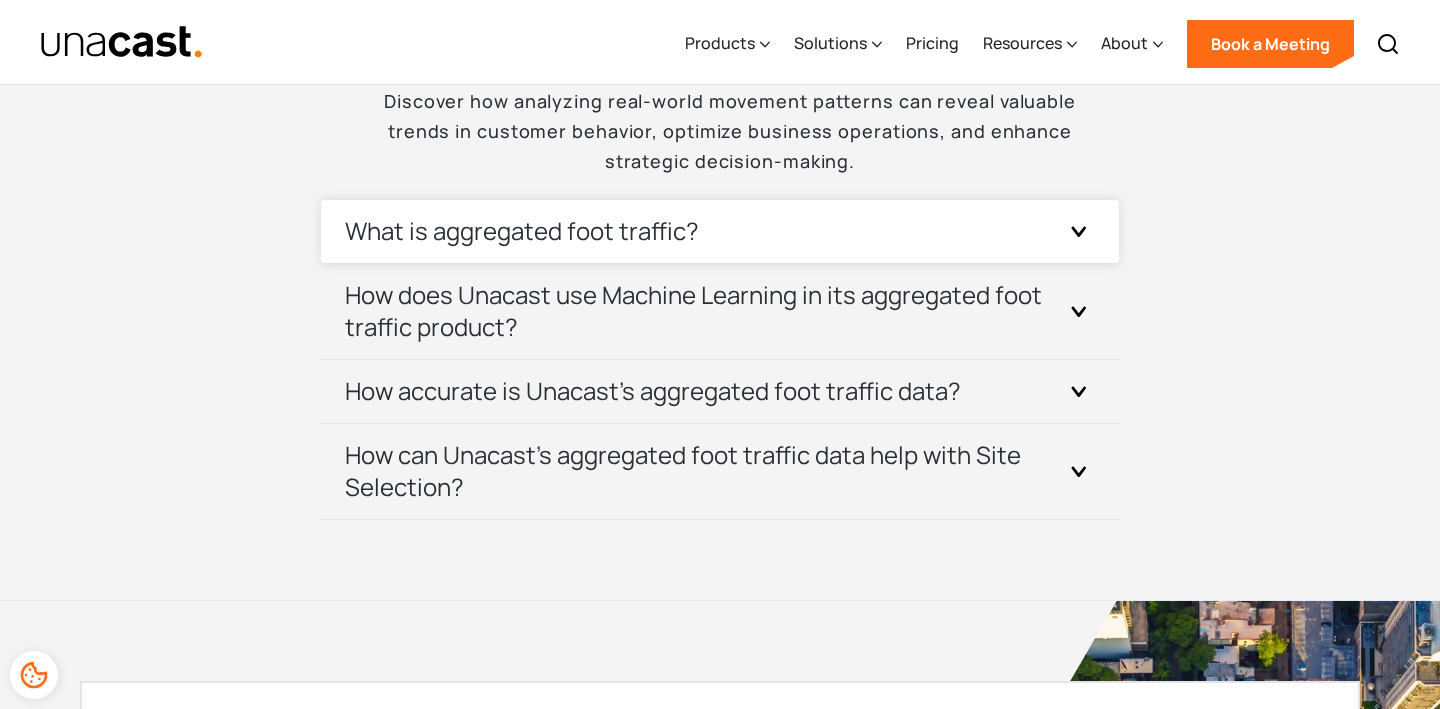 click on "What is aggregated foot traffic?" at bounding box center [720, 231] 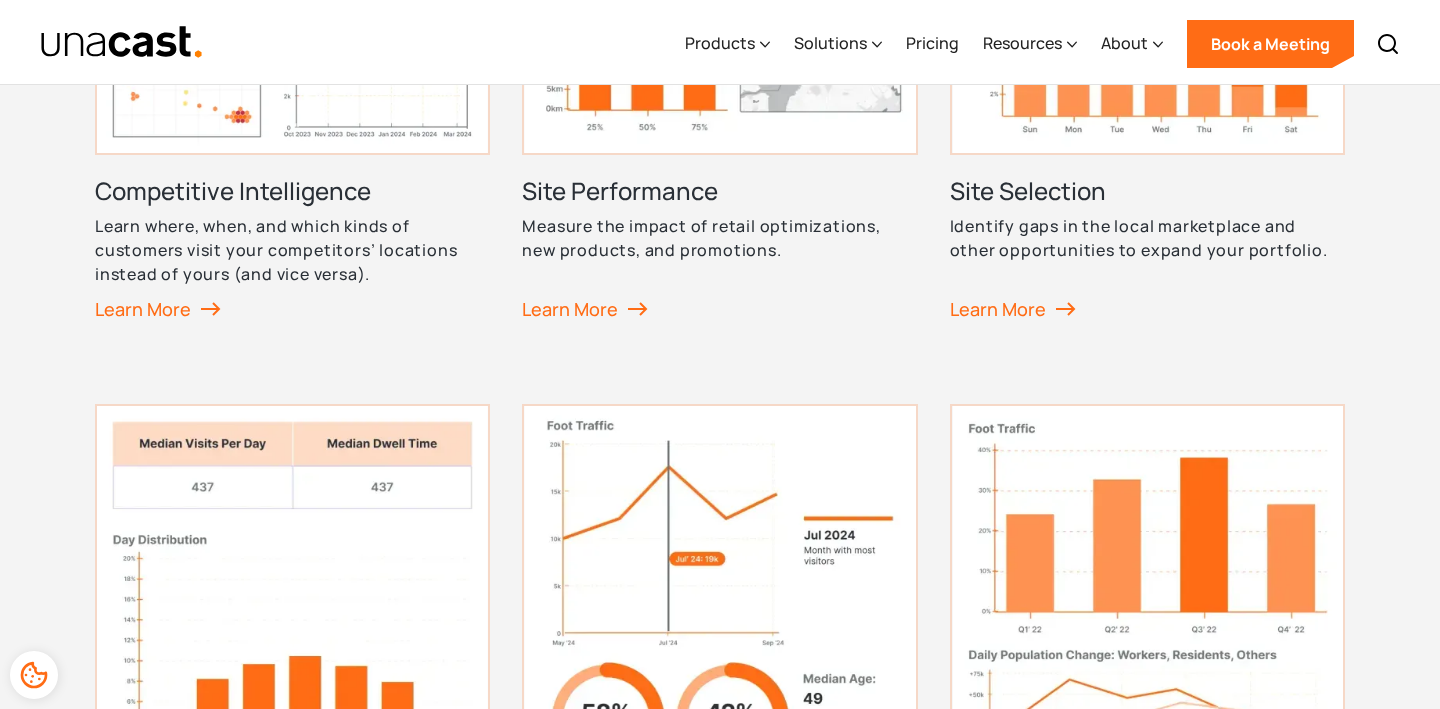 scroll, scrollTop: 1516, scrollLeft: 0, axis: vertical 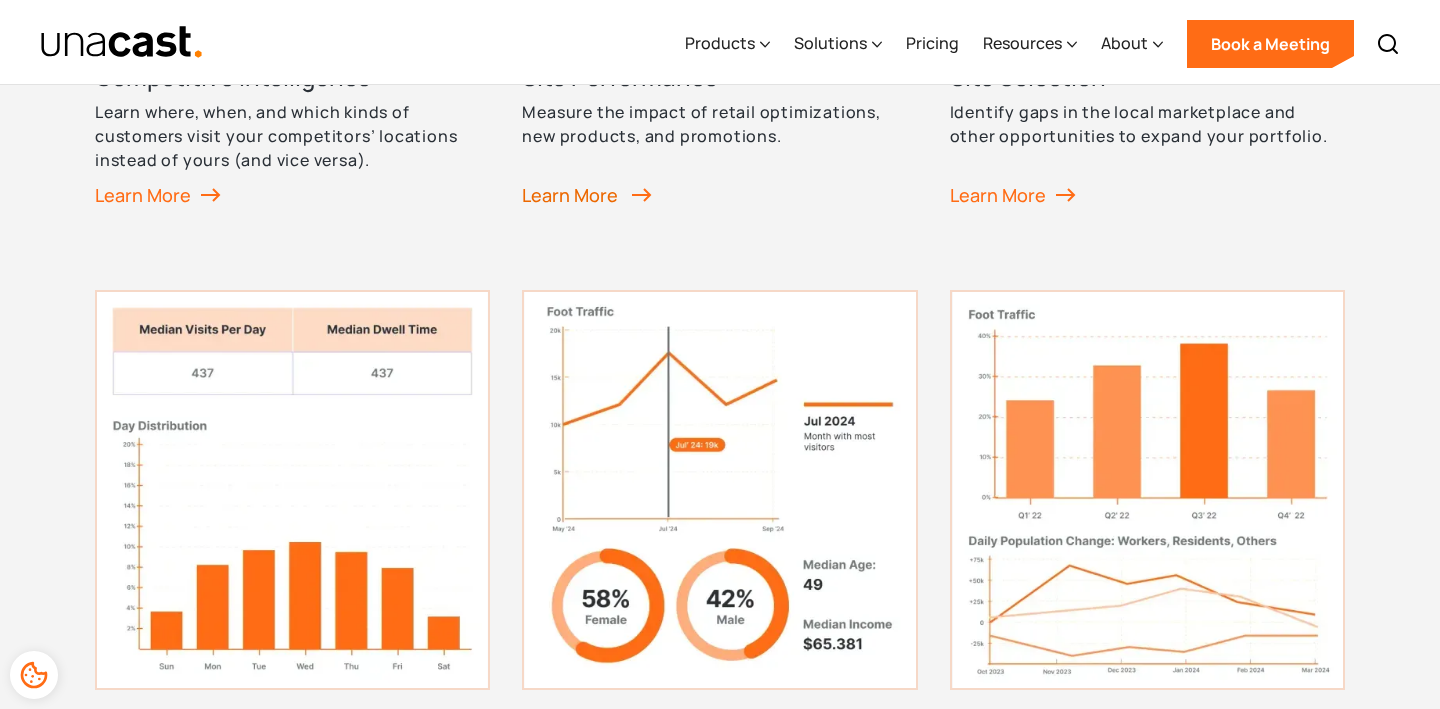 click on "Learn More" at bounding box center (587, 195) 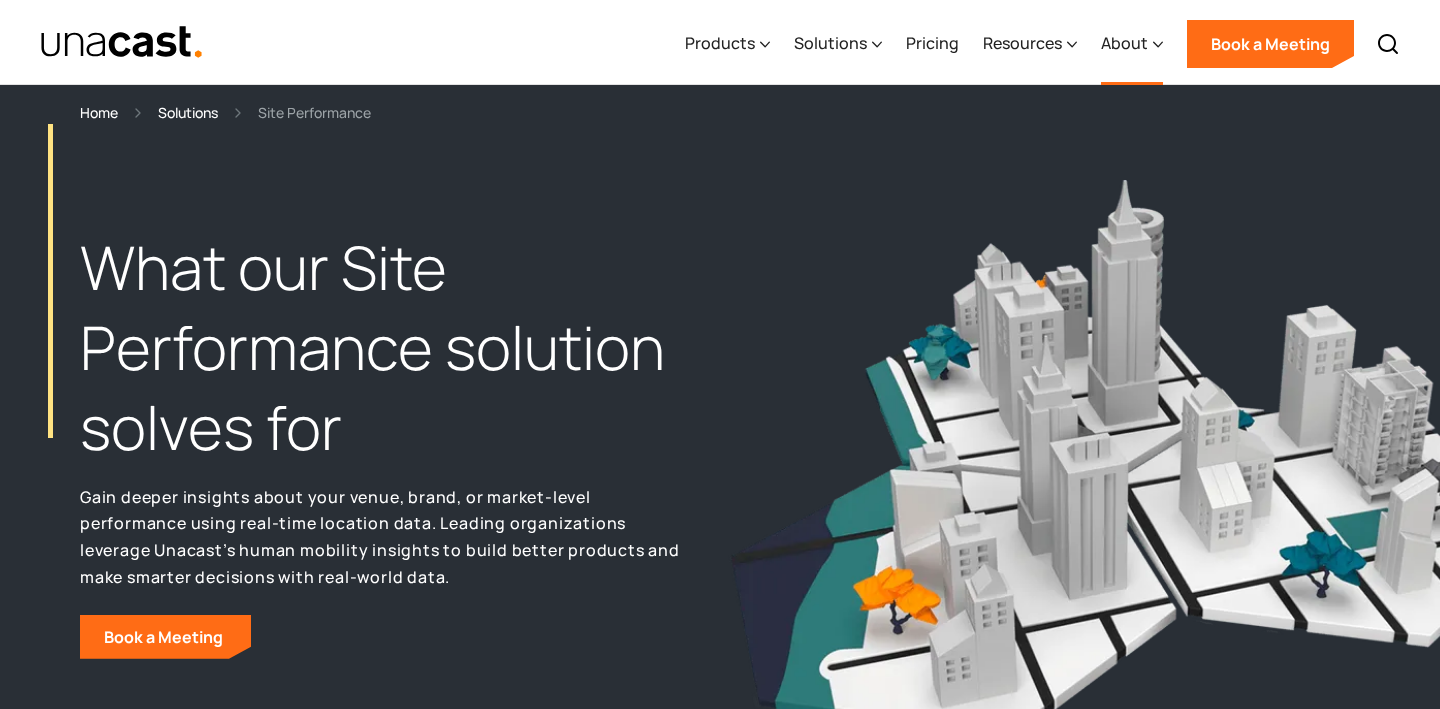 scroll, scrollTop: 0, scrollLeft: 0, axis: both 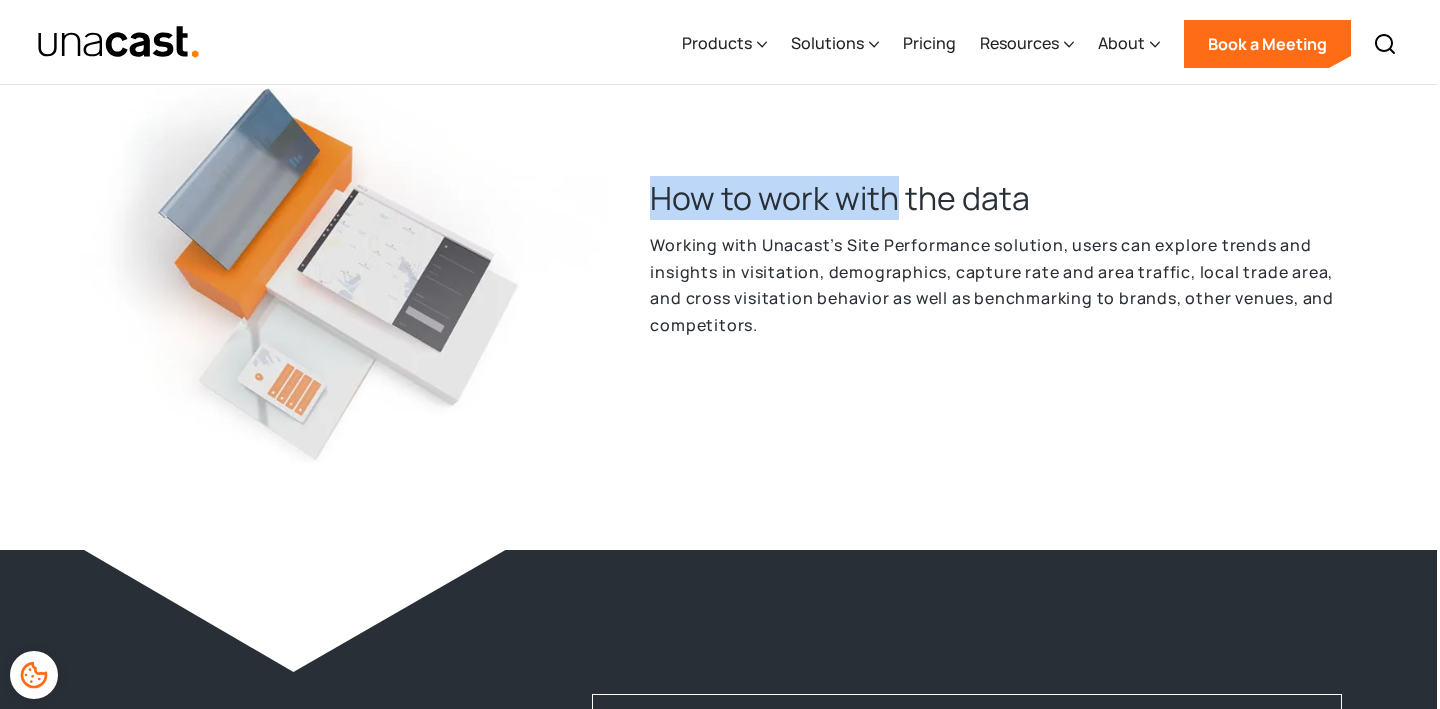 drag, startPoint x: 654, startPoint y: 202, endPoint x: 899, endPoint y: 202, distance: 245 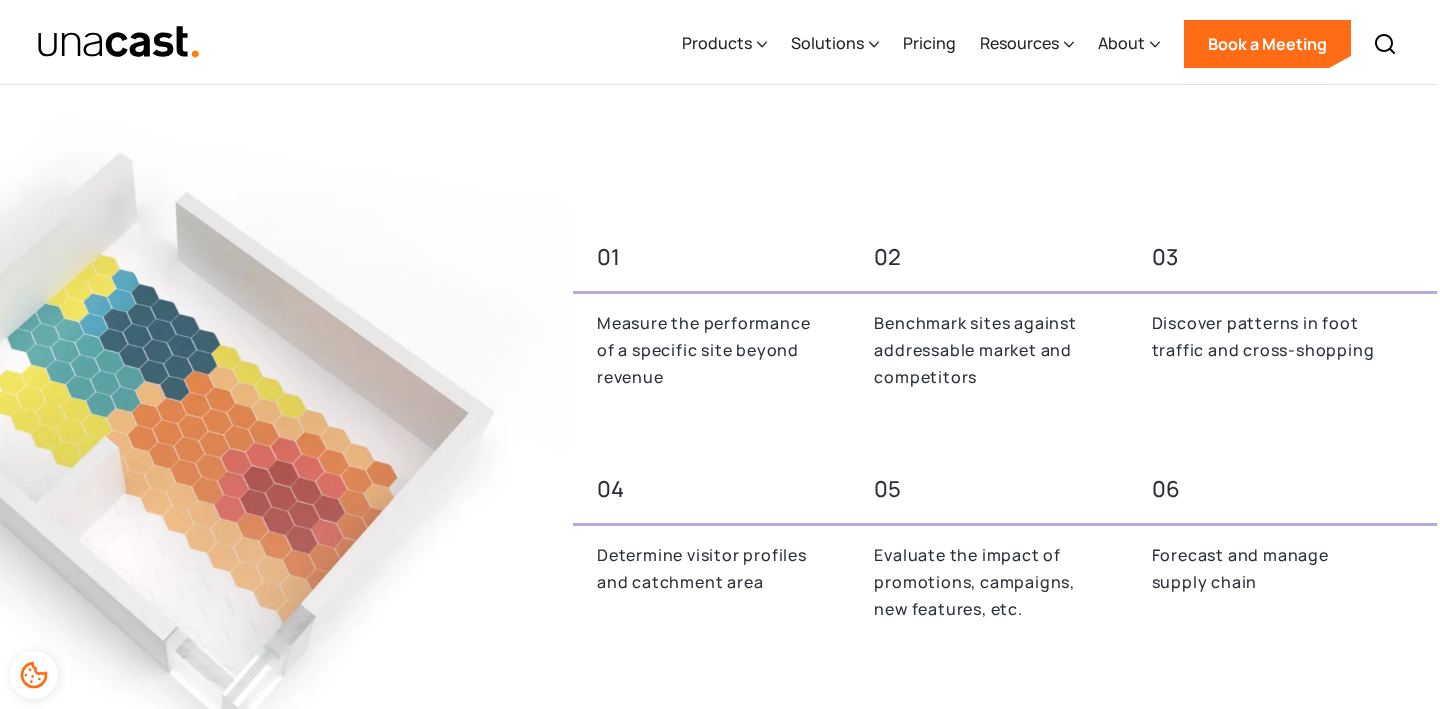 scroll, scrollTop: 0, scrollLeft: 3, axis: horizontal 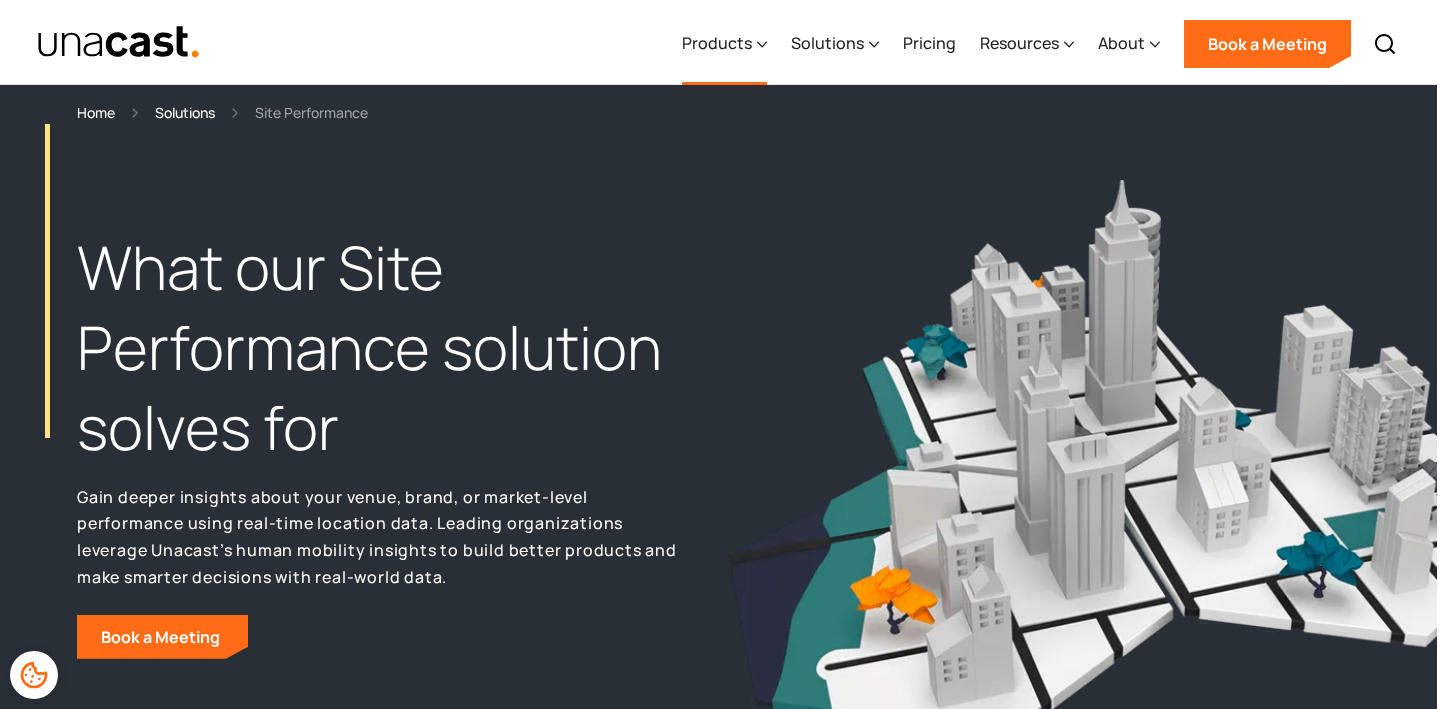 click on "Products" at bounding box center (724, 44) 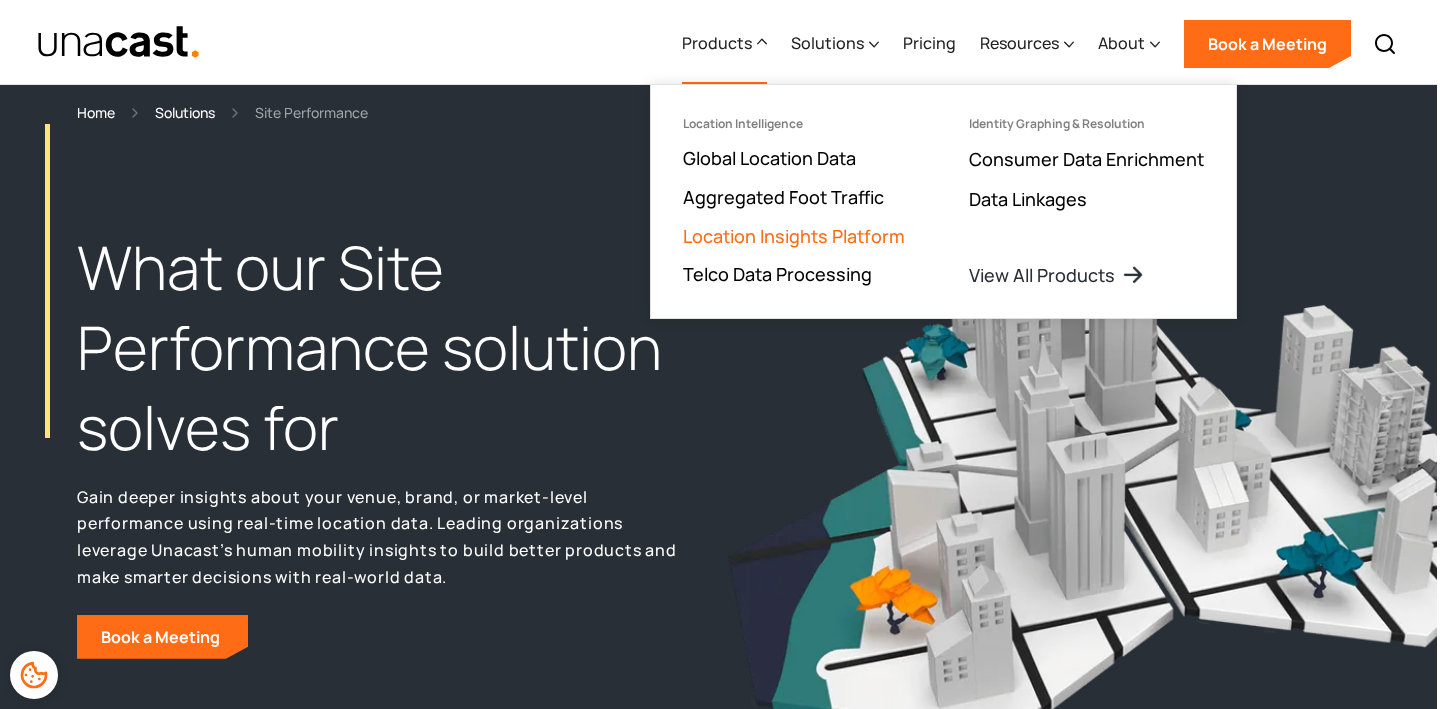 click on "Location Insights Platform" at bounding box center (794, 236) 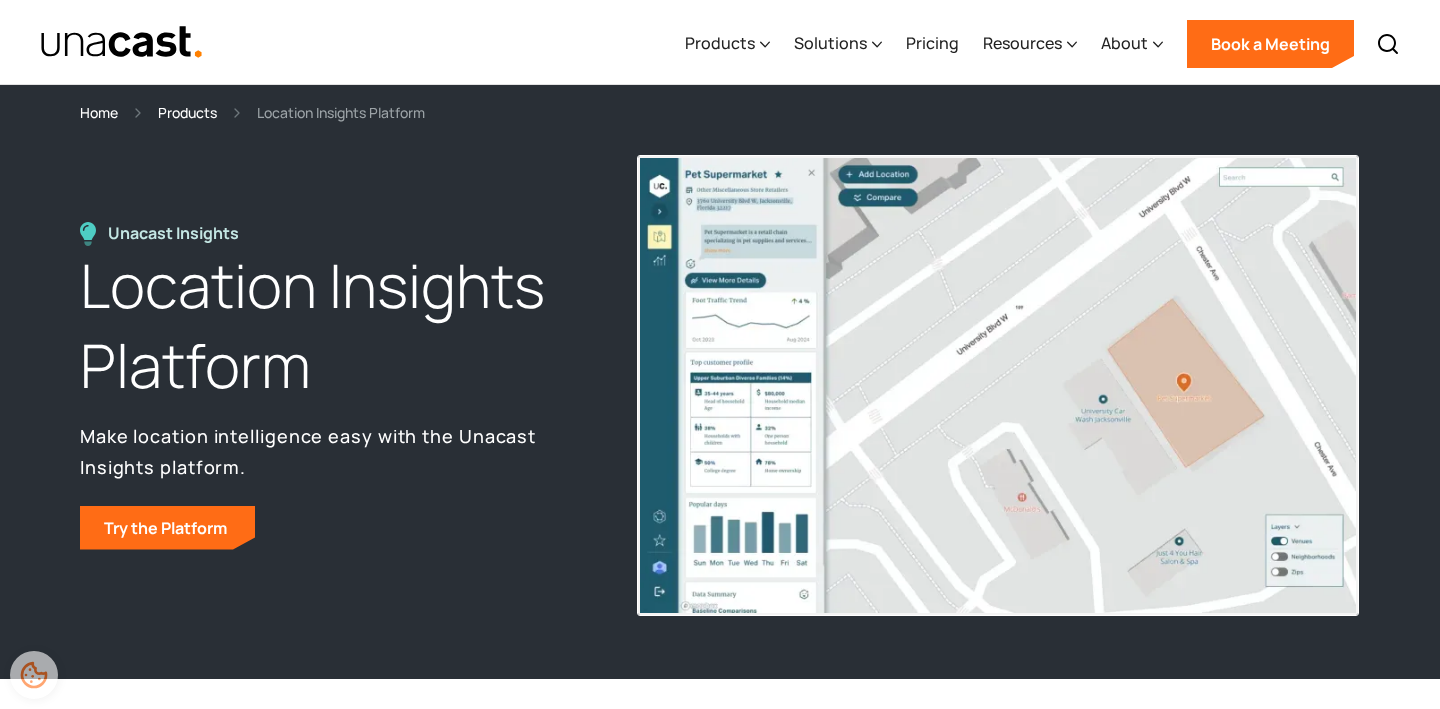 scroll, scrollTop: 0, scrollLeft: 0, axis: both 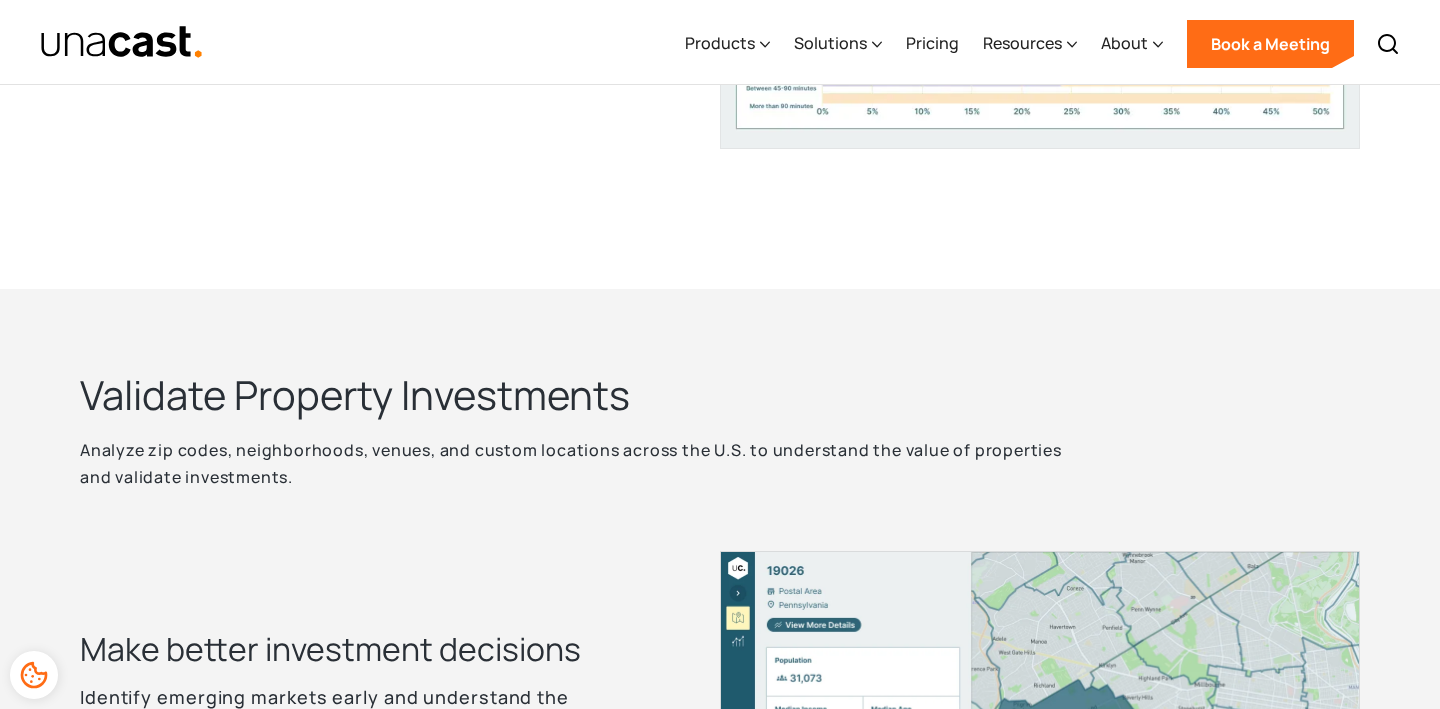 click on "Analyze zip codes, neighborhoods, venues, and custom locations across the U.S. to understand the value of properties and validate investments." at bounding box center [580, 463] 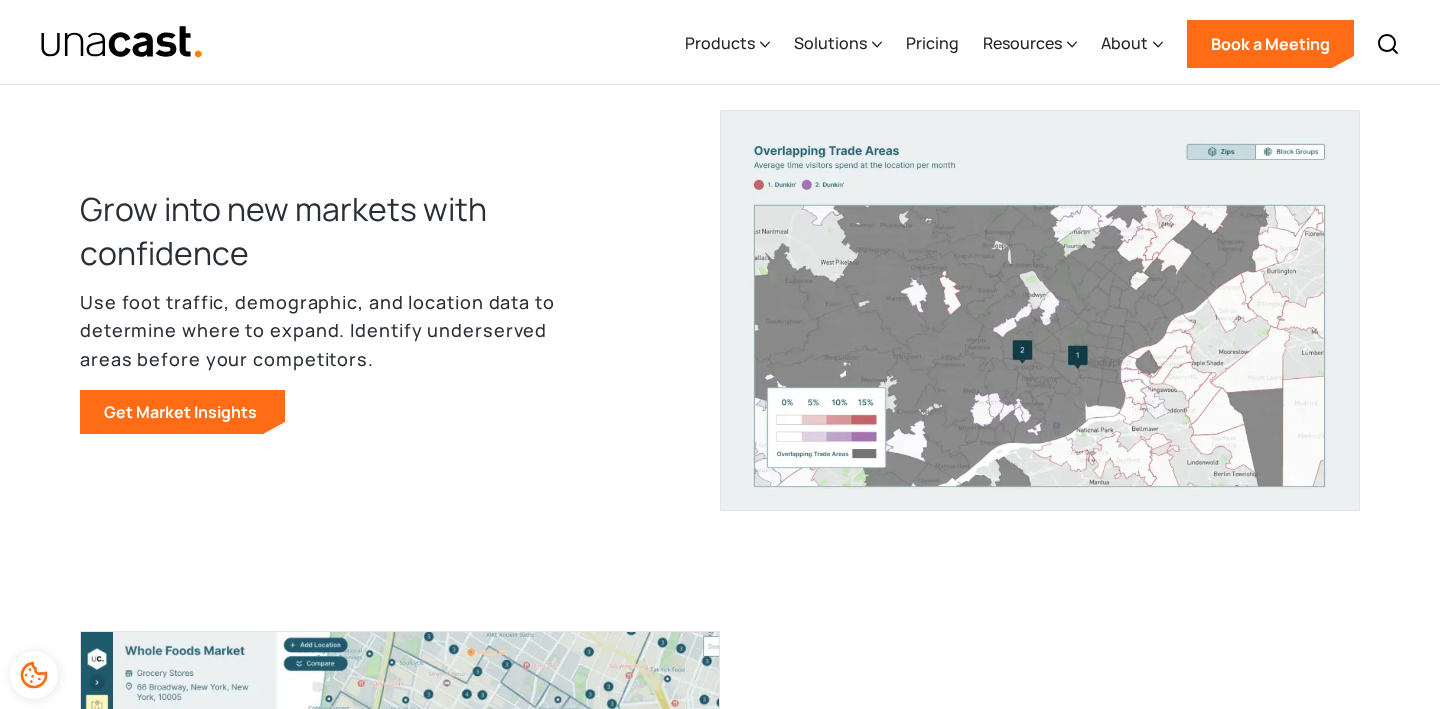 scroll, scrollTop: 0, scrollLeft: 0, axis: both 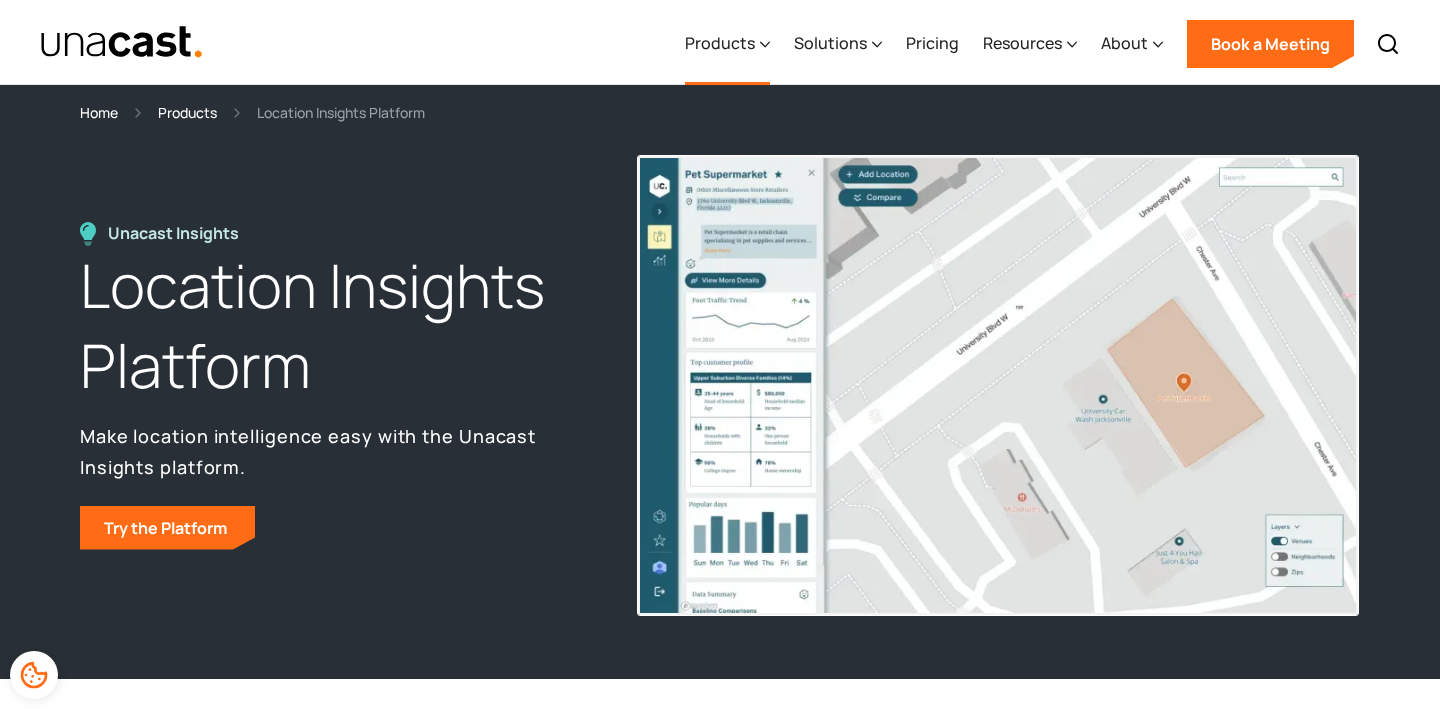 click on "Products" at bounding box center (720, 43) 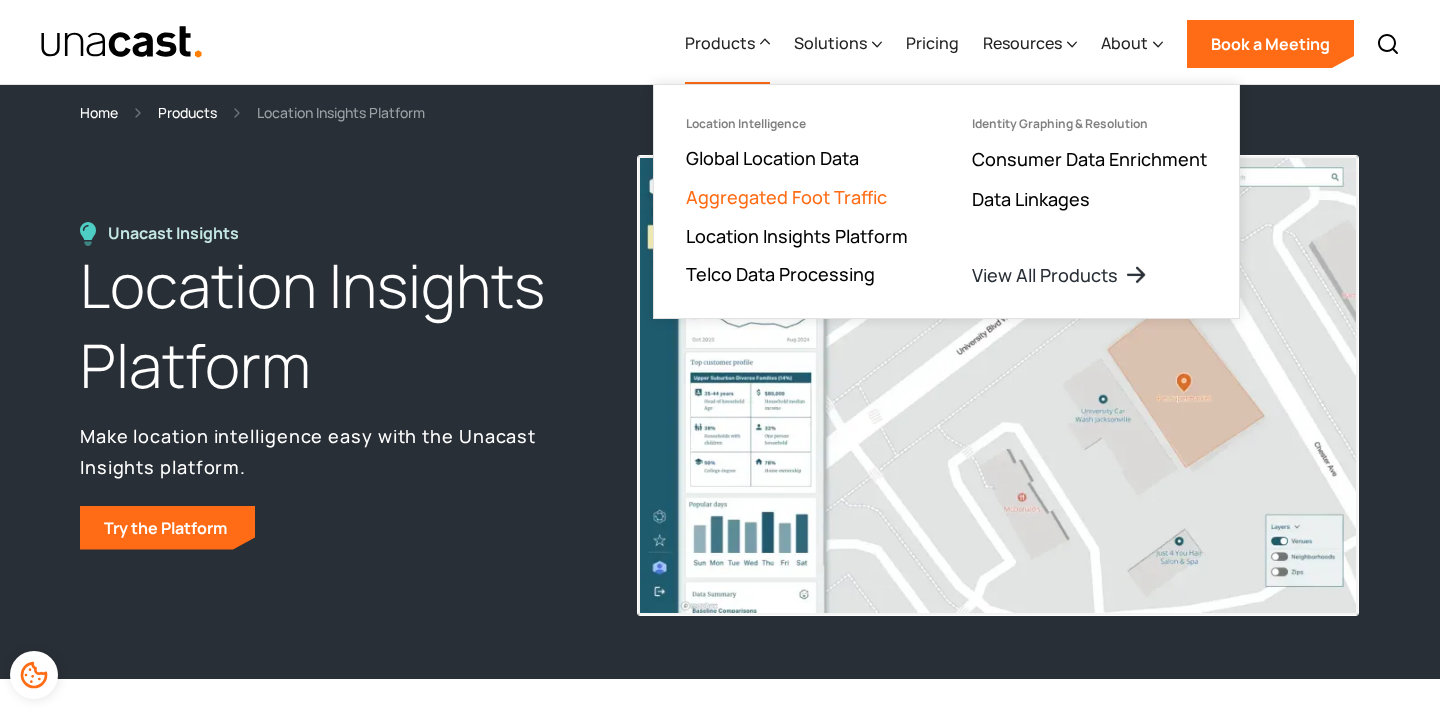 click on "Aggregated Foot Traffic" at bounding box center [786, 197] 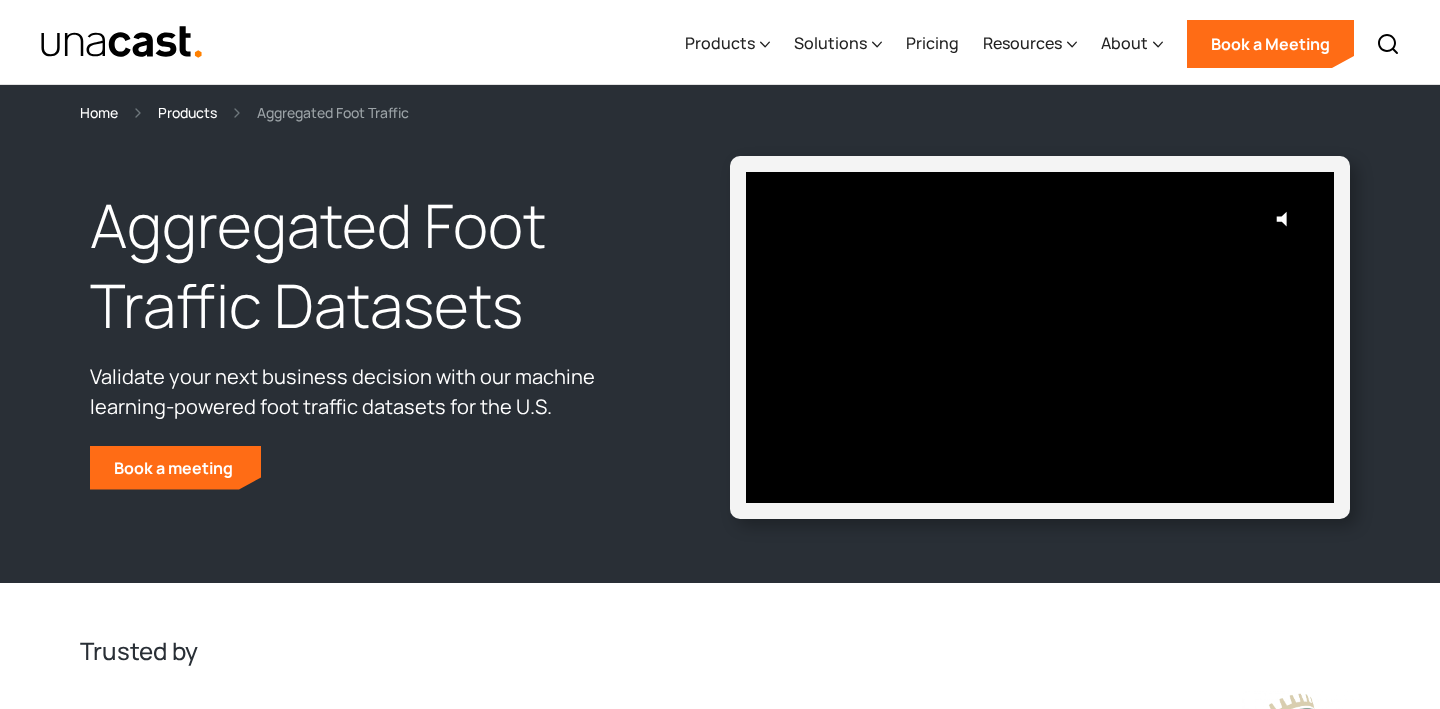 scroll, scrollTop: 0, scrollLeft: 0, axis: both 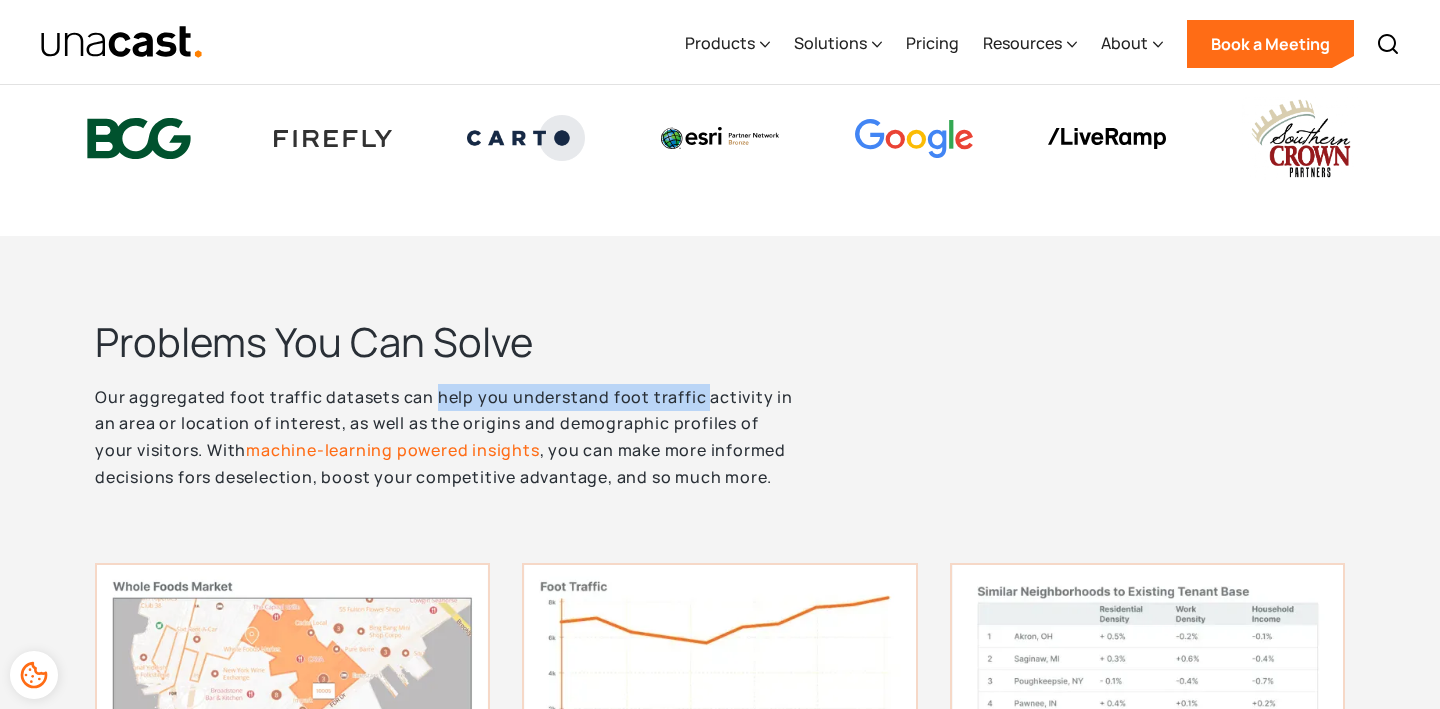 drag, startPoint x: 435, startPoint y: 398, endPoint x: 701, endPoint y: 397, distance: 266.0019 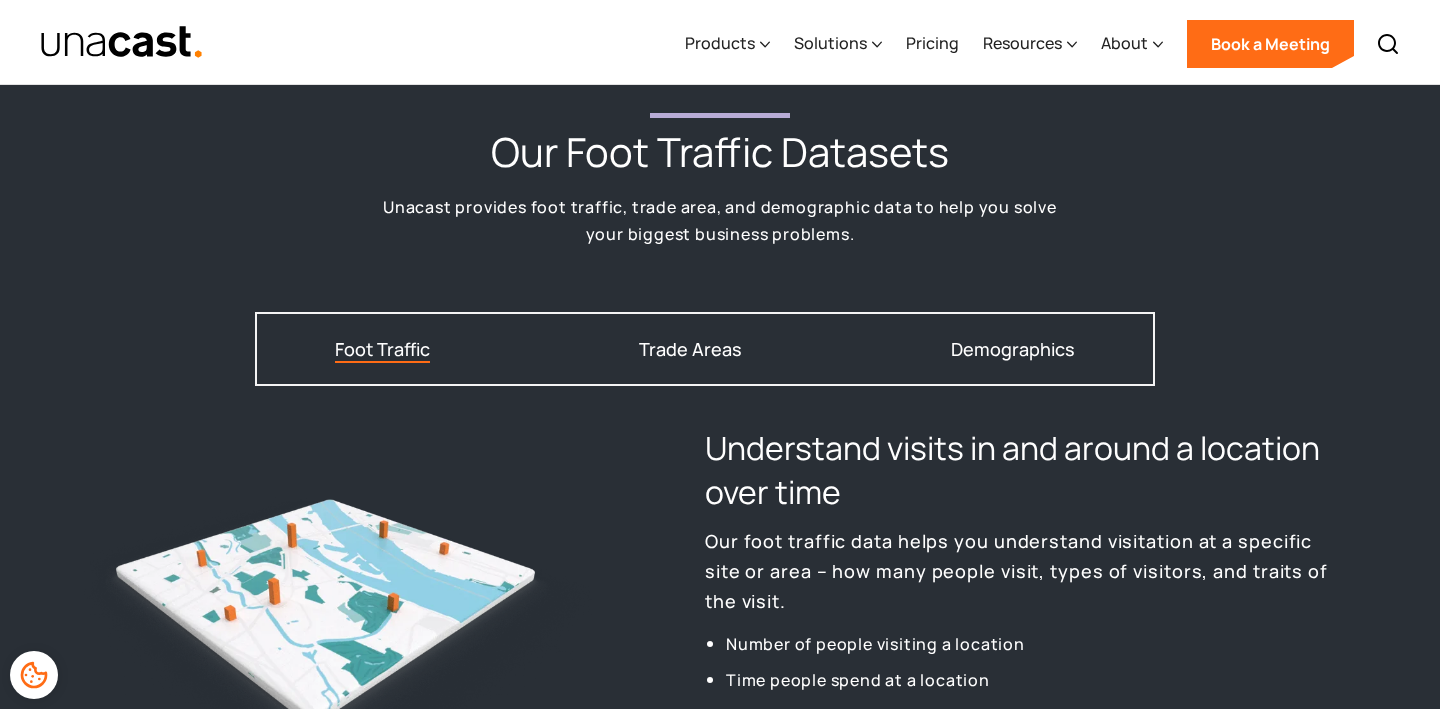 scroll, scrollTop: 2373, scrollLeft: 0, axis: vertical 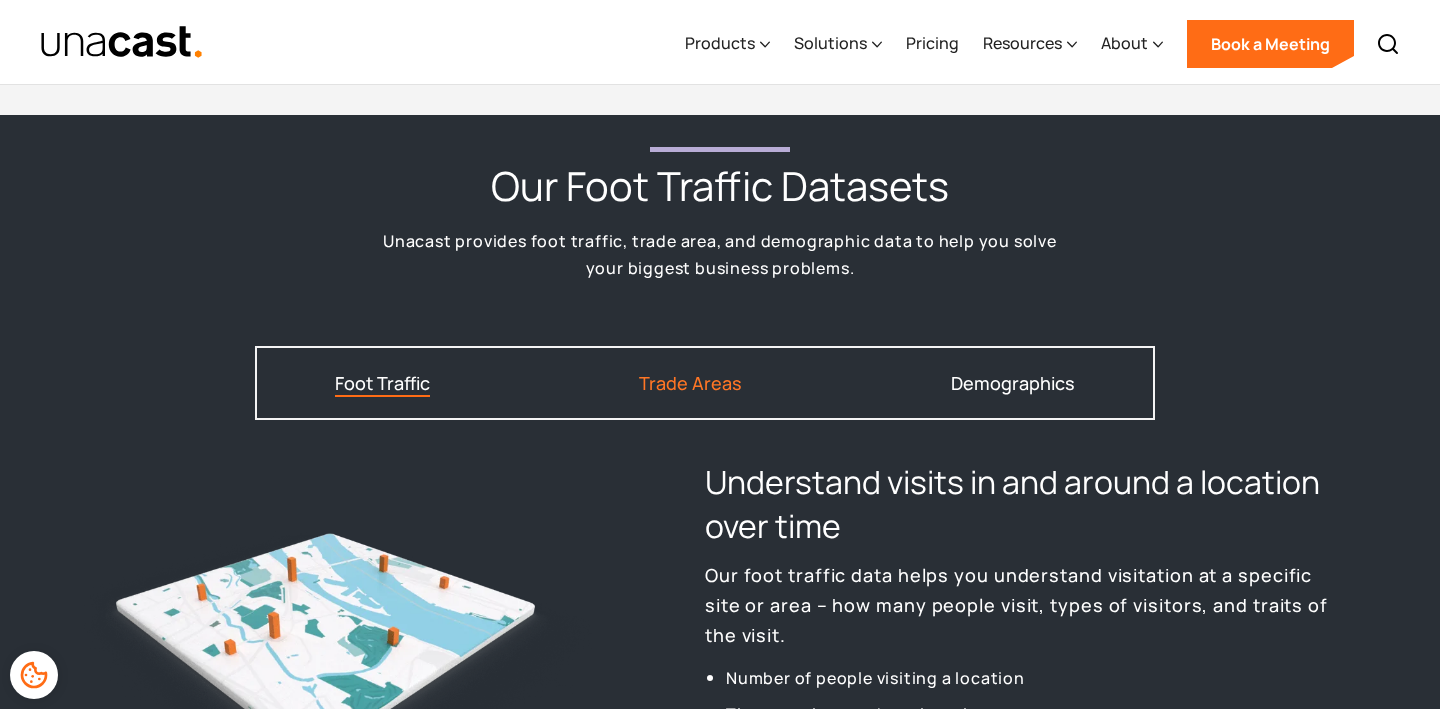 click on "Trade Areas" at bounding box center [690, 383] 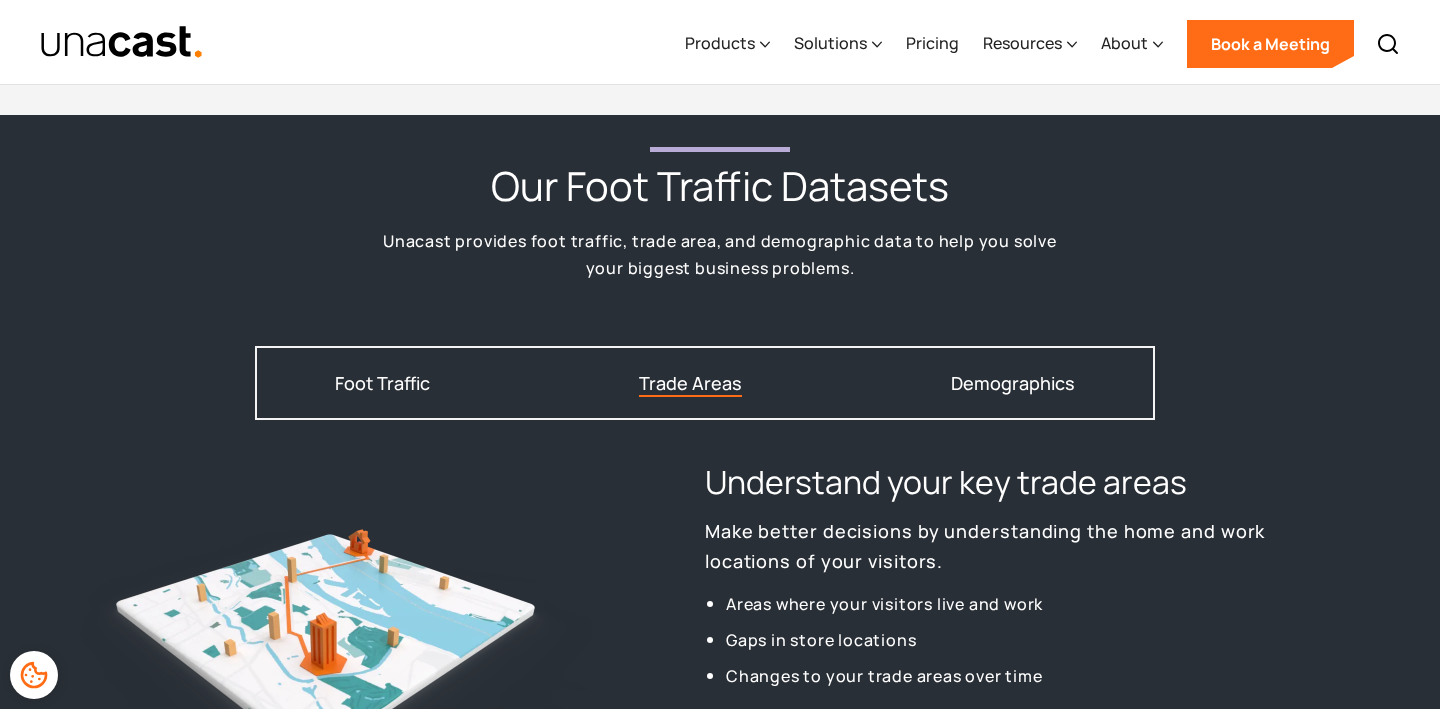 click on "Foot Traffic Trade Areas Demographics" at bounding box center (705, 383) 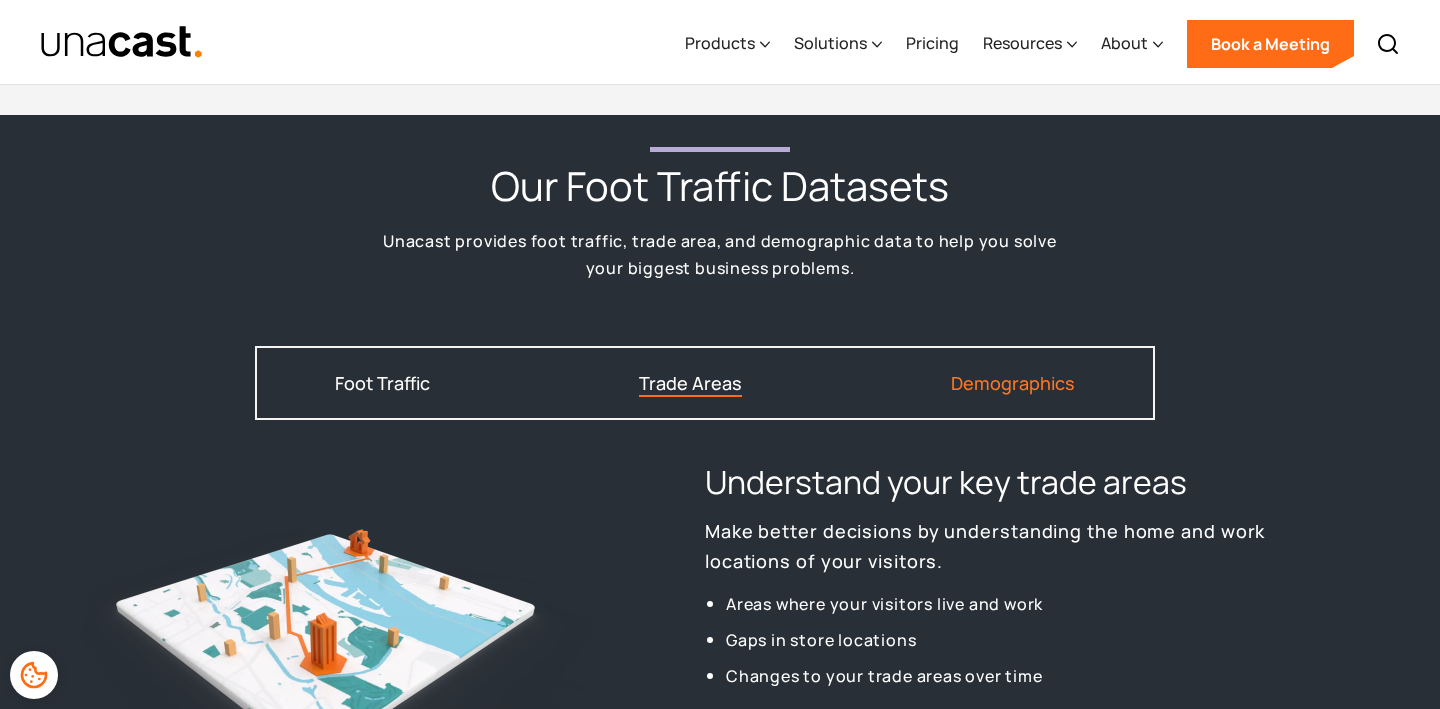 click on "Demographics" at bounding box center [1013, 383] 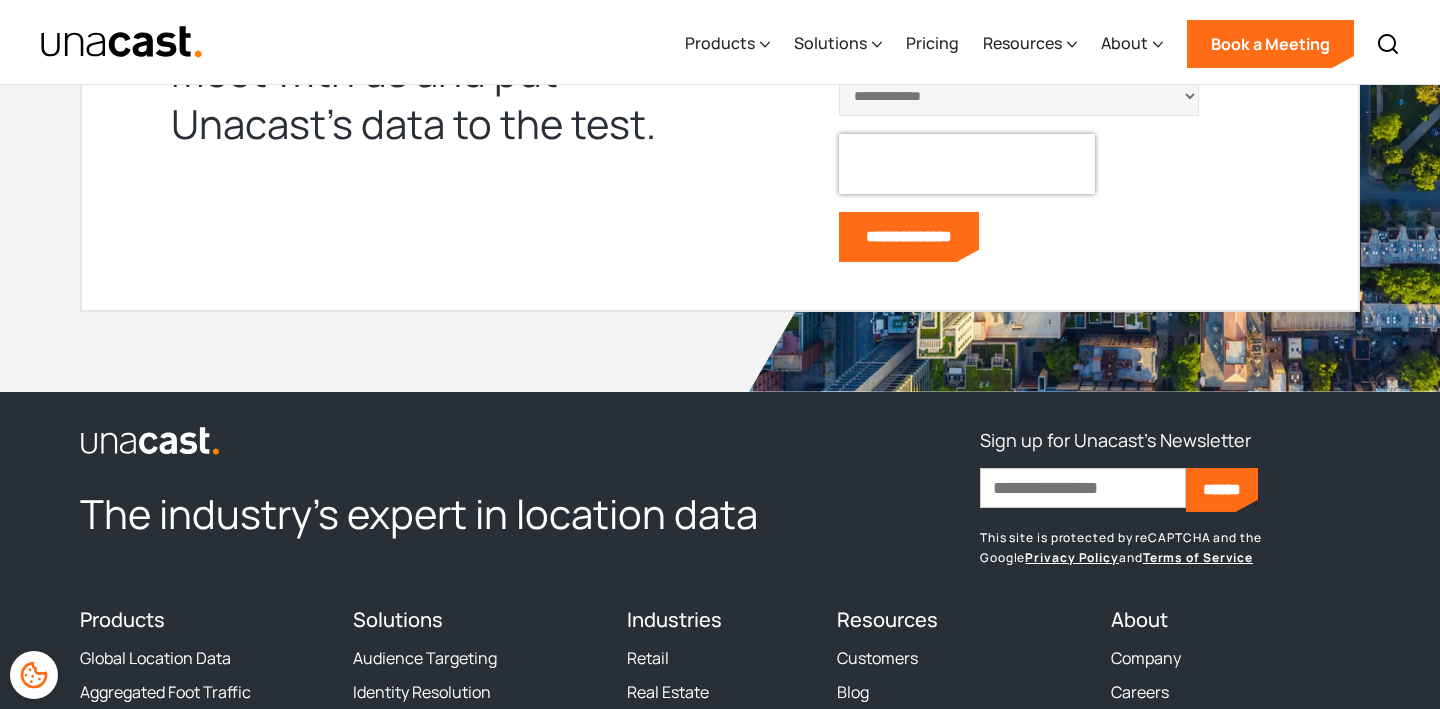 scroll, scrollTop: 5111, scrollLeft: 0, axis: vertical 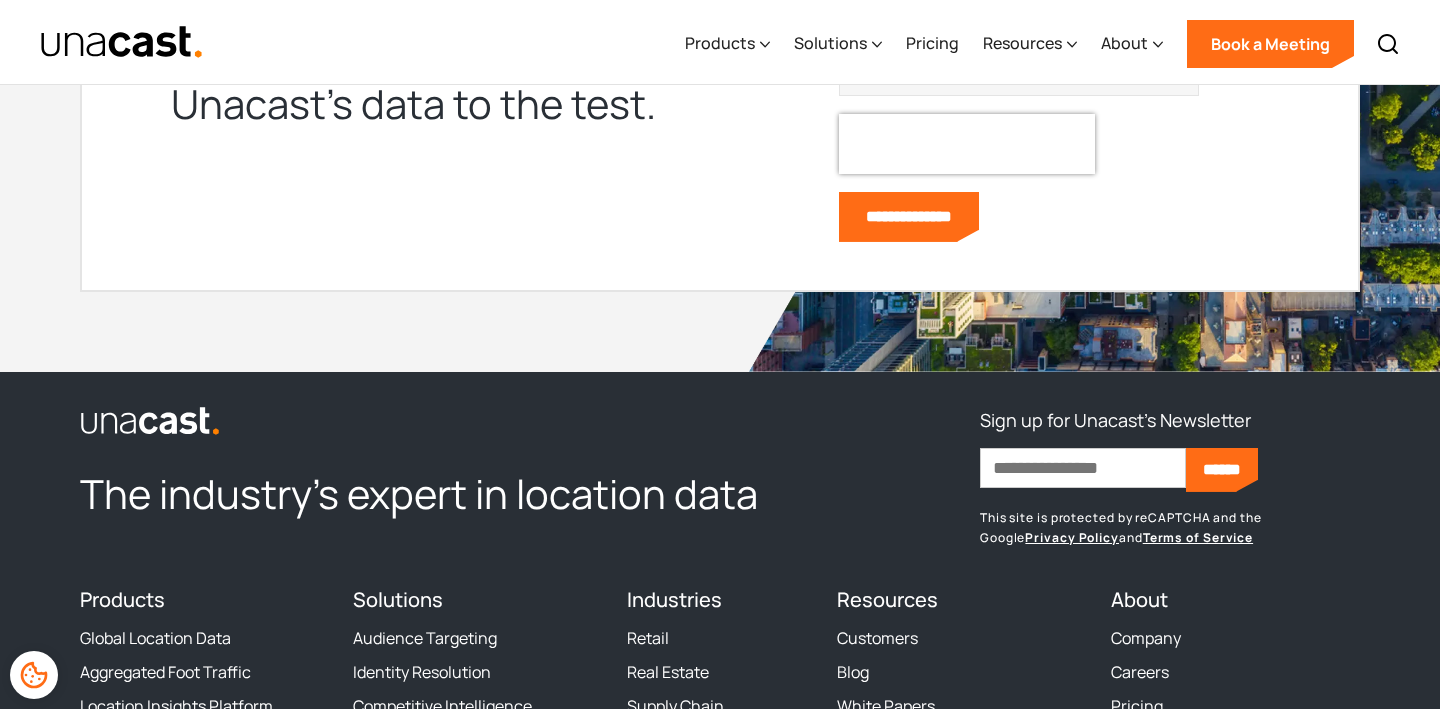 click on "The industry’s expert in location data" at bounding box center [446, 494] 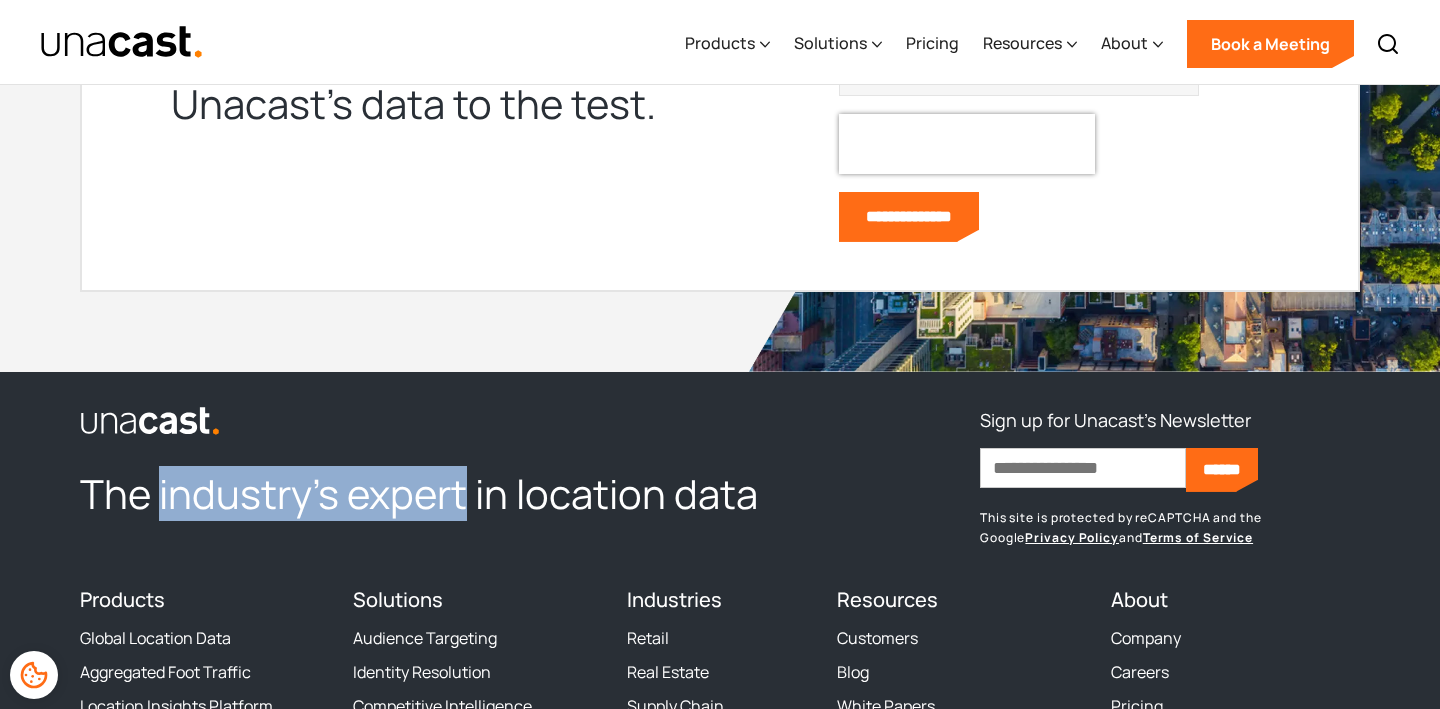drag, startPoint x: 161, startPoint y: 495, endPoint x: 460, endPoint y: 489, distance: 299.06018 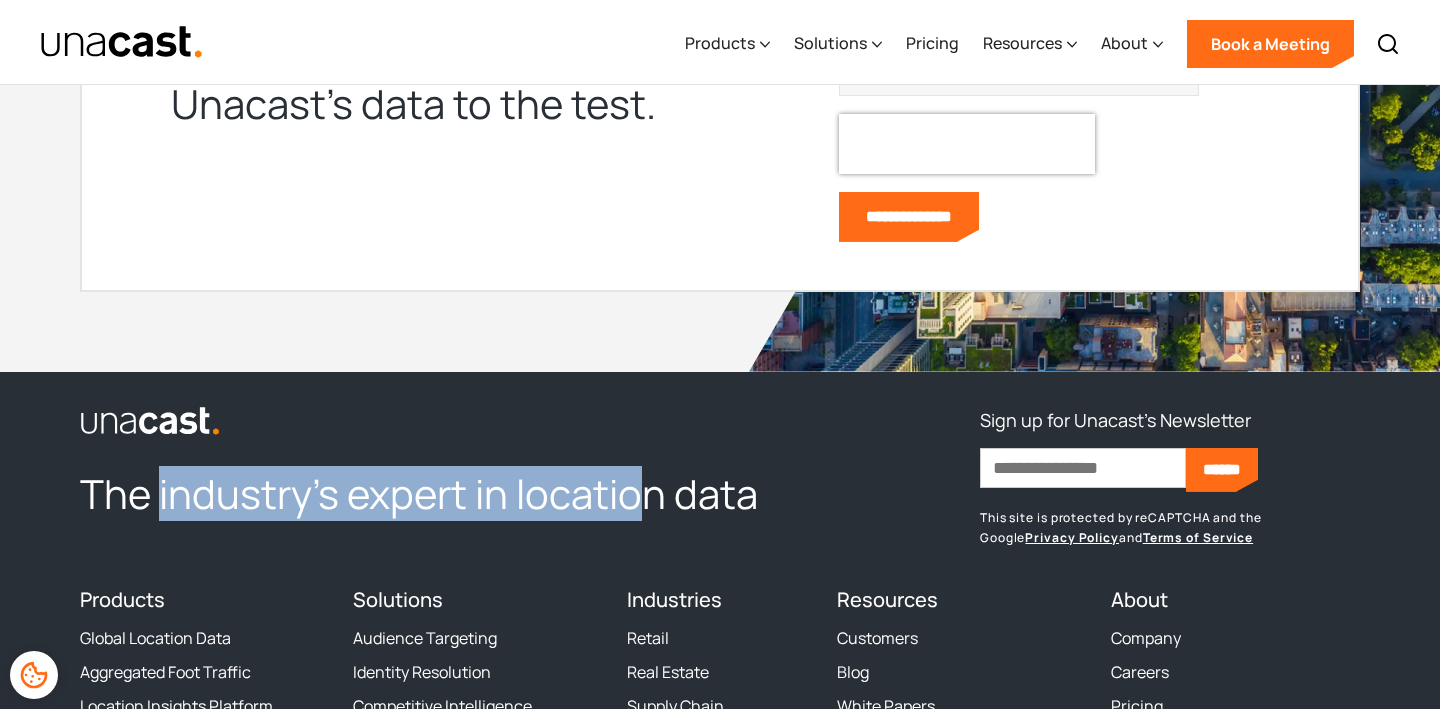 click on "The industry’s expert in location data" at bounding box center (446, 494) 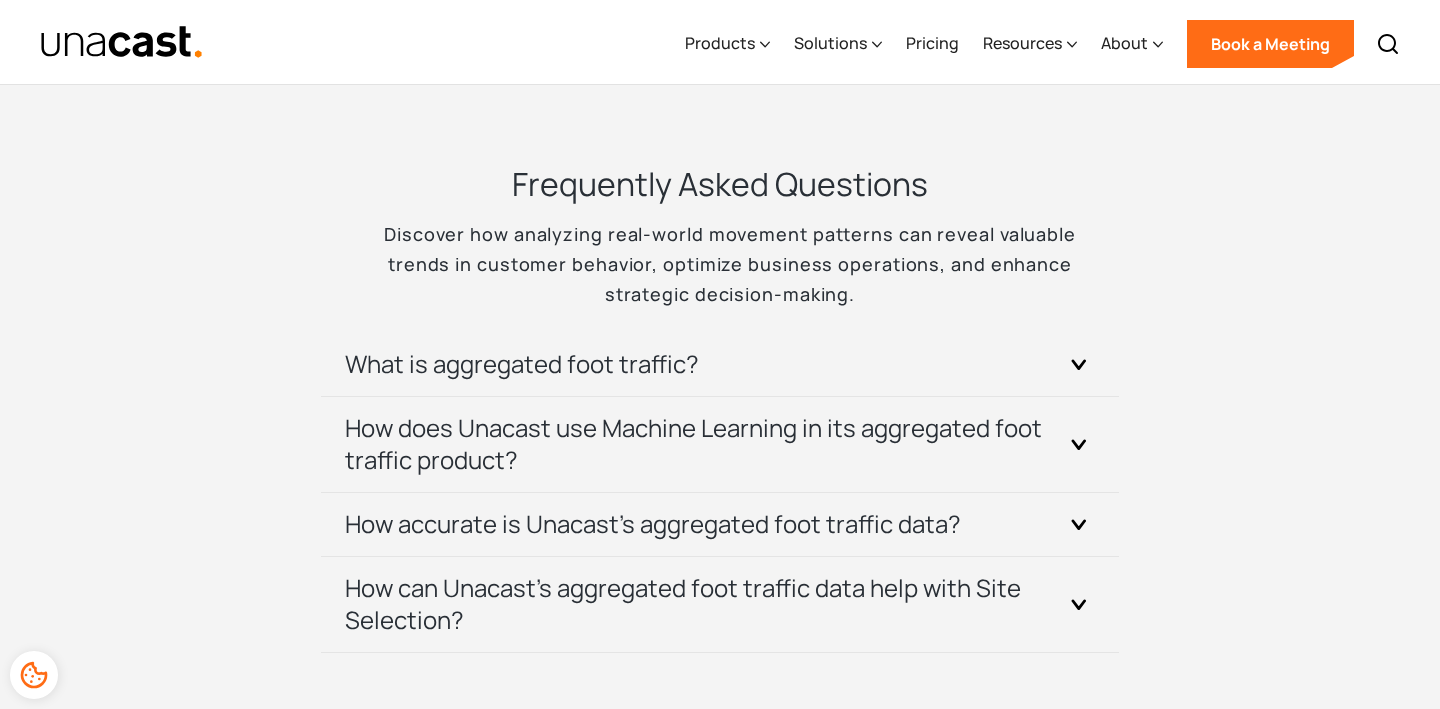 scroll, scrollTop: 4102, scrollLeft: 0, axis: vertical 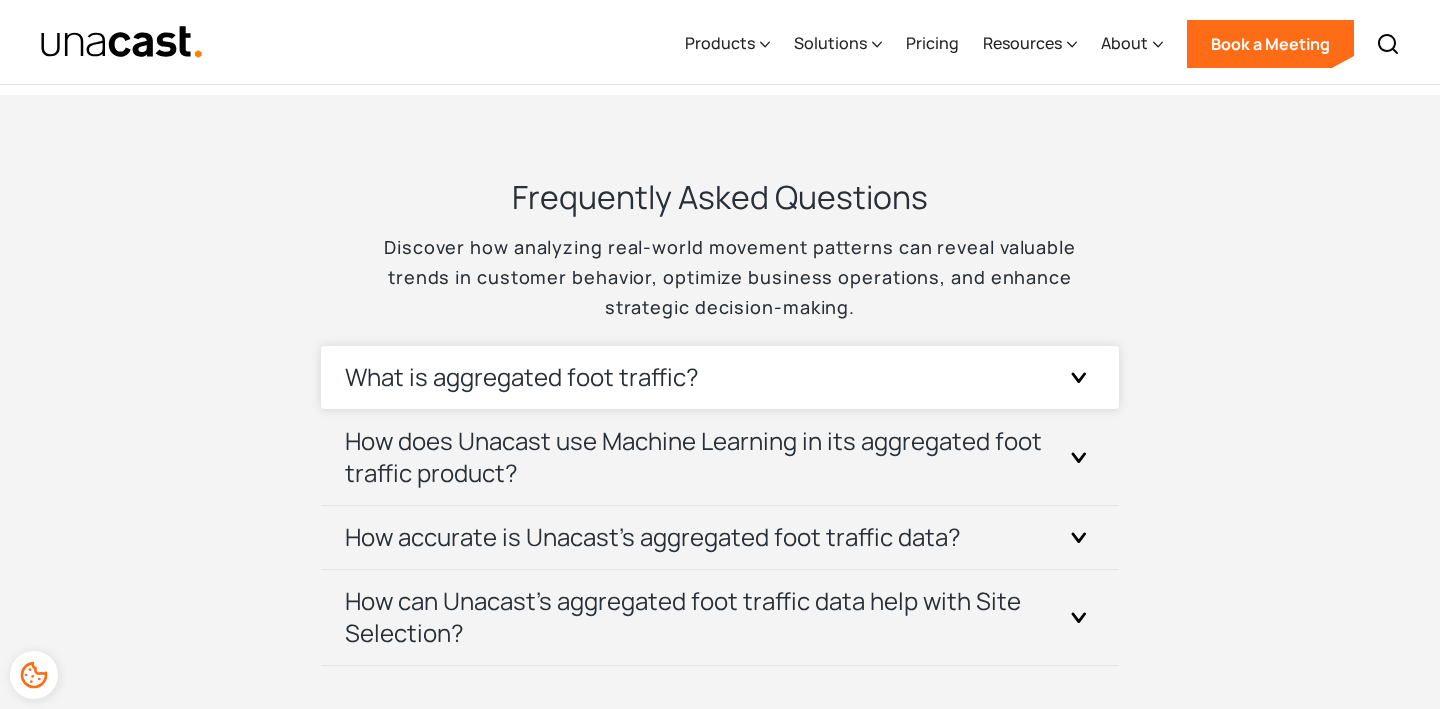 click on "What is aggregated foot traffic?" at bounding box center [522, 377] 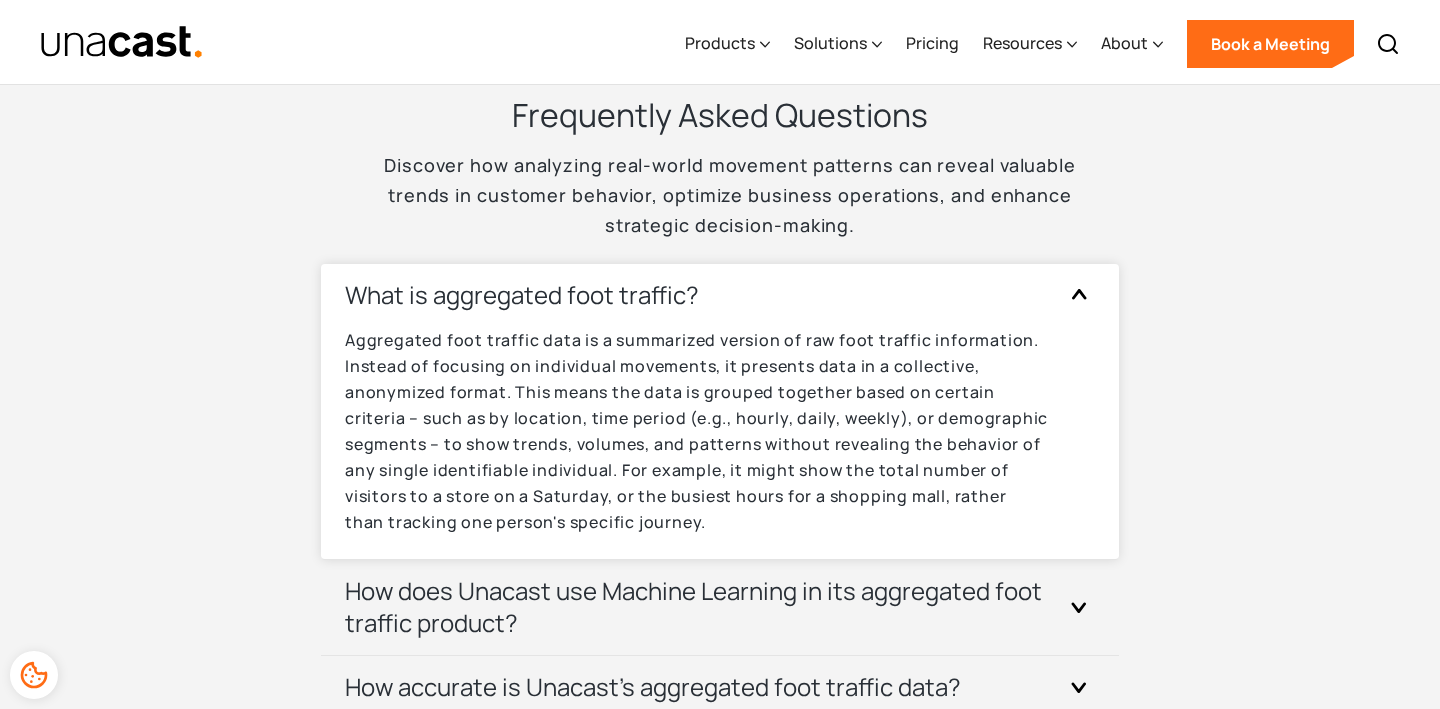 scroll, scrollTop: 4199, scrollLeft: 0, axis: vertical 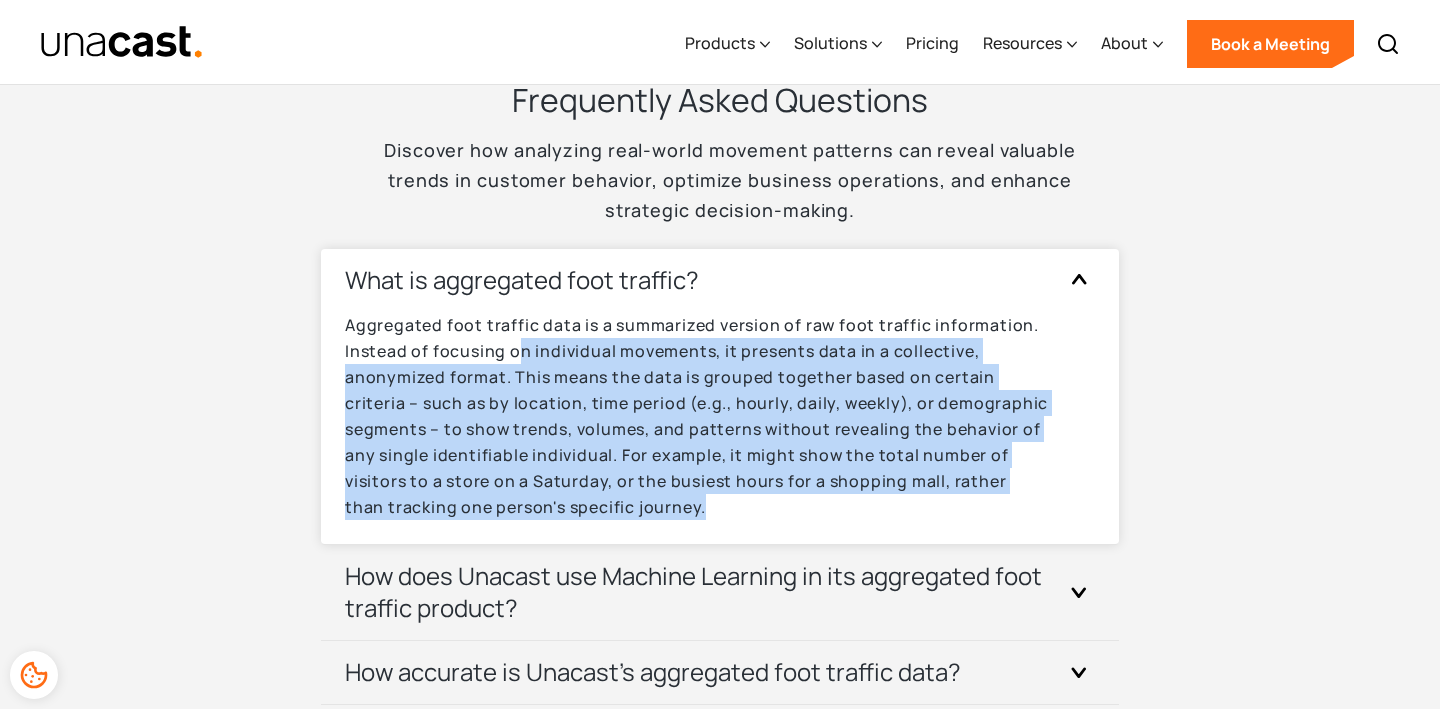 drag, startPoint x: 520, startPoint y: 352, endPoint x: 712, endPoint y: 491, distance: 237.03375 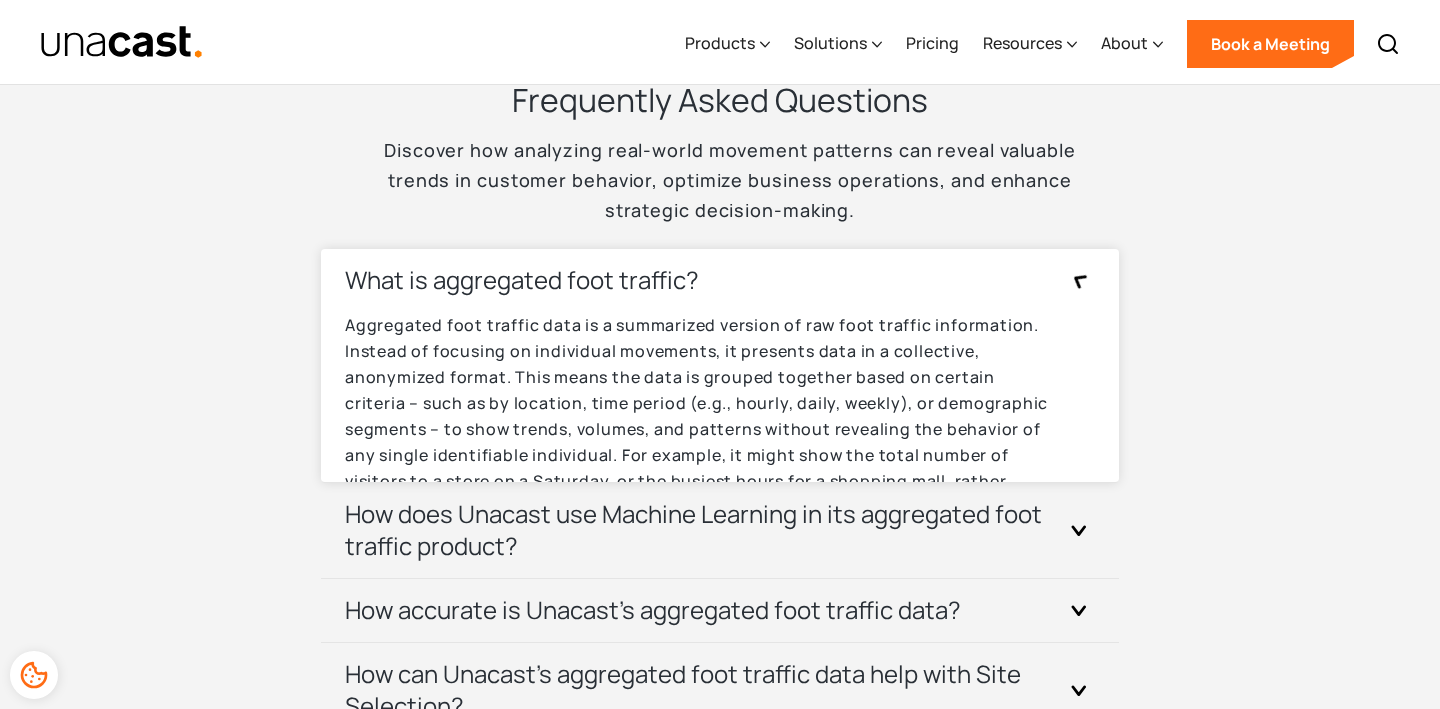 click on "How can Unacast's aggregated foot traffic data help with Site Selection?" at bounding box center (696, 690) 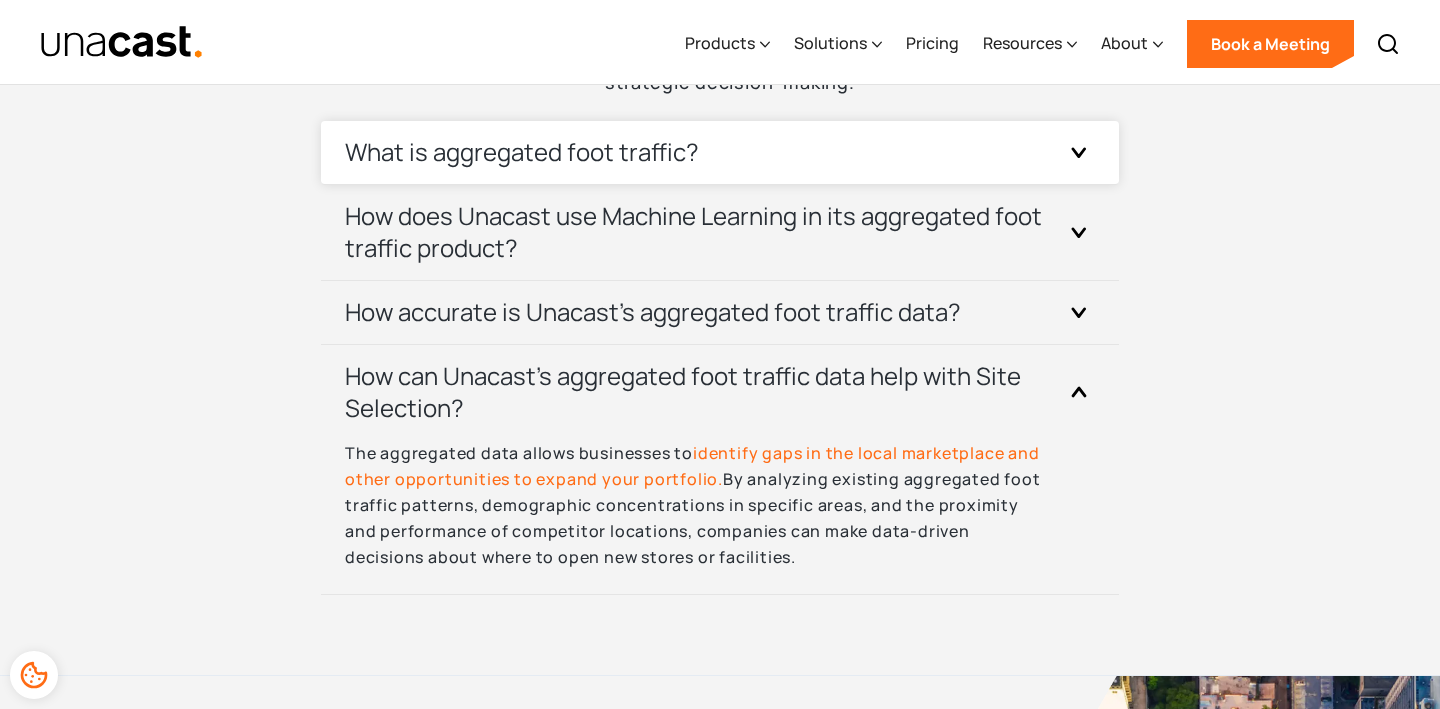 scroll, scrollTop: 4333, scrollLeft: 0, axis: vertical 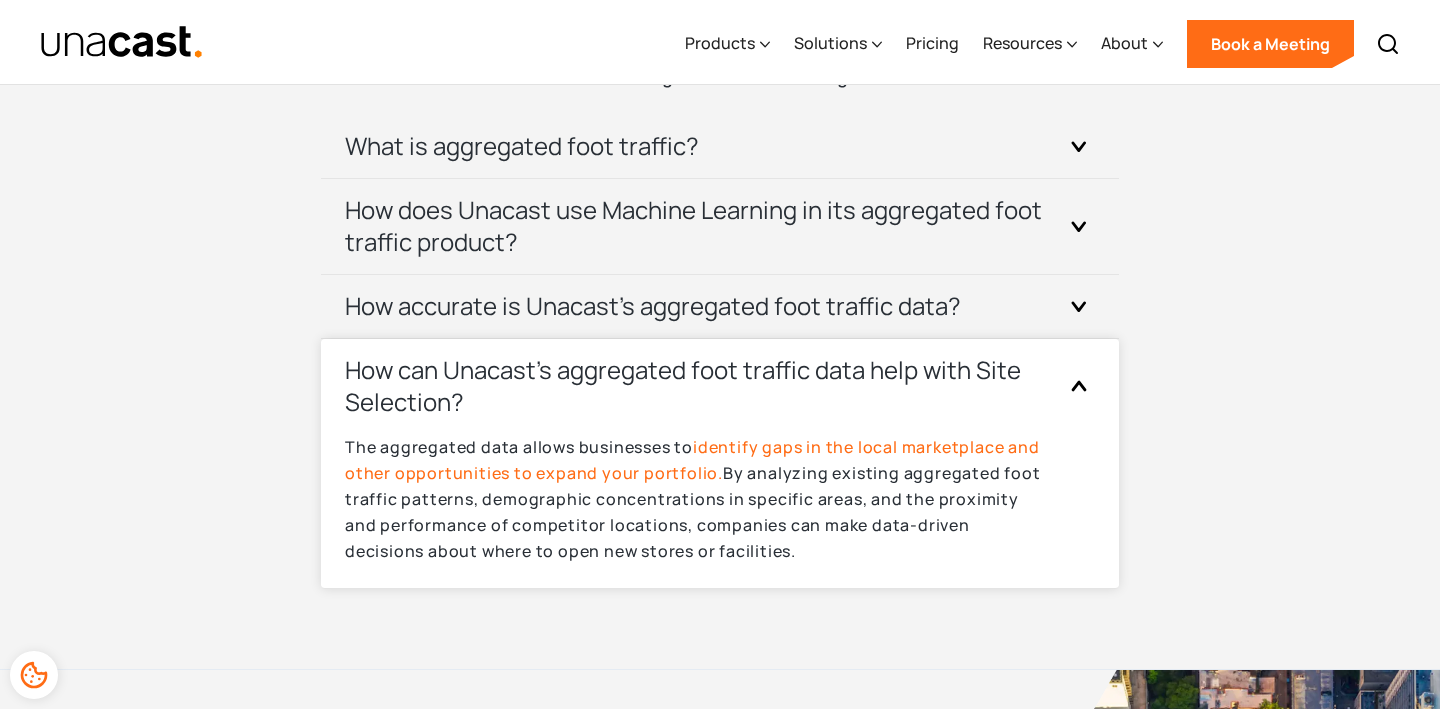 drag, startPoint x: 724, startPoint y: 550, endPoint x: 374, endPoint y: 455, distance: 362.66376 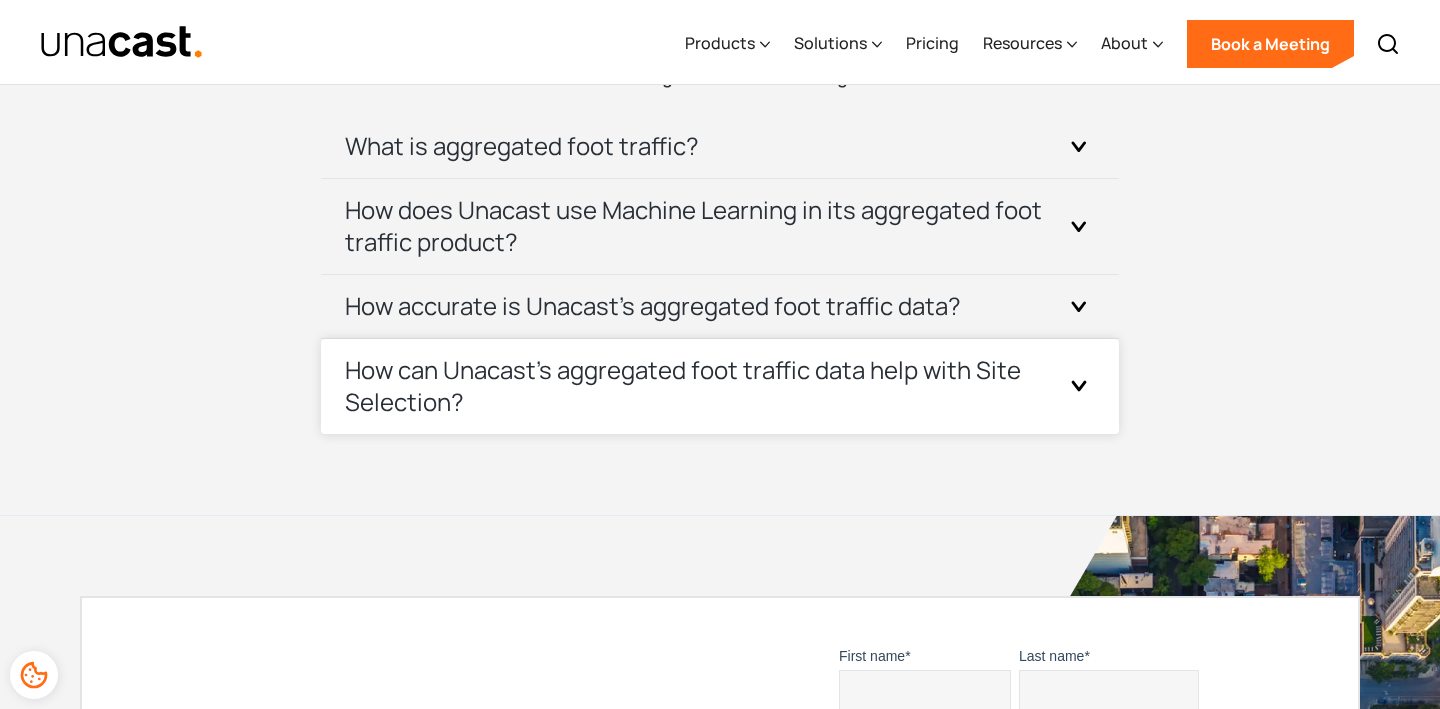 click on "How can Unacast's aggregated foot traffic data help with Site Selection?" at bounding box center (696, 386) 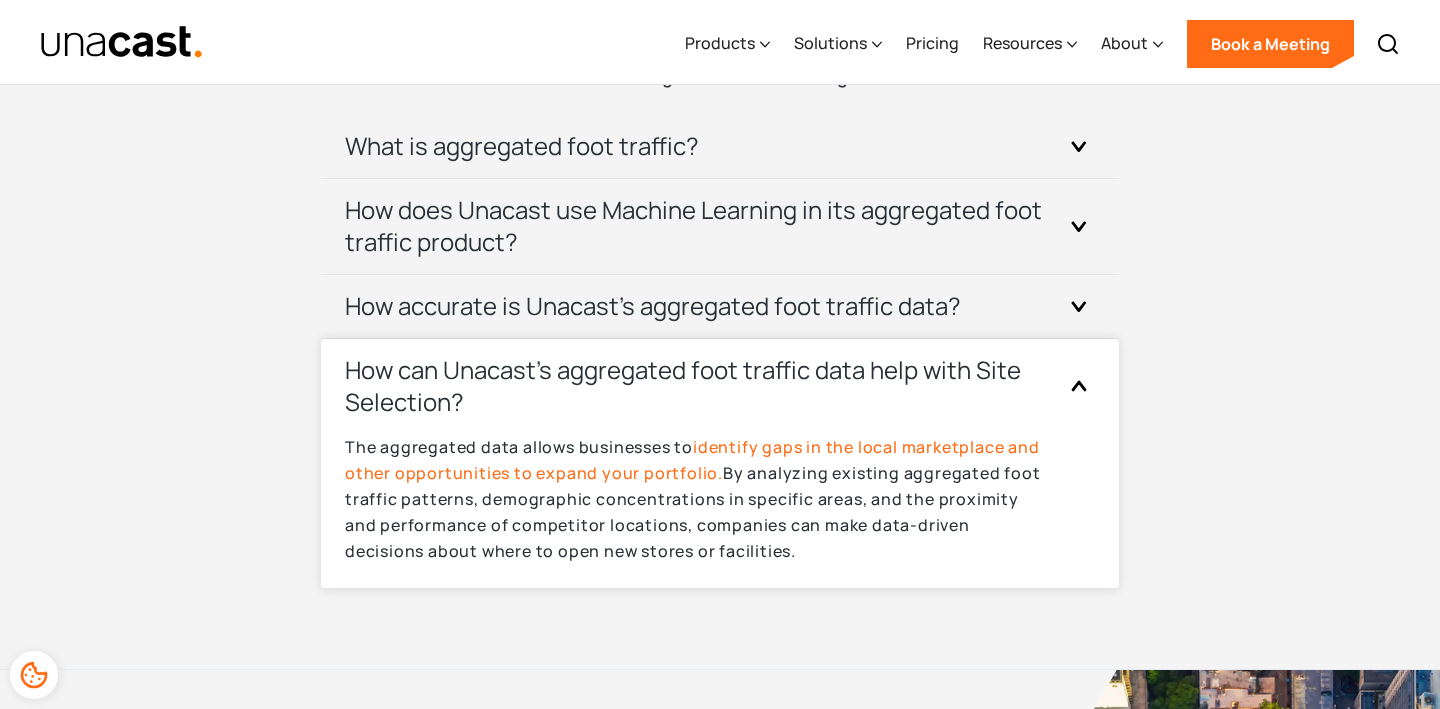 click on "How can Unacast's aggregated foot traffic data help with Site Selection?" at bounding box center (720, 386) 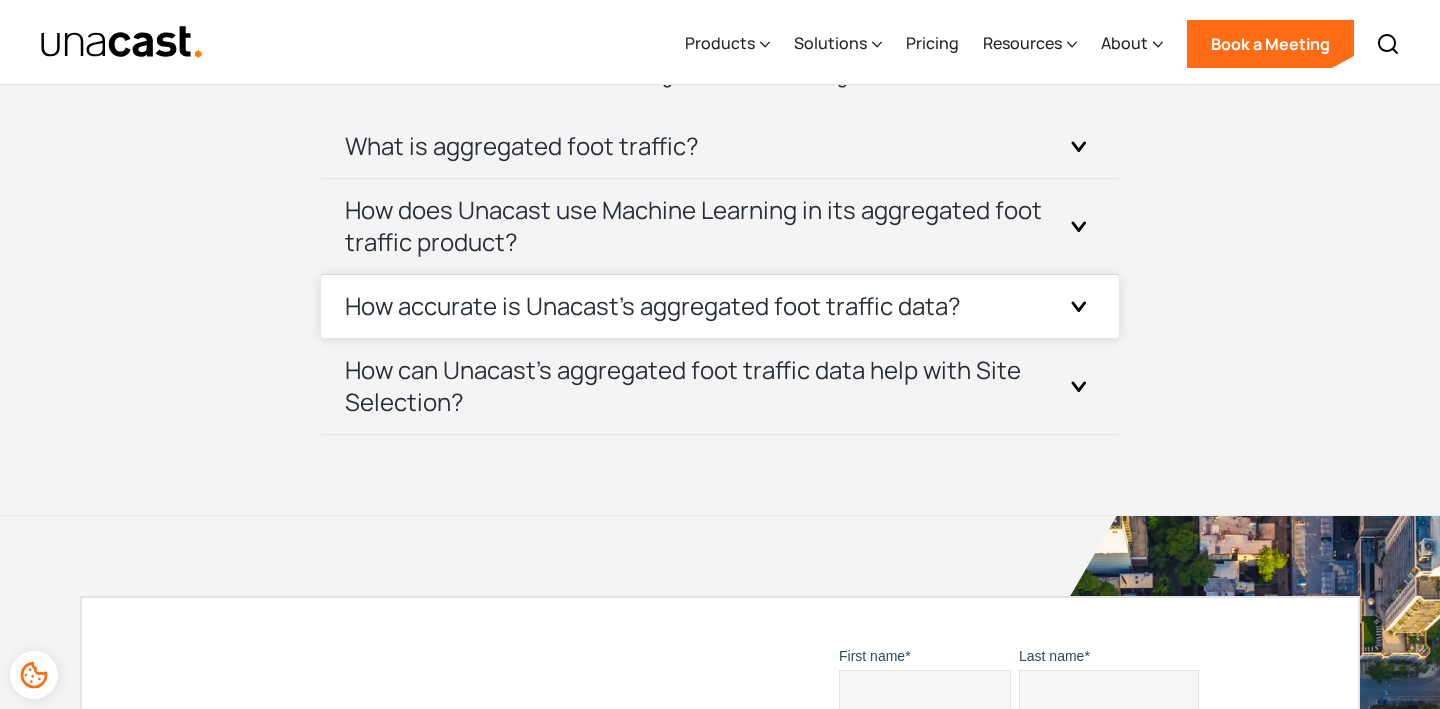 click on "How accurate is Unacast's aggregated foot traffic data?" at bounding box center (653, 306) 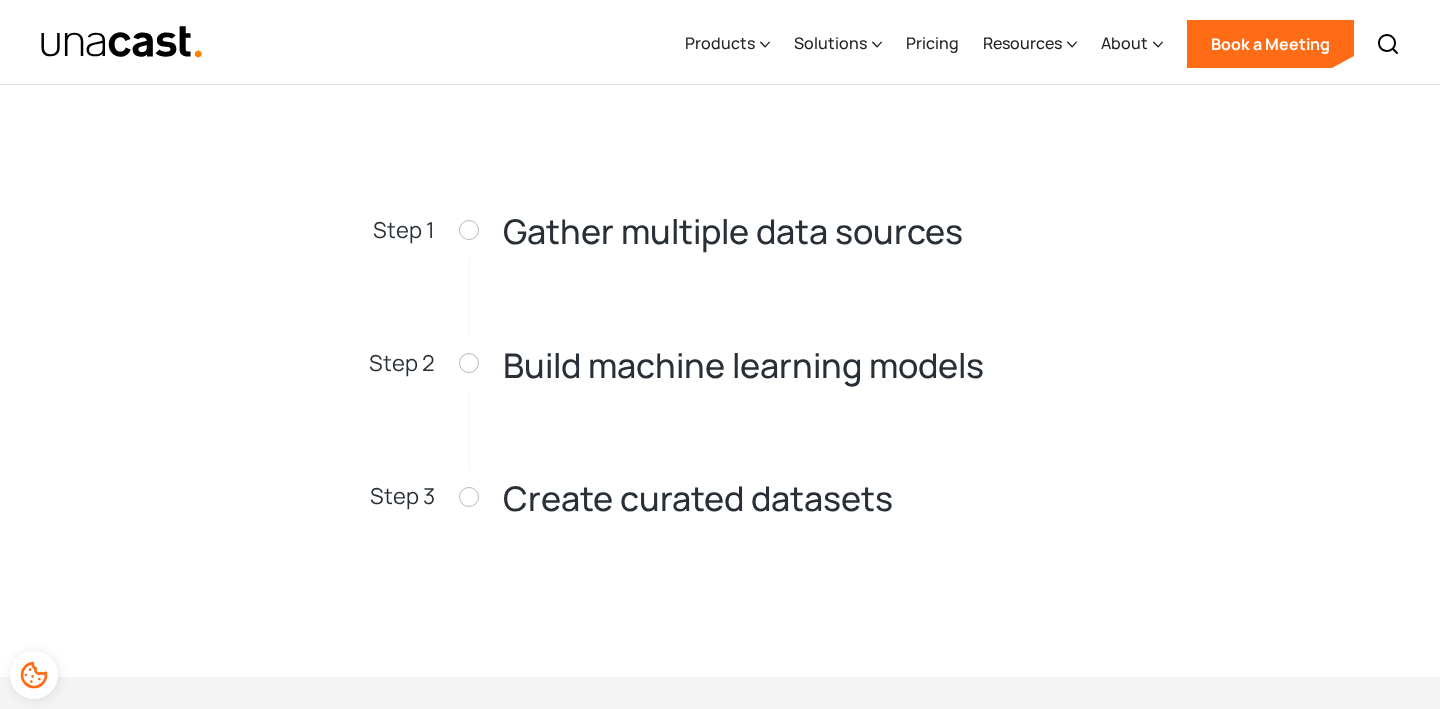 scroll, scrollTop: 3518, scrollLeft: 0, axis: vertical 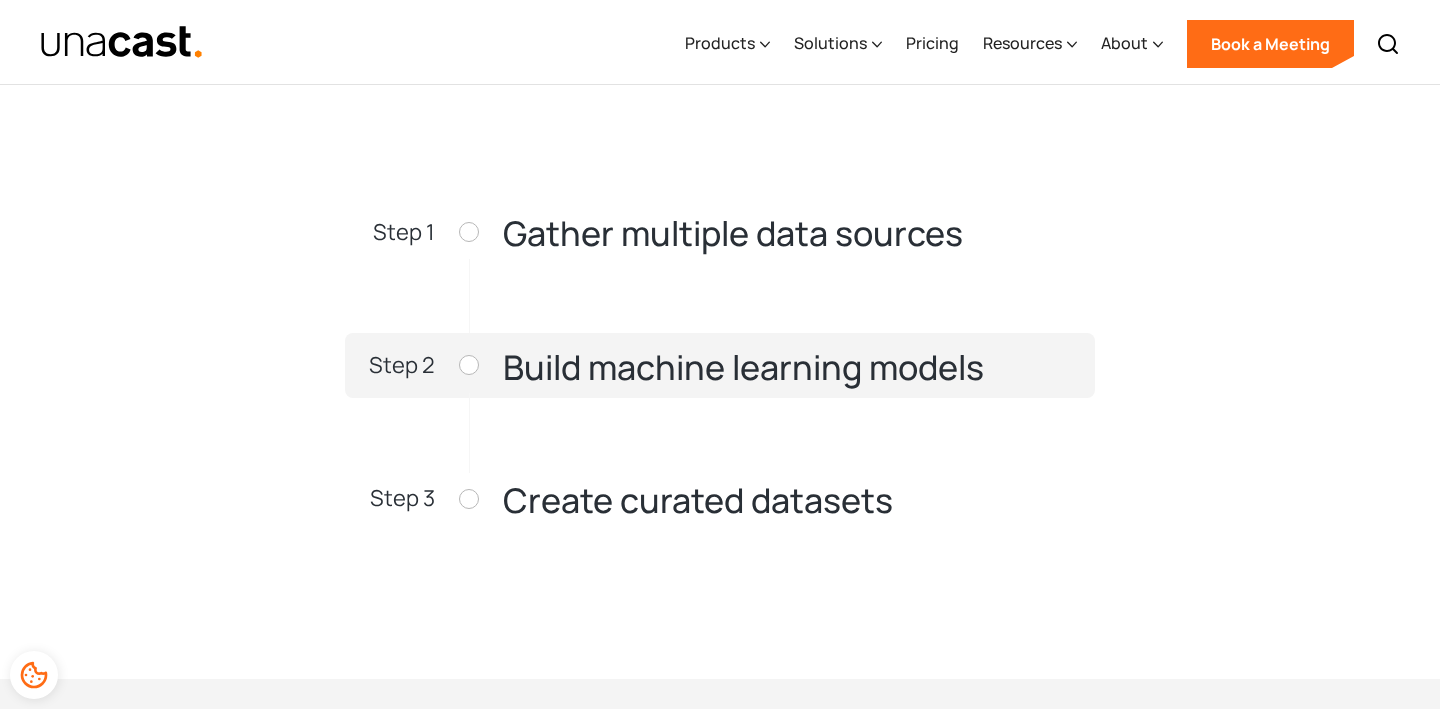 click on "Step 2 Build machine learning models" at bounding box center [720, 365] 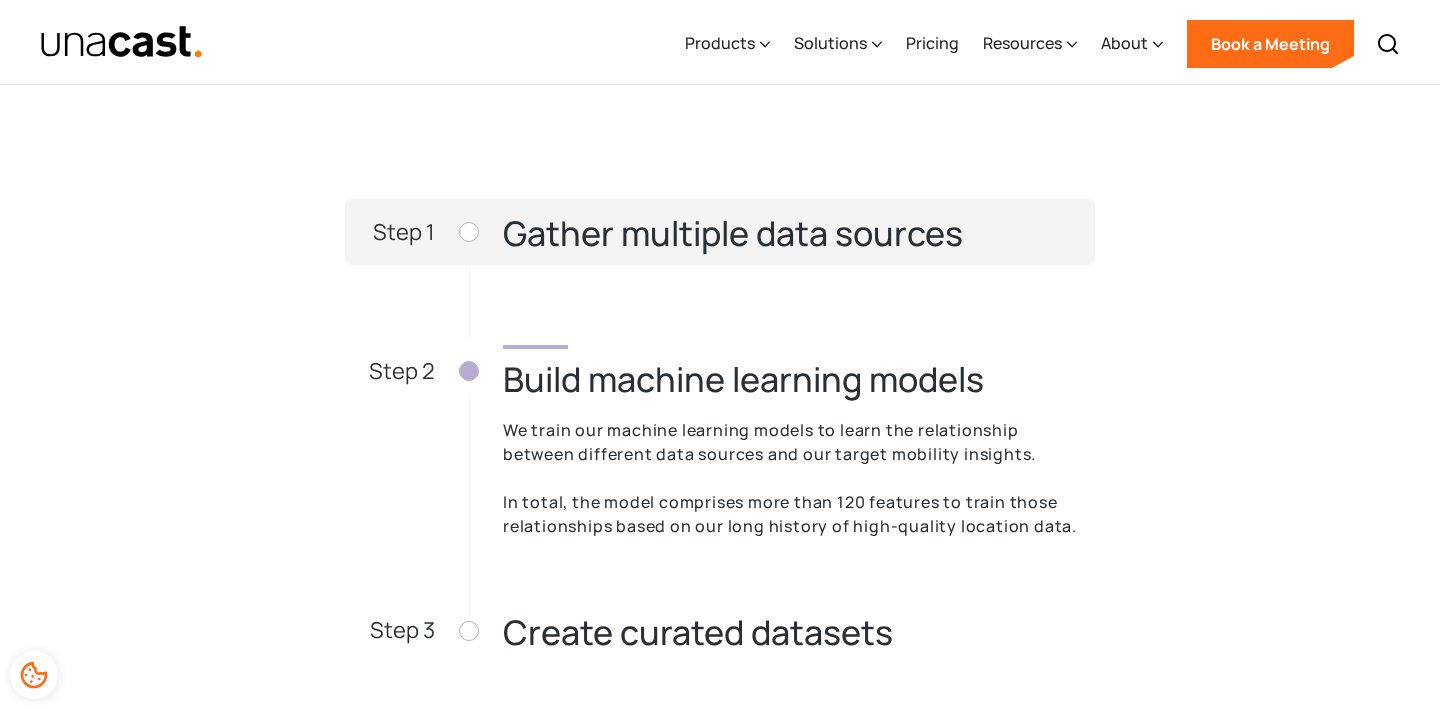 click on "Gather multiple data sources" at bounding box center [733, 233] 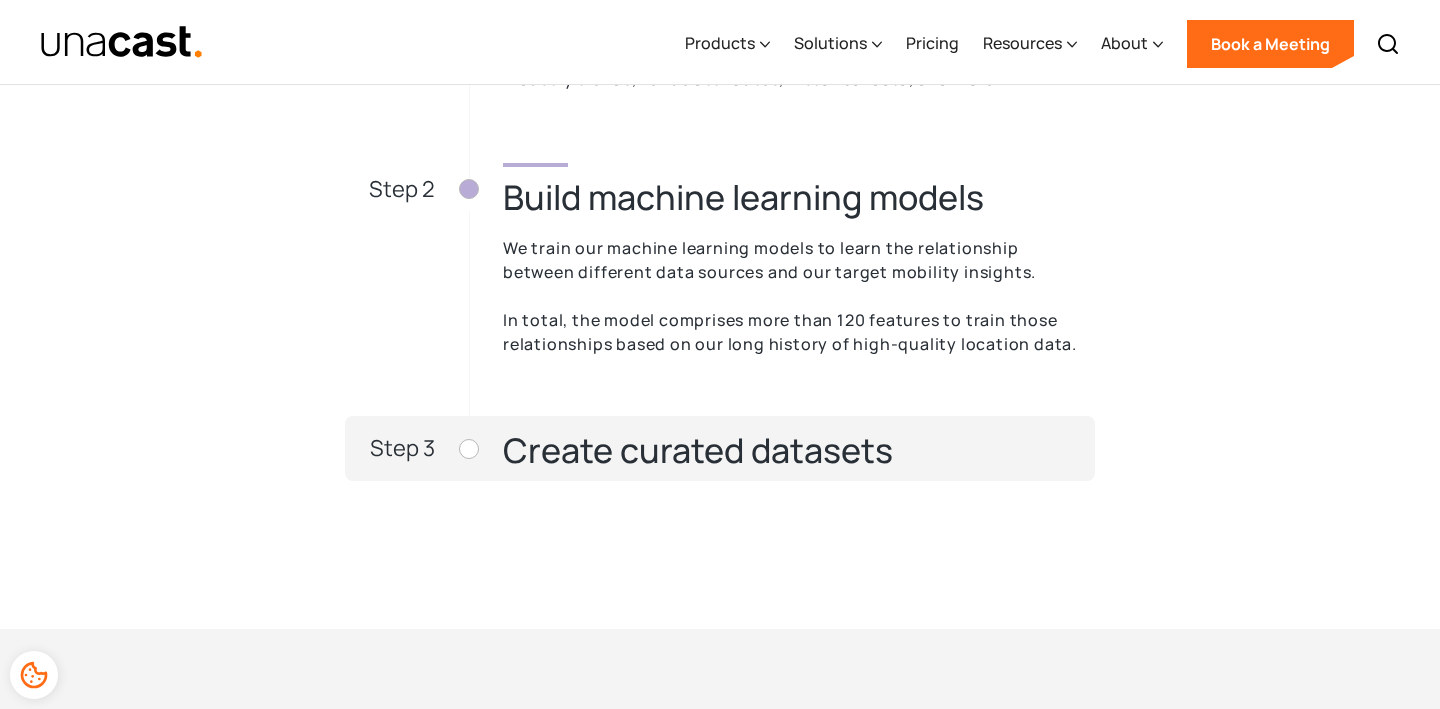 click on "Create curated datasets" at bounding box center (698, 450) 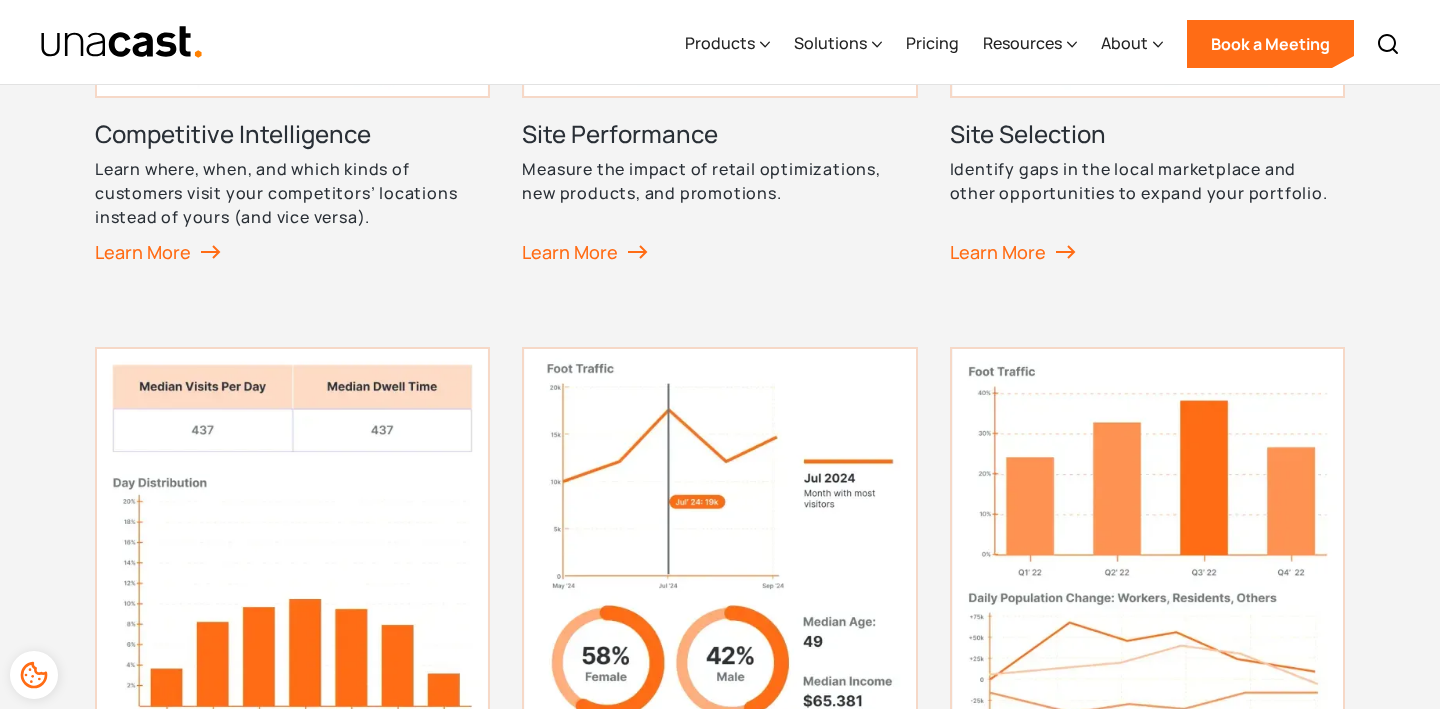 scroll, scrollTop: 1422, scrollLeft: 0, axis: vertical 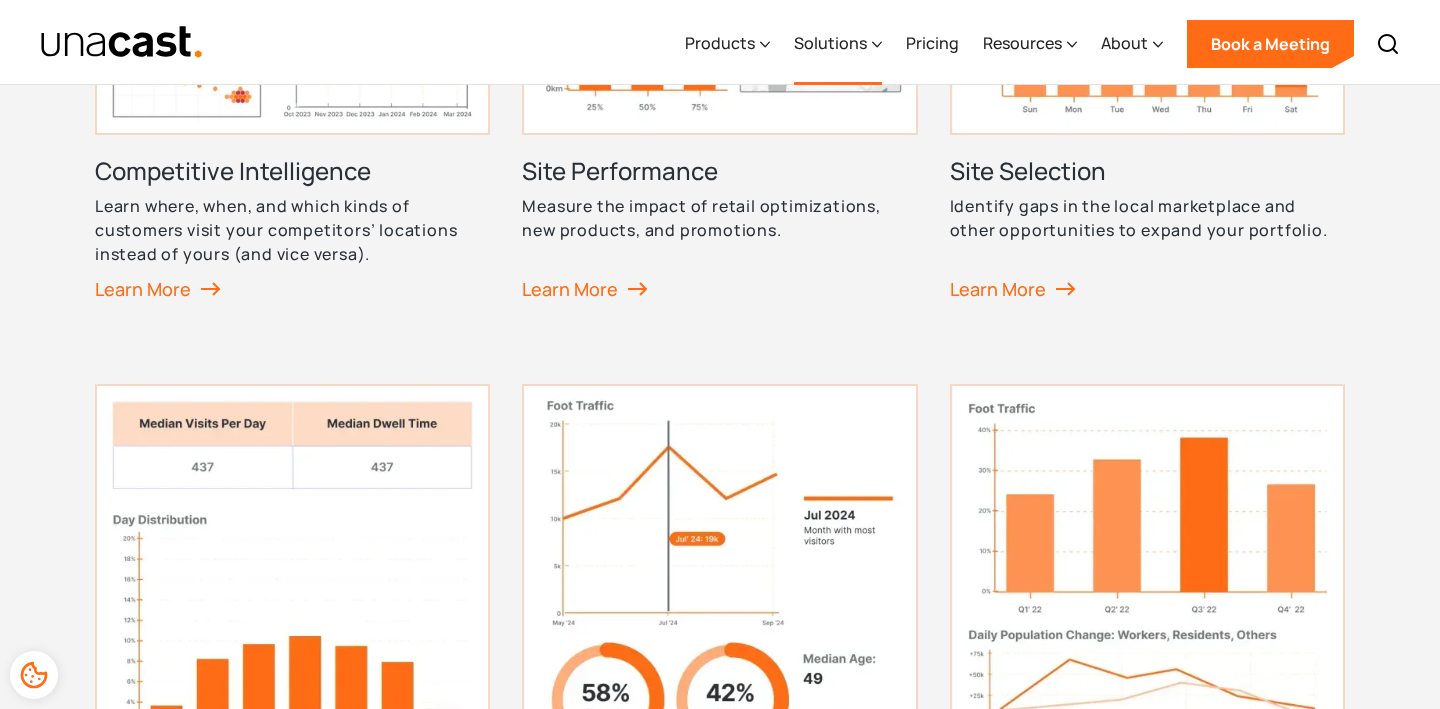click on "Solutions" at bounding box center (838, 44) 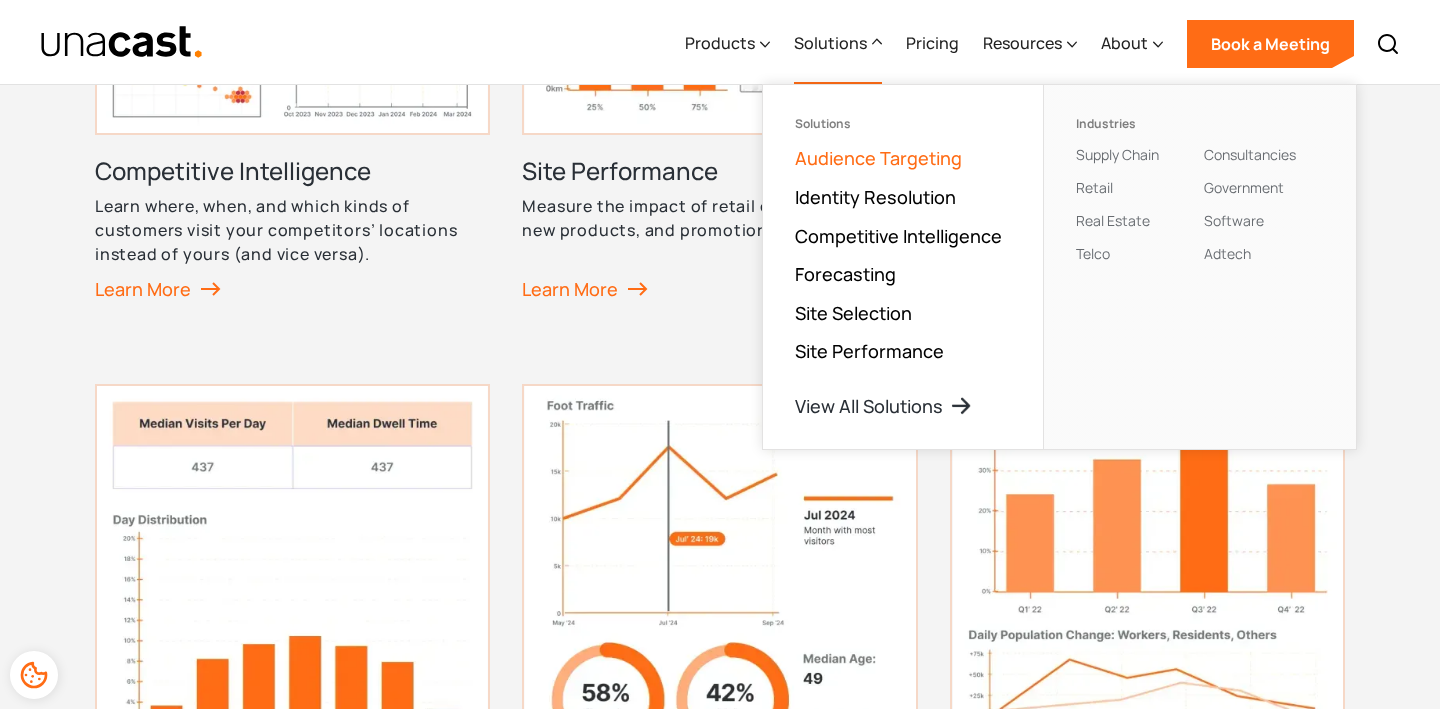 click on "Audience Targeting" at bounding box center (878, 158) 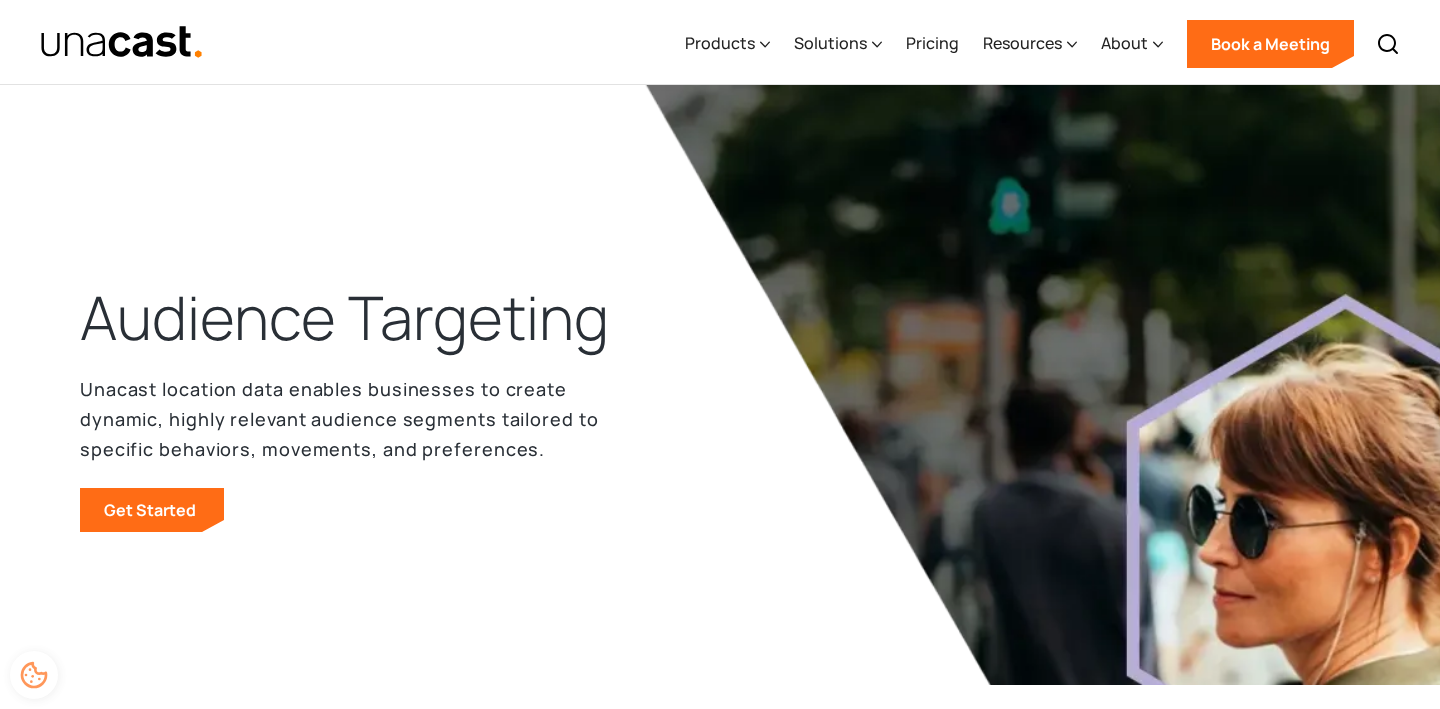 scroll, scrollTop: 0, scrollLeft: 0, axis: both 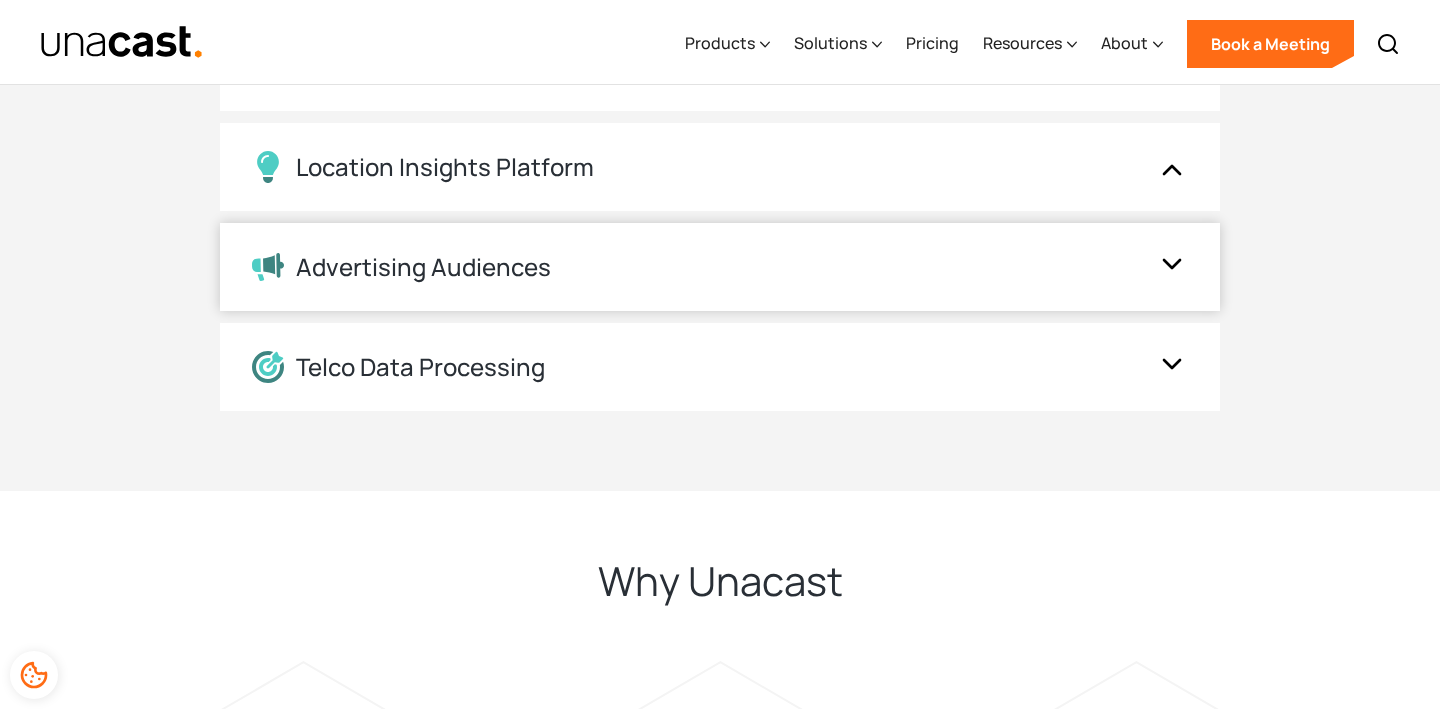 click on "Advertising Audiences" at bounding box center (700, 267) 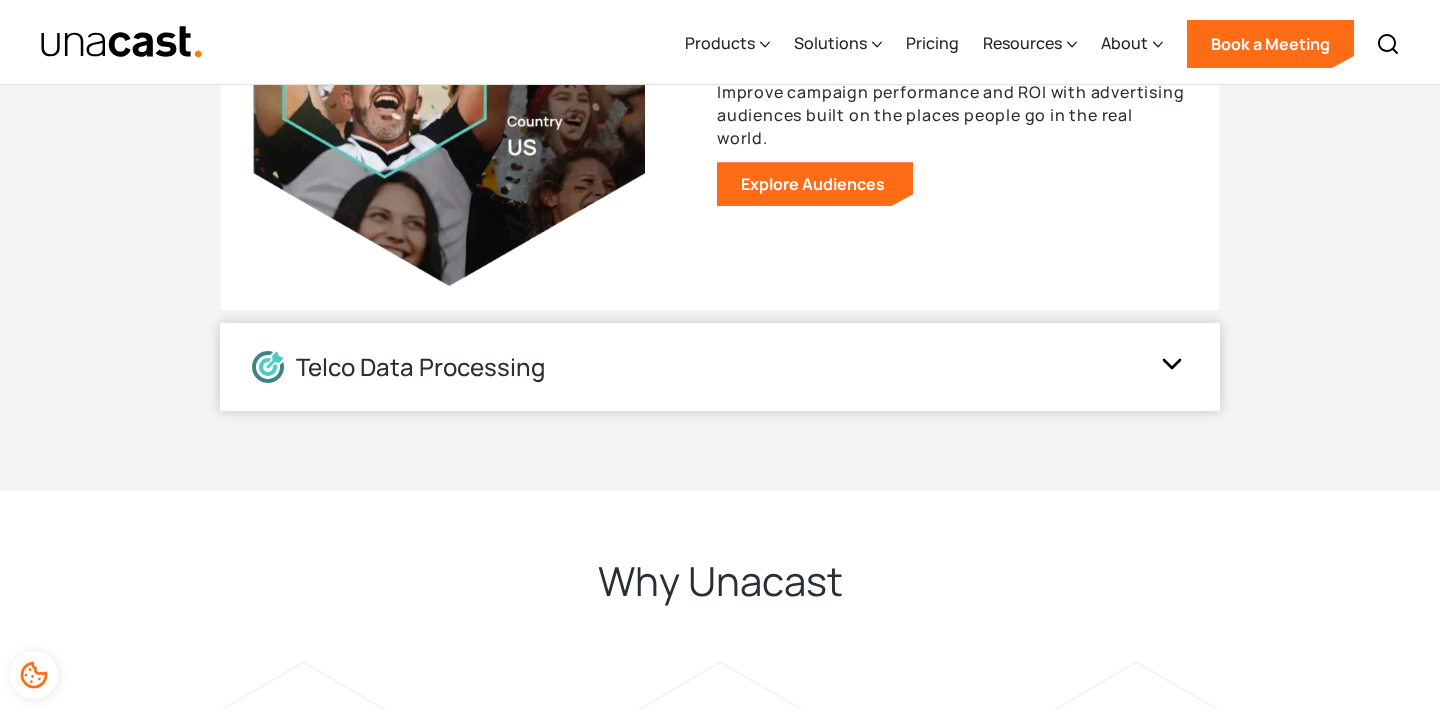 click on "Telco Data Processing" at bounding box center (720, 367) 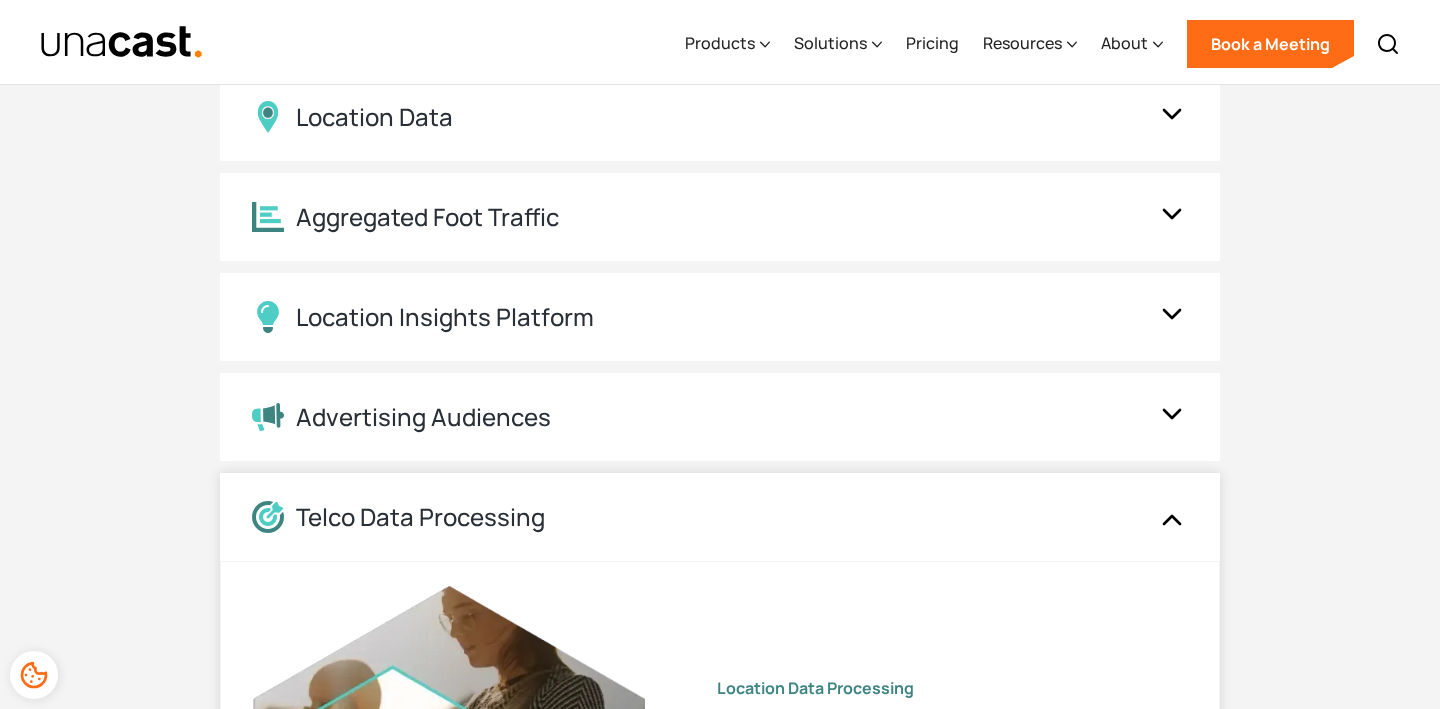 scroll, scrollTop: 3433, scrollLeft: 0, axis: vertical 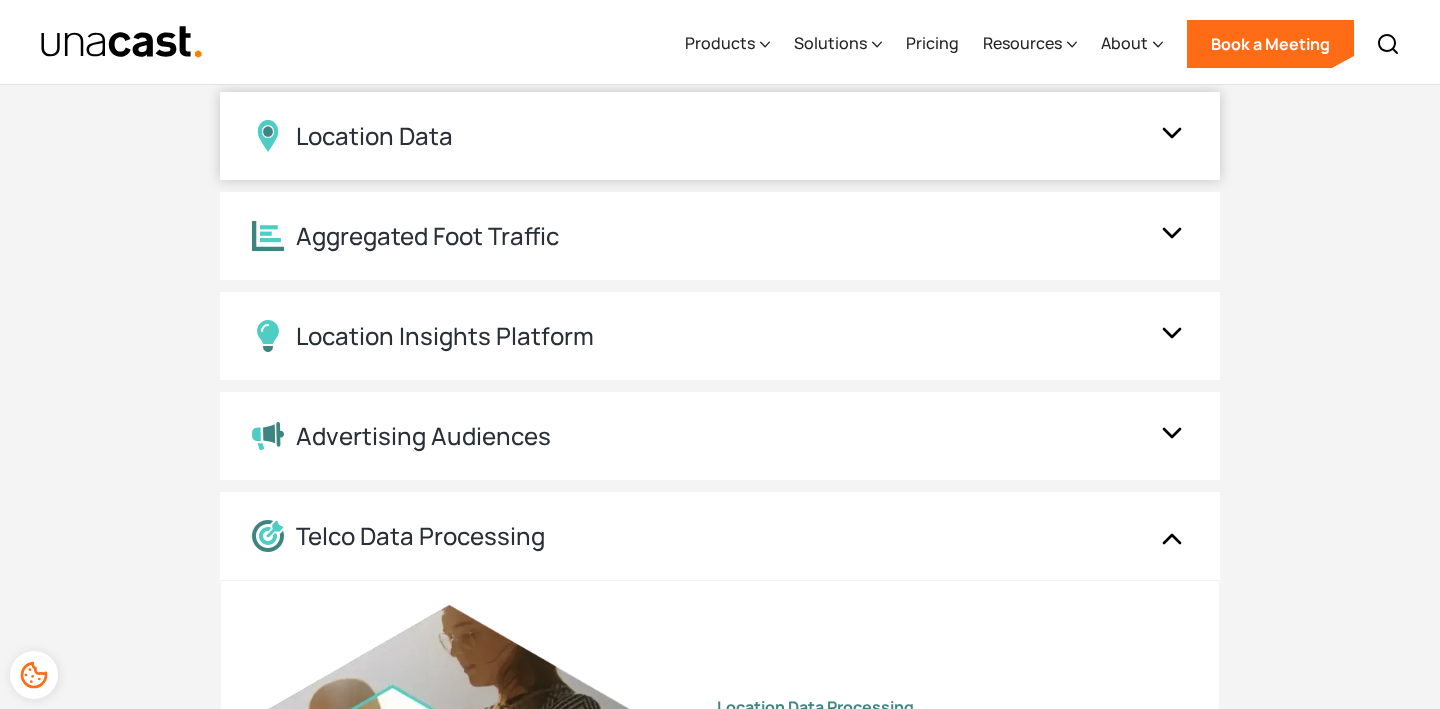 click on "Location Data" at bounding box center (374, 136) 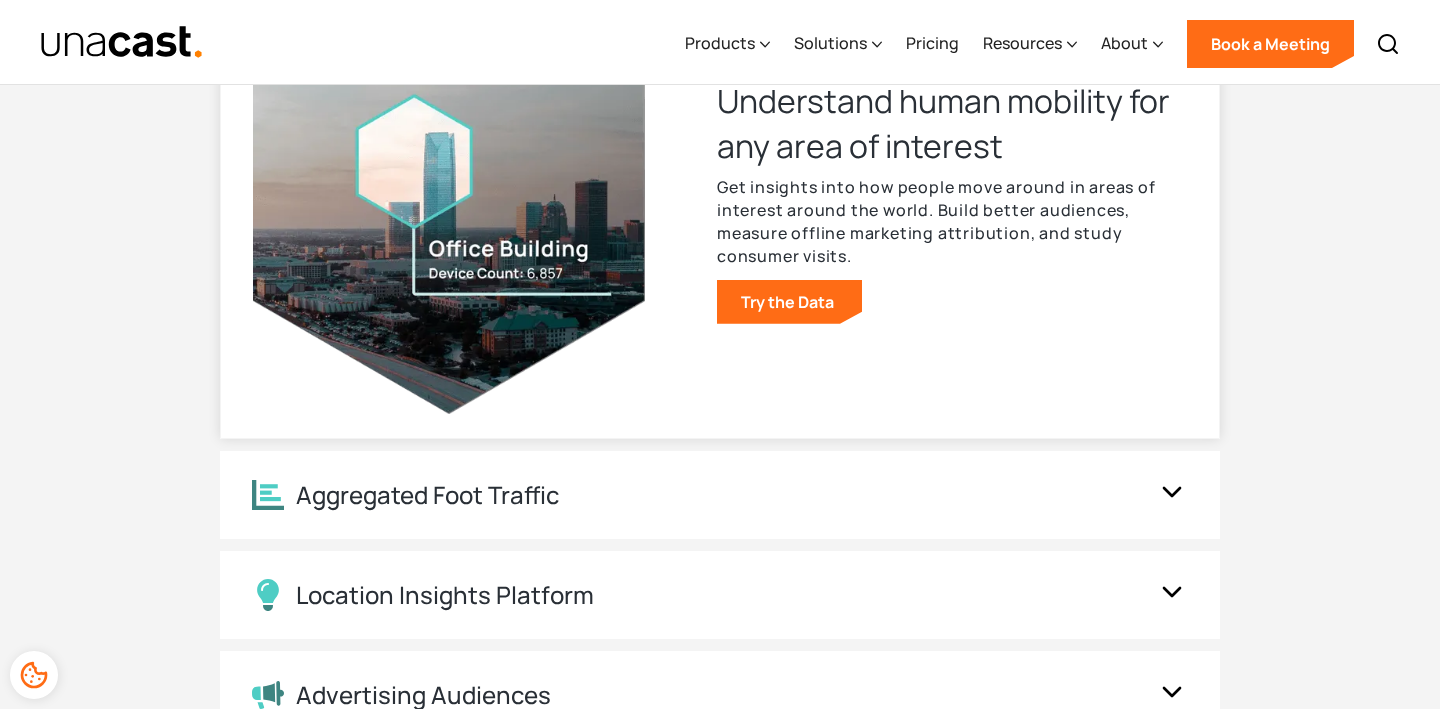 scroll, scrollTop: 3675, scrollLeft: 0, axis: vertical 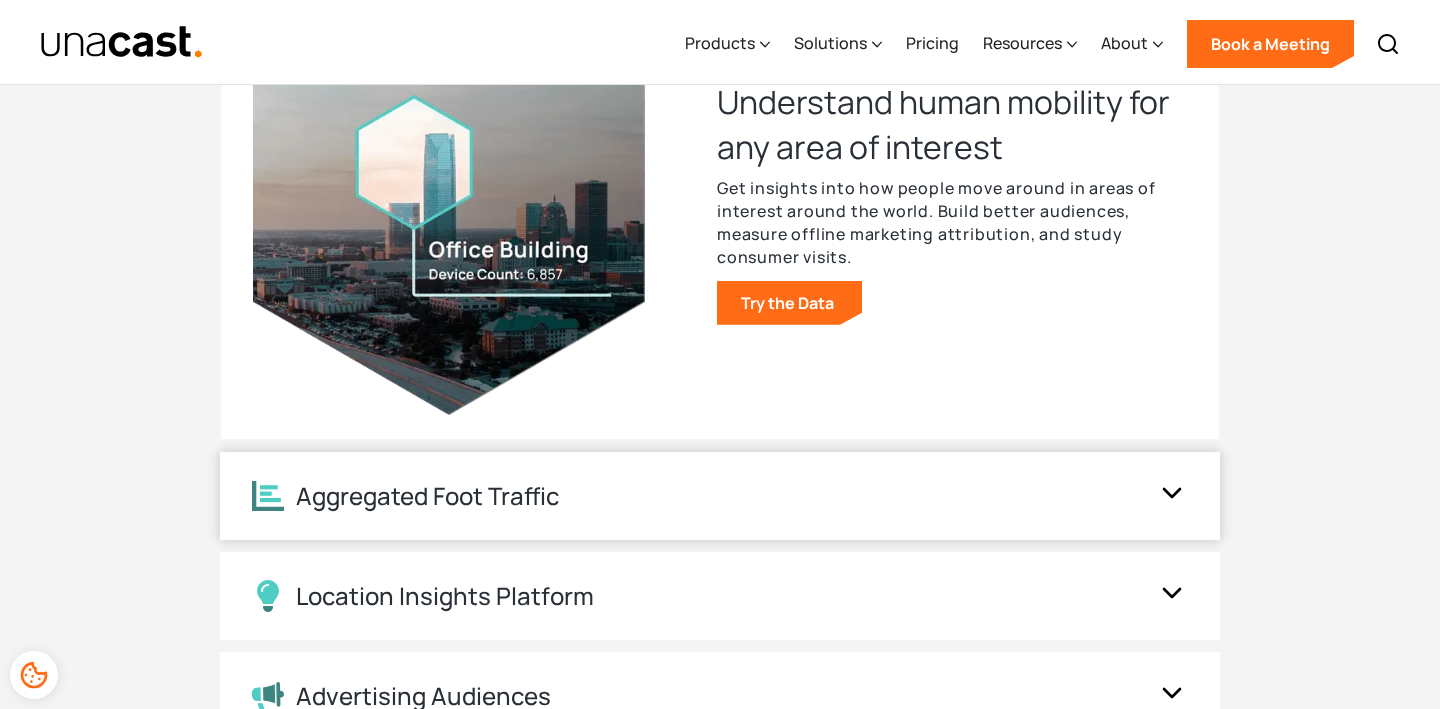 click on "Aggregated Foot Traffic" at bounding box center (720, 496) 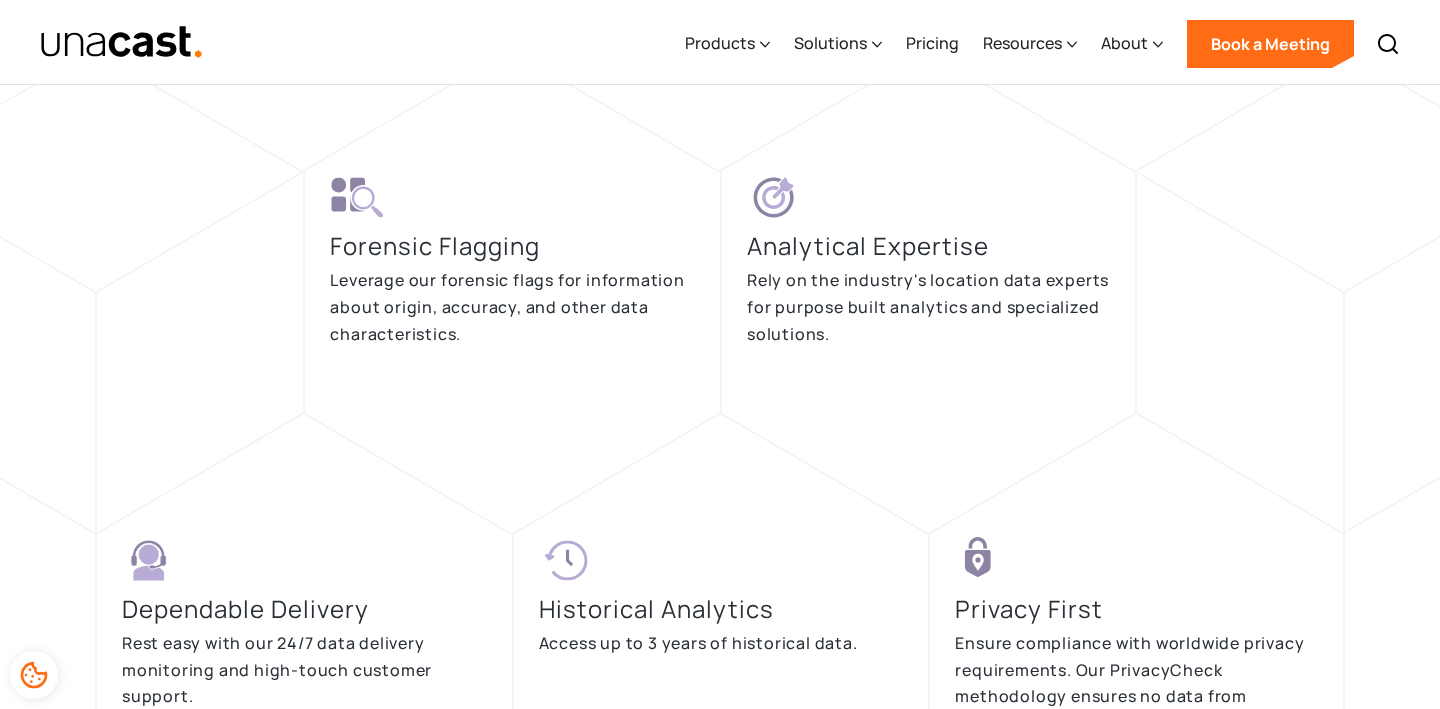 scroll, scrollTop: 5111, scrollLeft: 0, axis: vertical 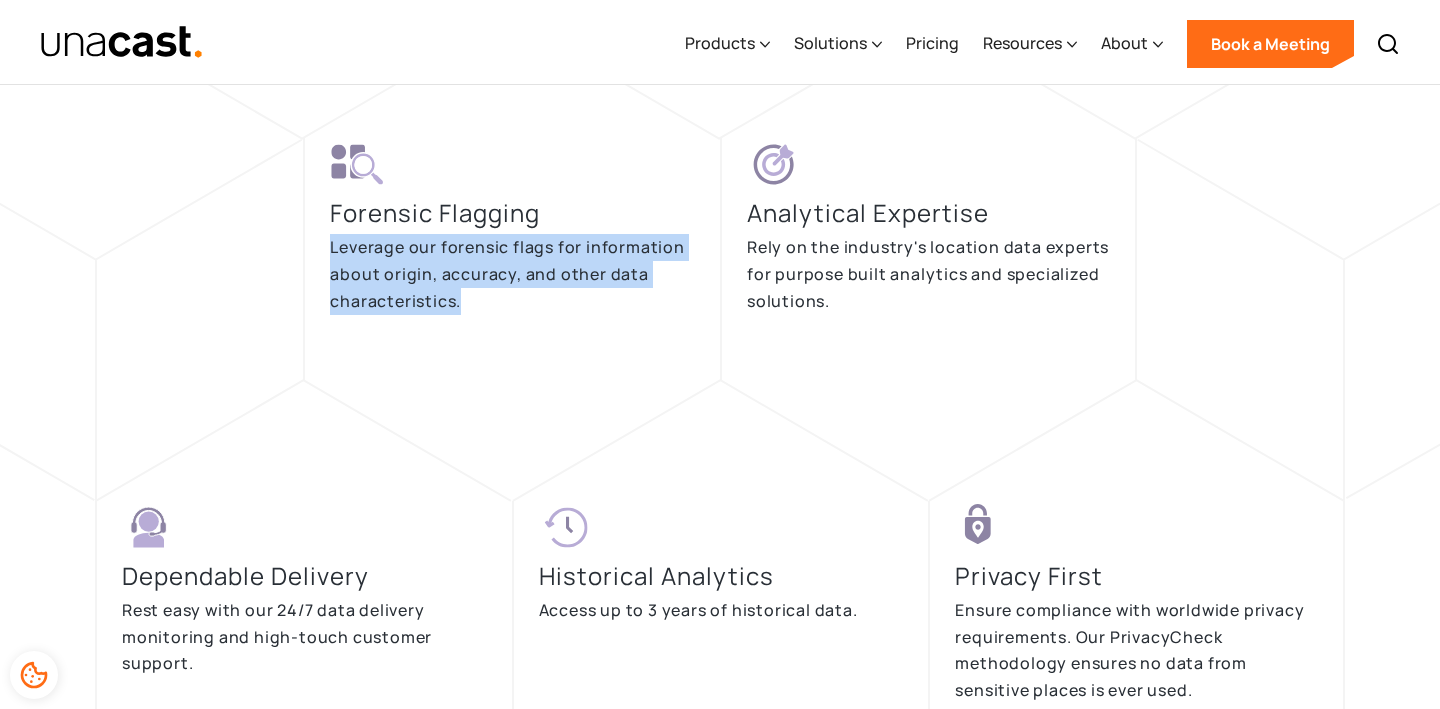 drag, startPoint x: 331, startPoint y: 250, endPoint x: 487, endPoint y: 299, distance: 163.51453 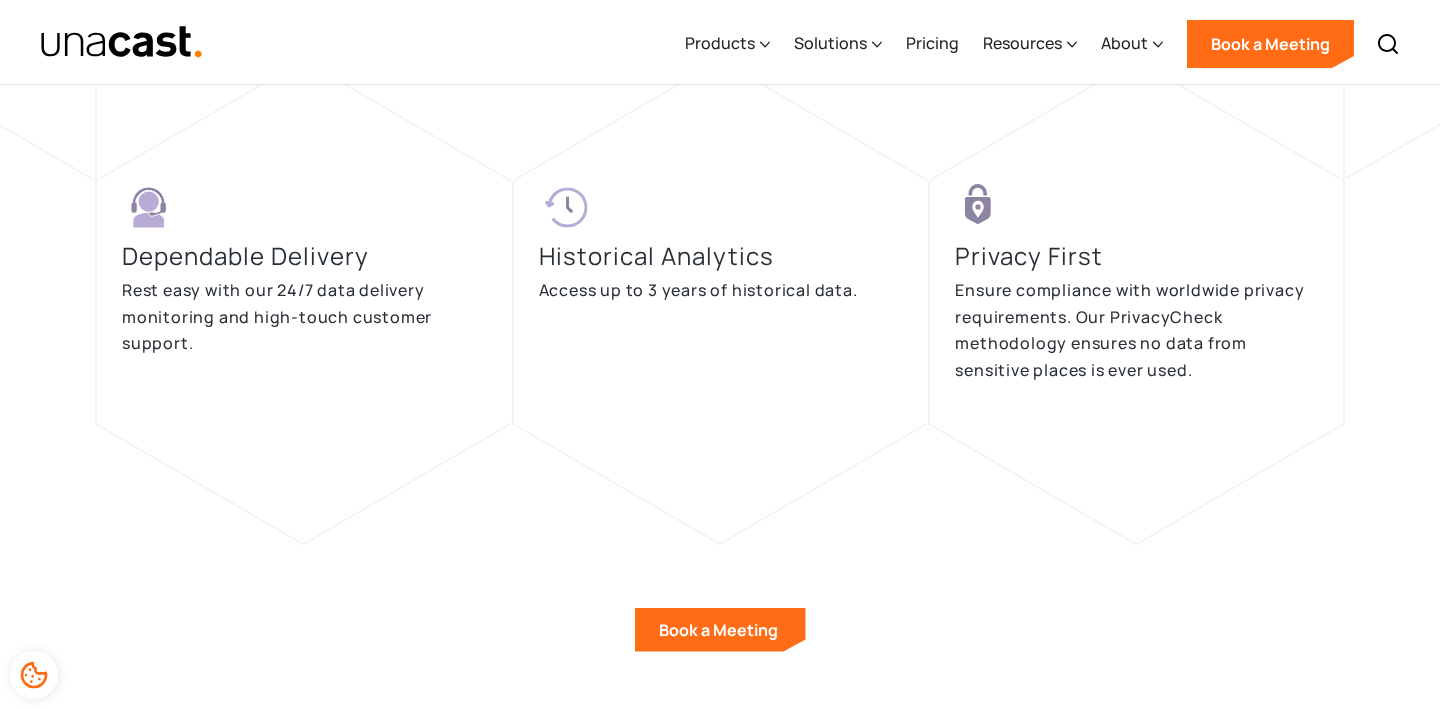 scroll, scrollTop: 5471, scrollLeft: 0, axis: vertical 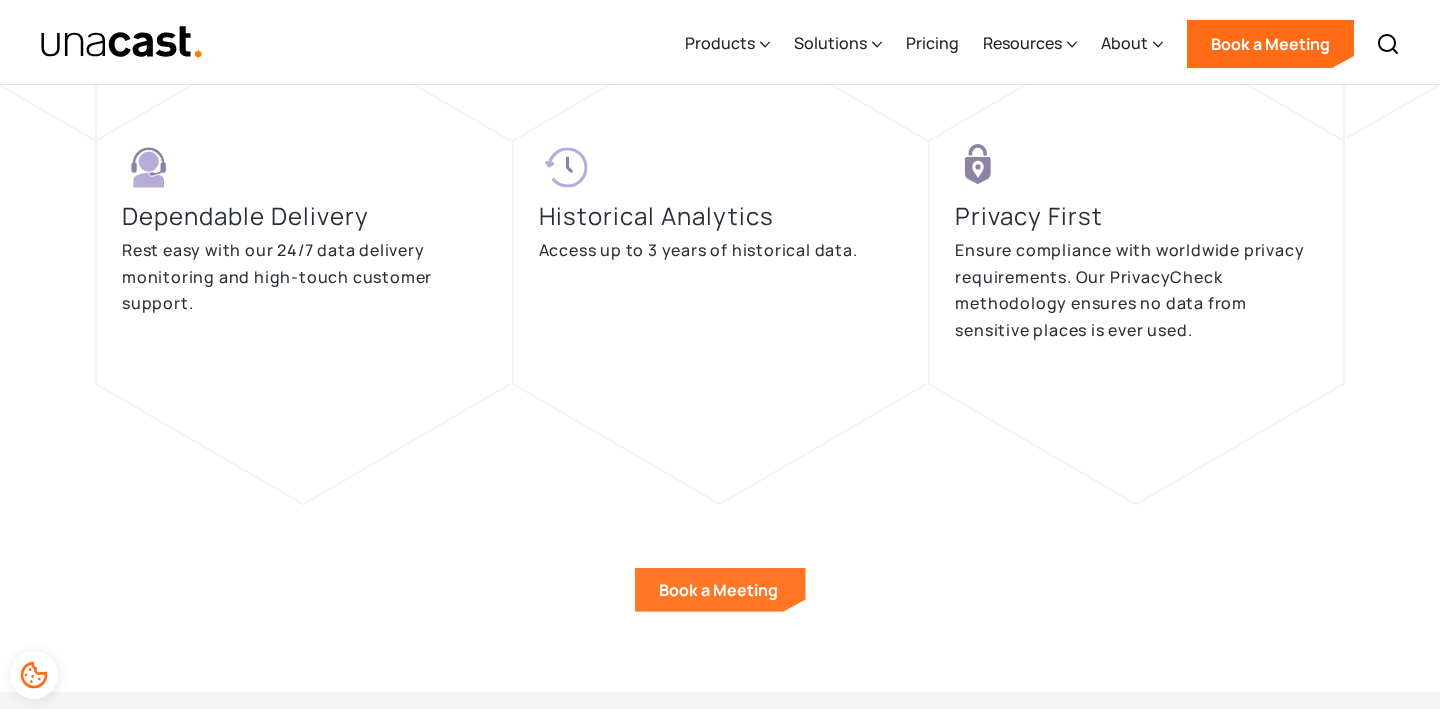 click on "Book a Meeting" at bounding box center (720, 590) 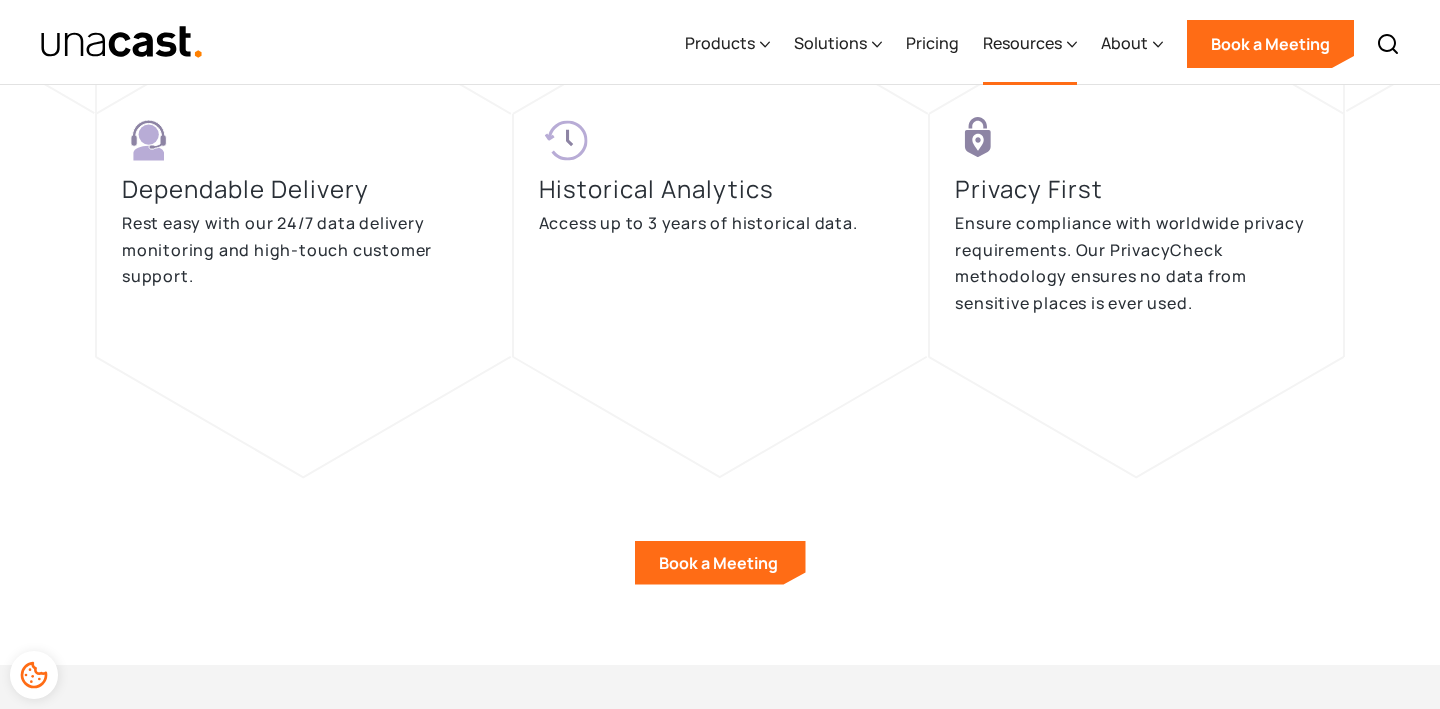 scroll, scrollTop: 5201, scrollLeft: 0, axis: vertical 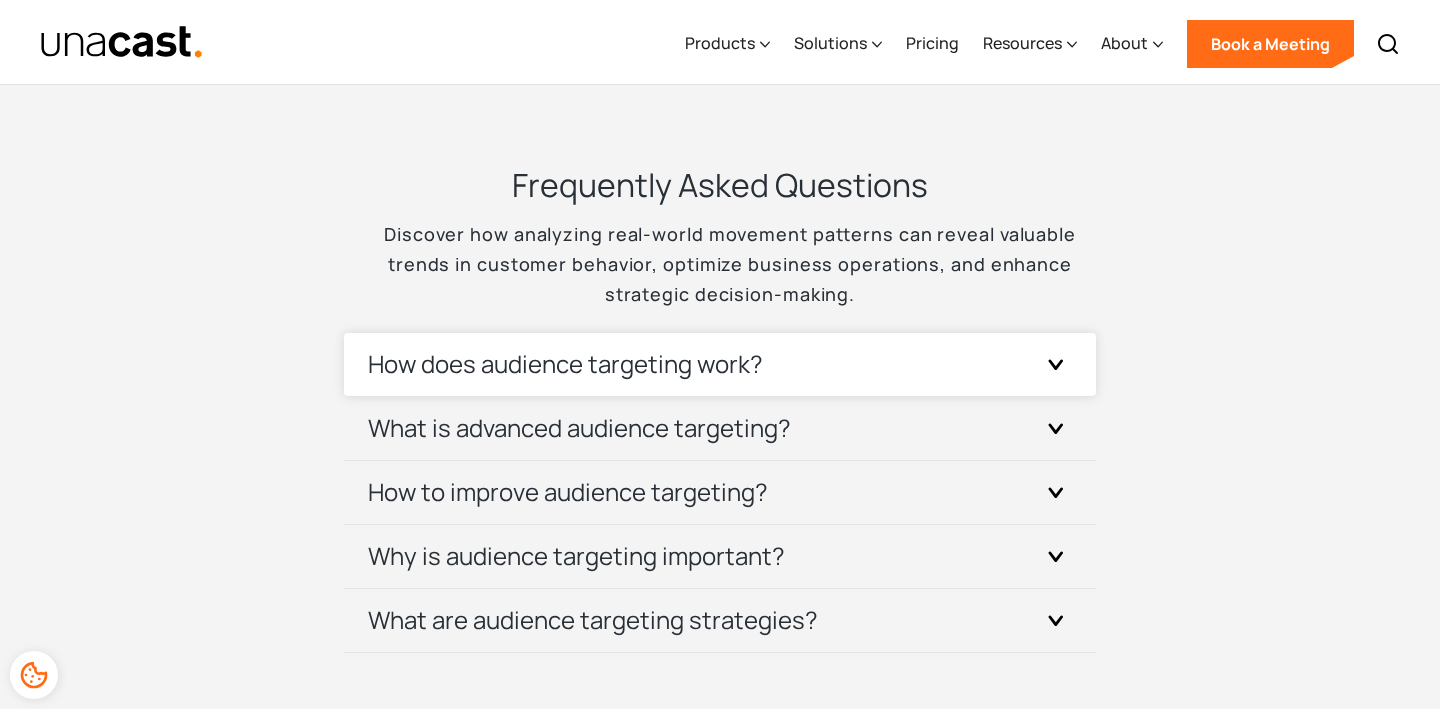 click on "How does audience targeting work?" at bounding box center [565, 364] 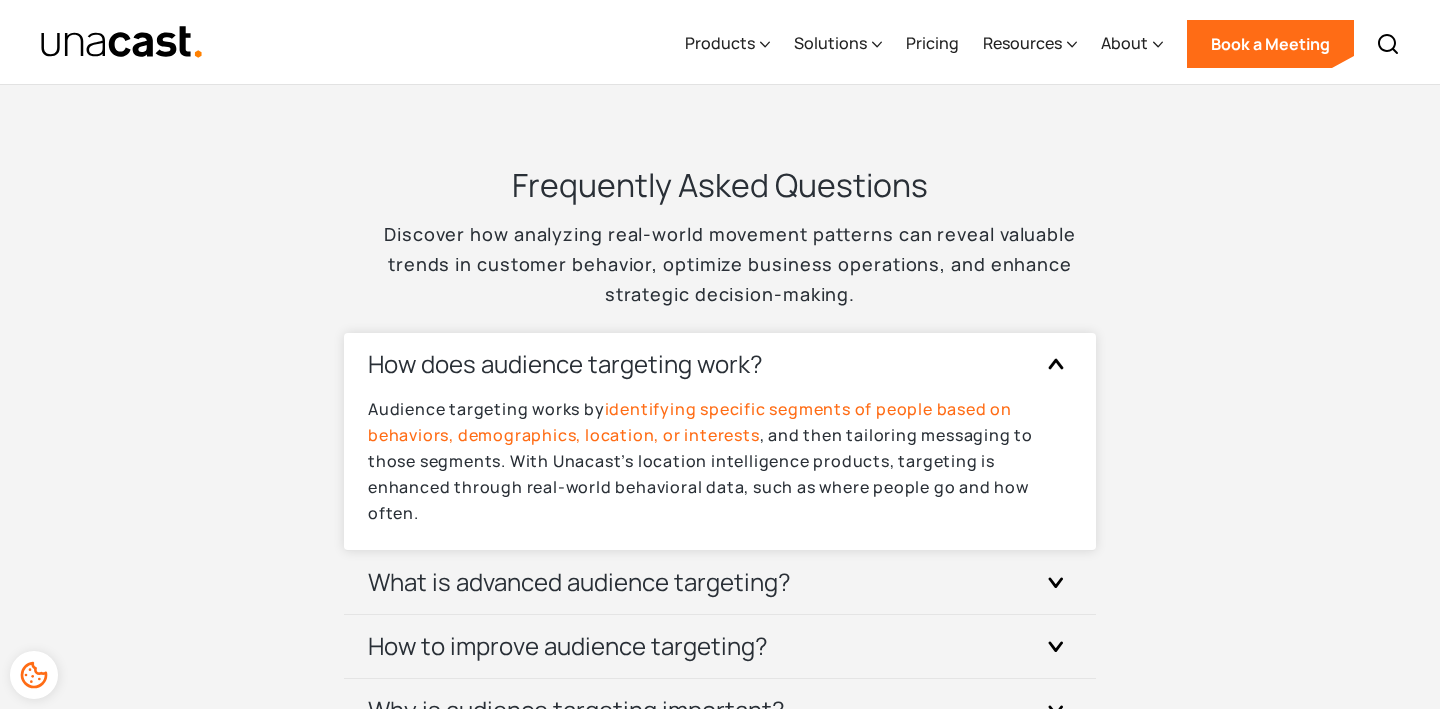 click on "How does audience targeting work?" at bounding box center (565, 364) 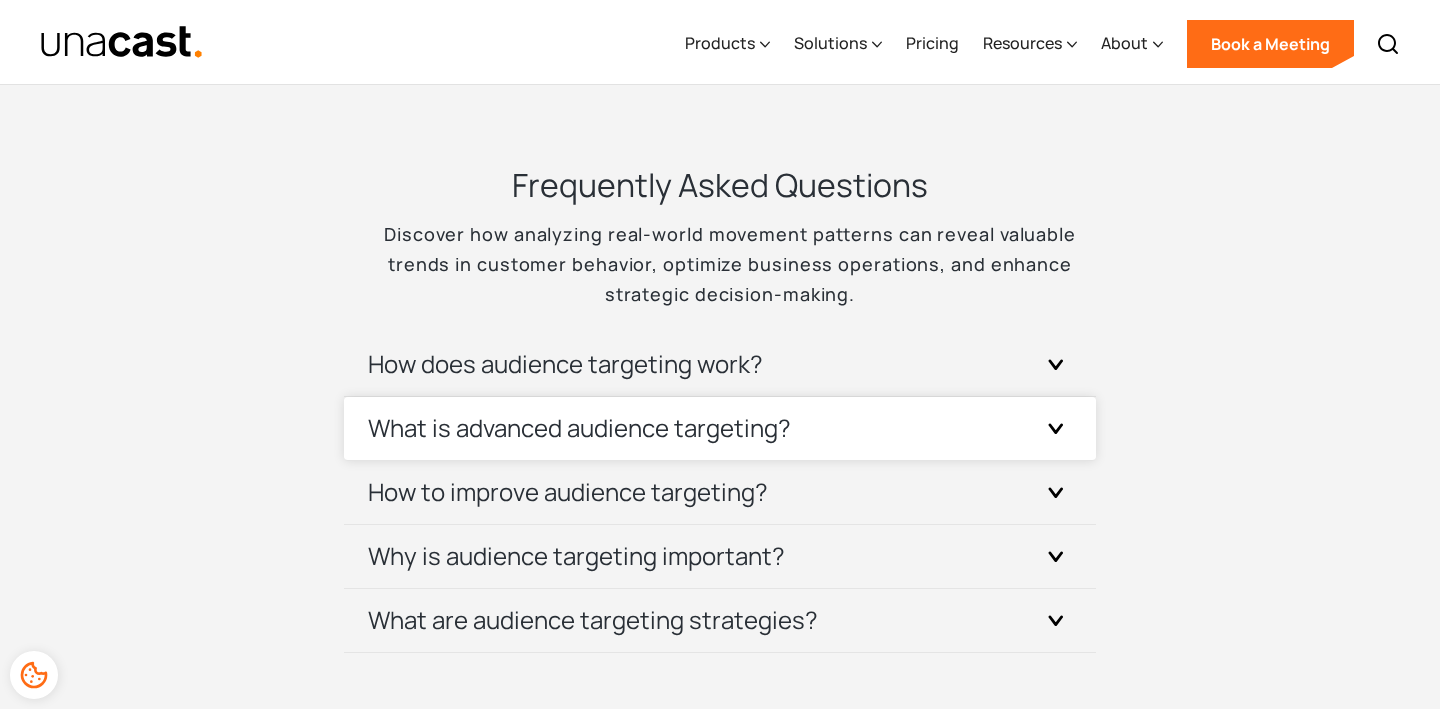 click on "What is advanced audience targeting?" at bounding box center (579, 428) 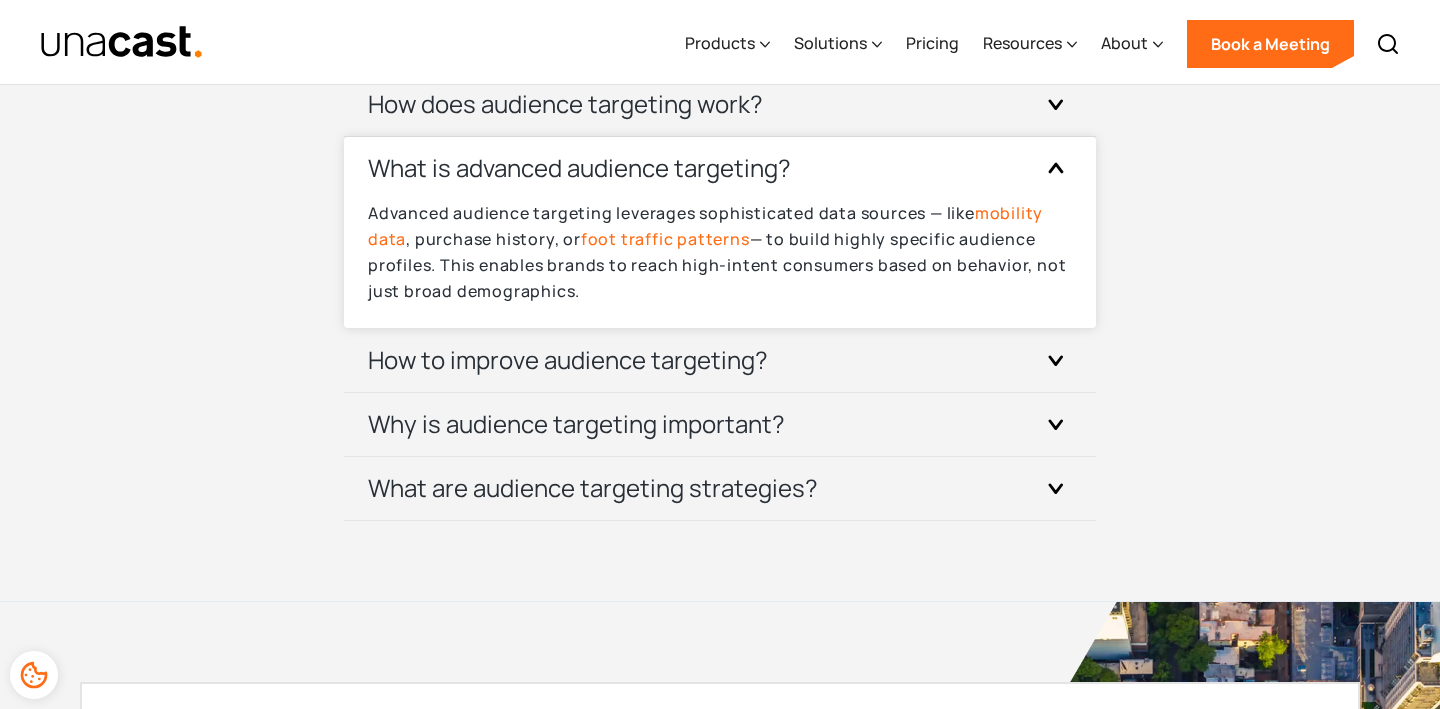 scroll, scrollTop: 6367, scrollLeft: 0, axis: vertical 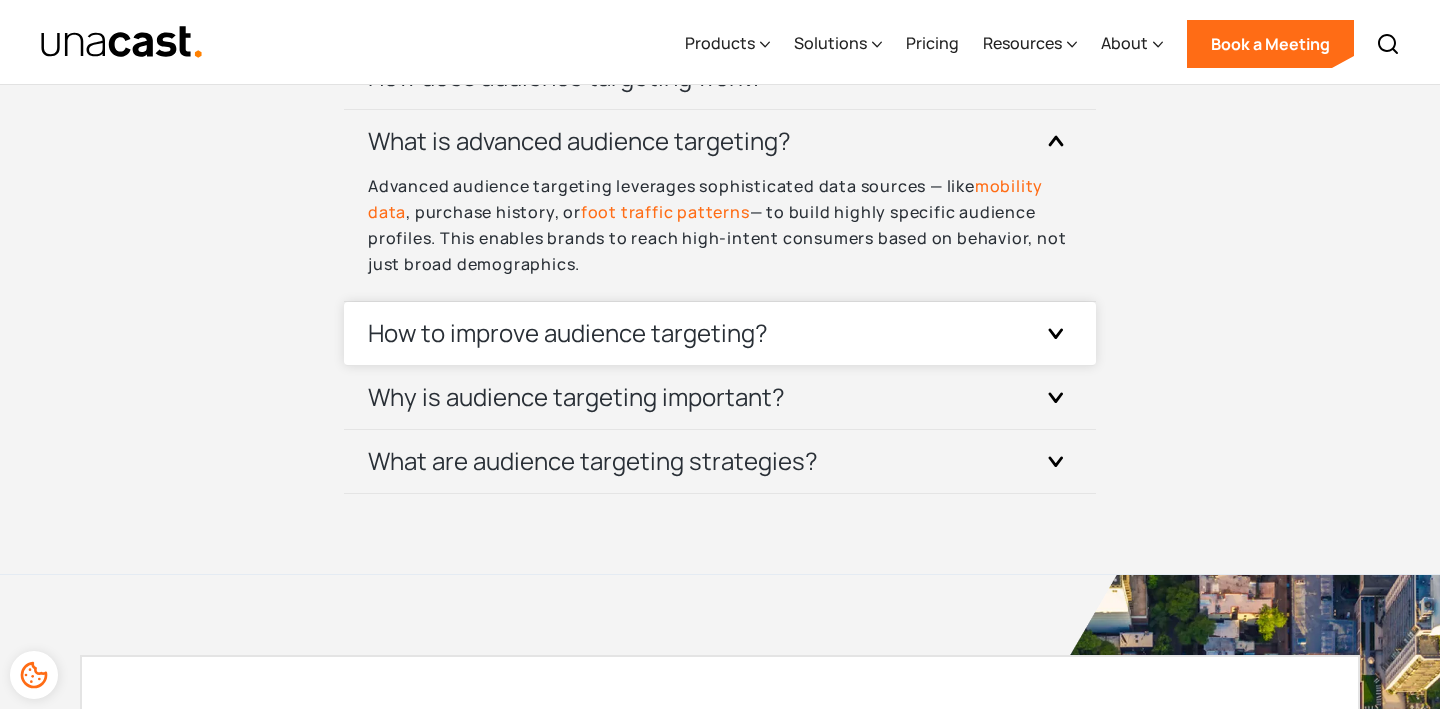 click on "How to improve audience targeting?" at bounding box center [720, 333] 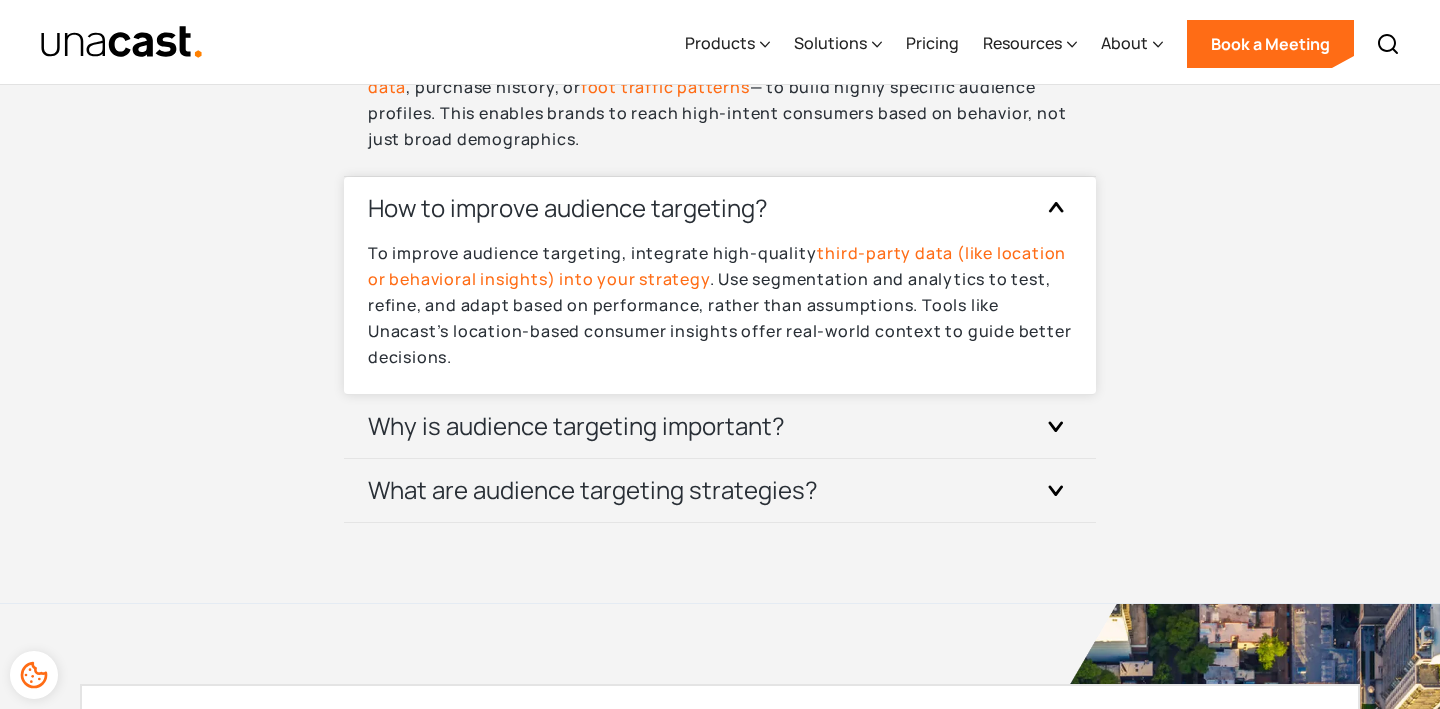 scroll, scrollTop: 6532, scrollLeft: 0, axis: vertical 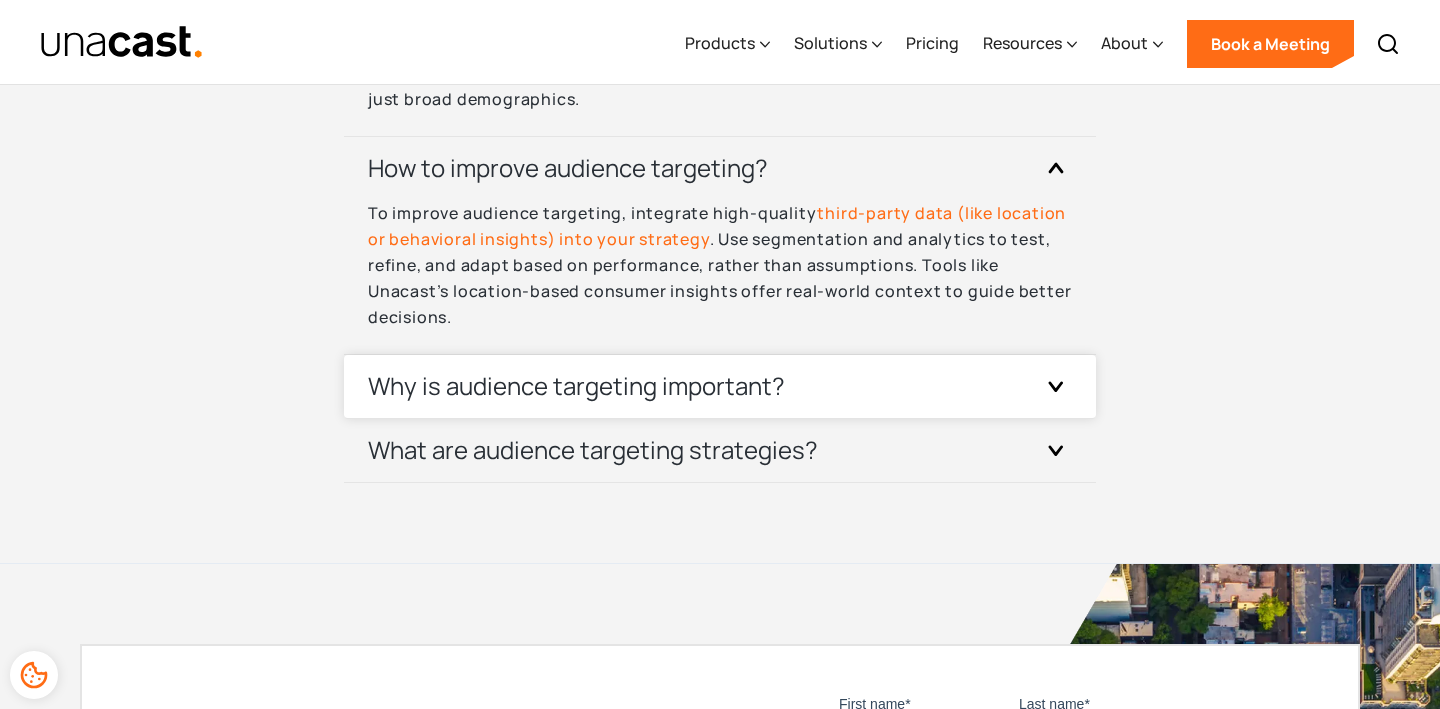 click on "Why is audience targeting important?" at bounding box center [720, 386] 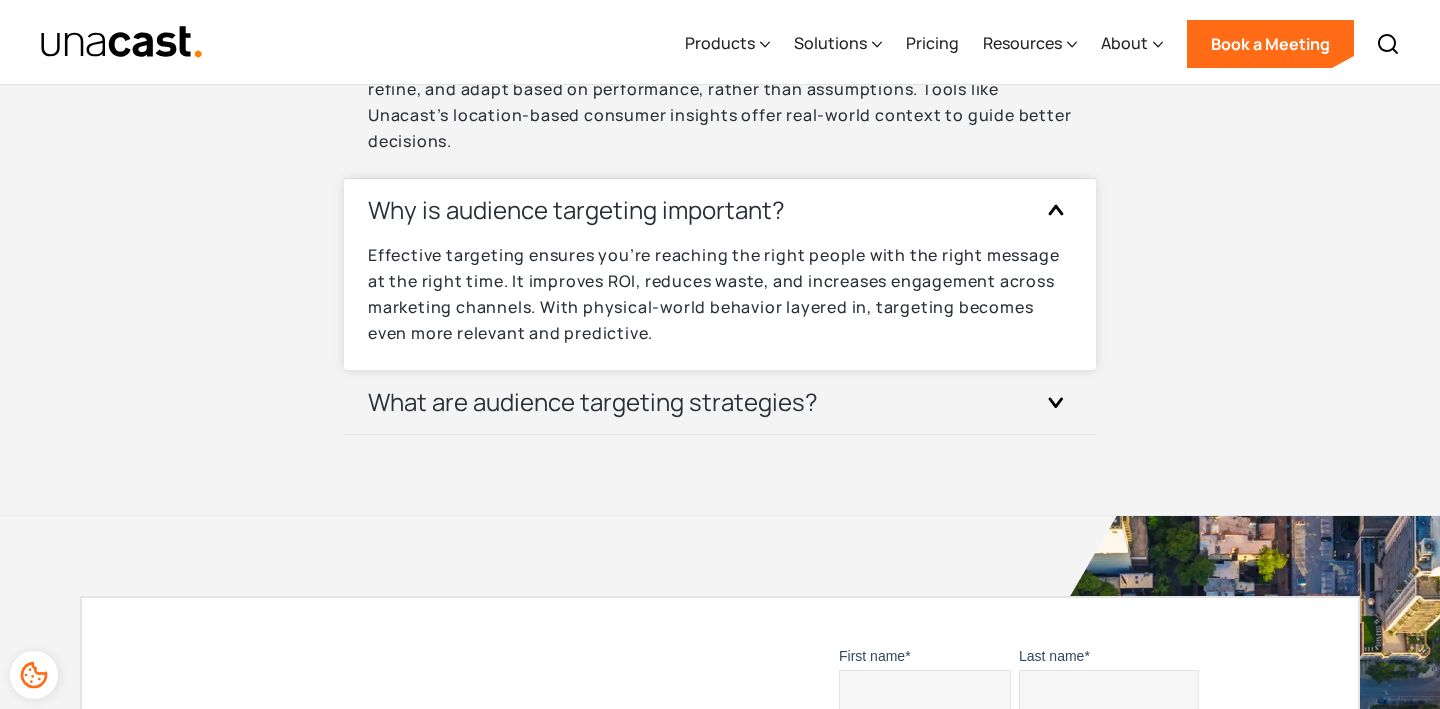 scroll, scrollTop: 6710, scrollLeft: 0, axis: vertical 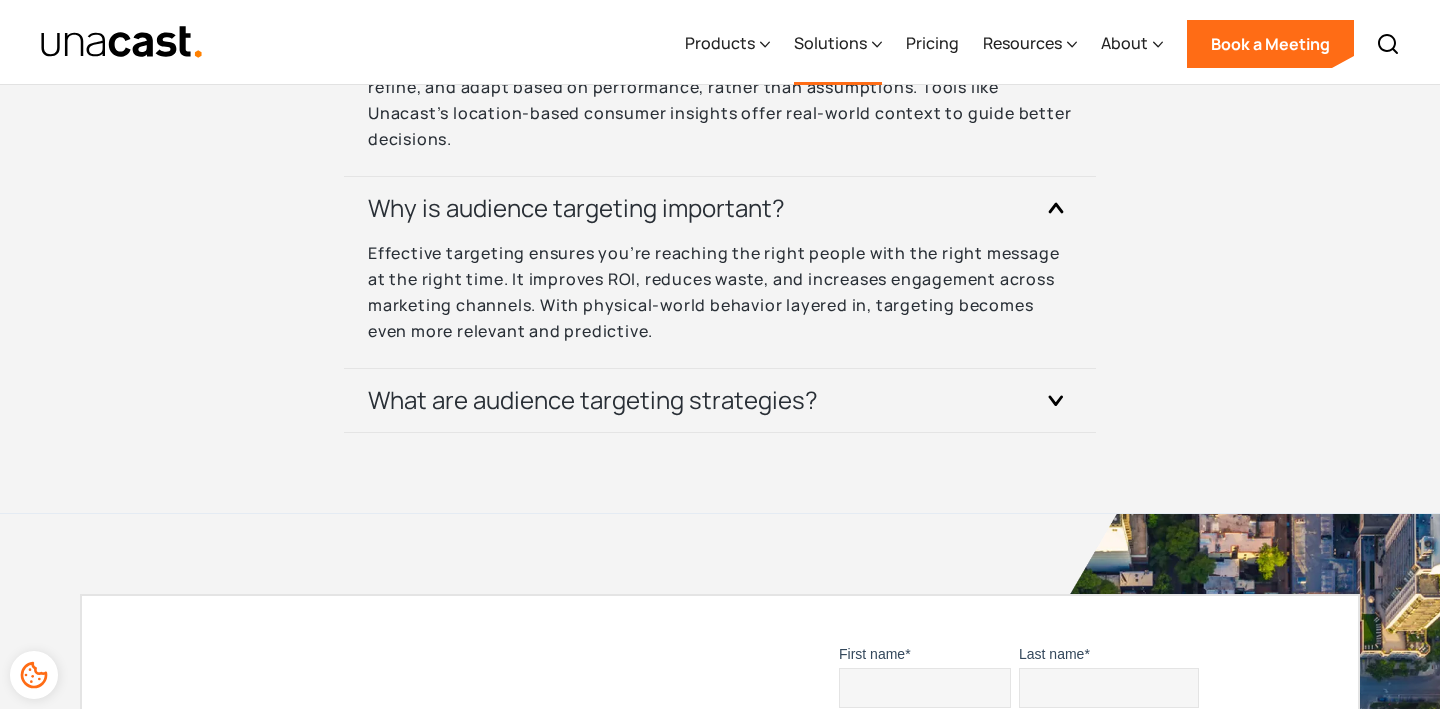 click on "Solutions" at bounding box center (830, 43) 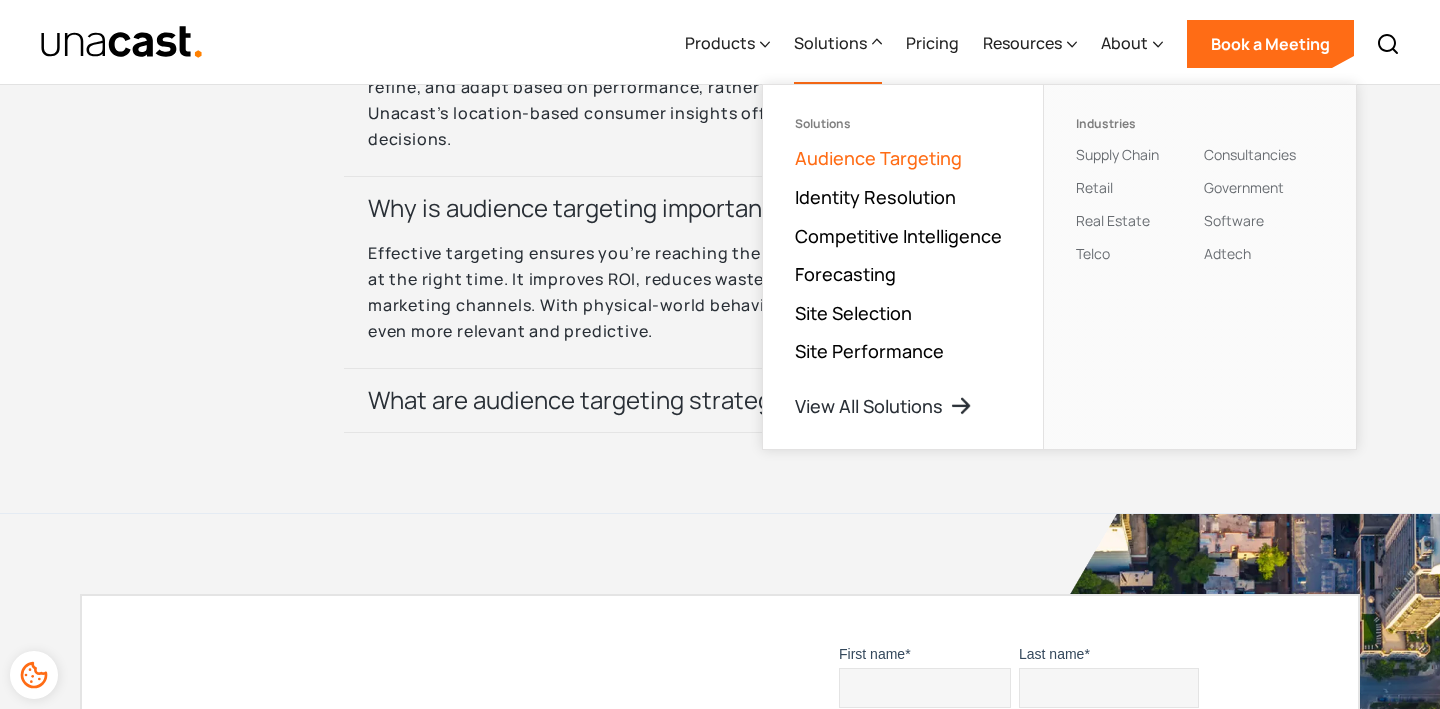 click on "Audience Targeting" at bounding box center [878, 158] 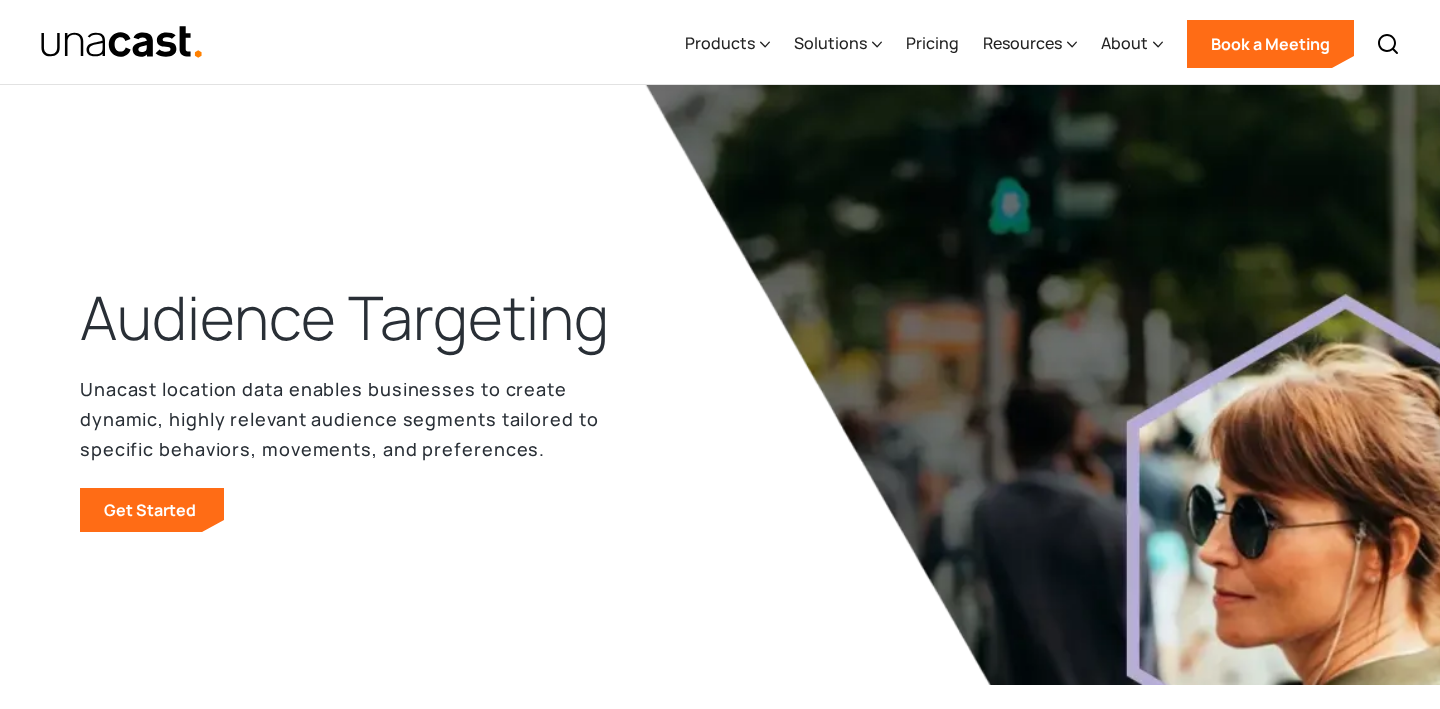 scroll, scrollTop: 0, scrollLeft: 0, axis: both 